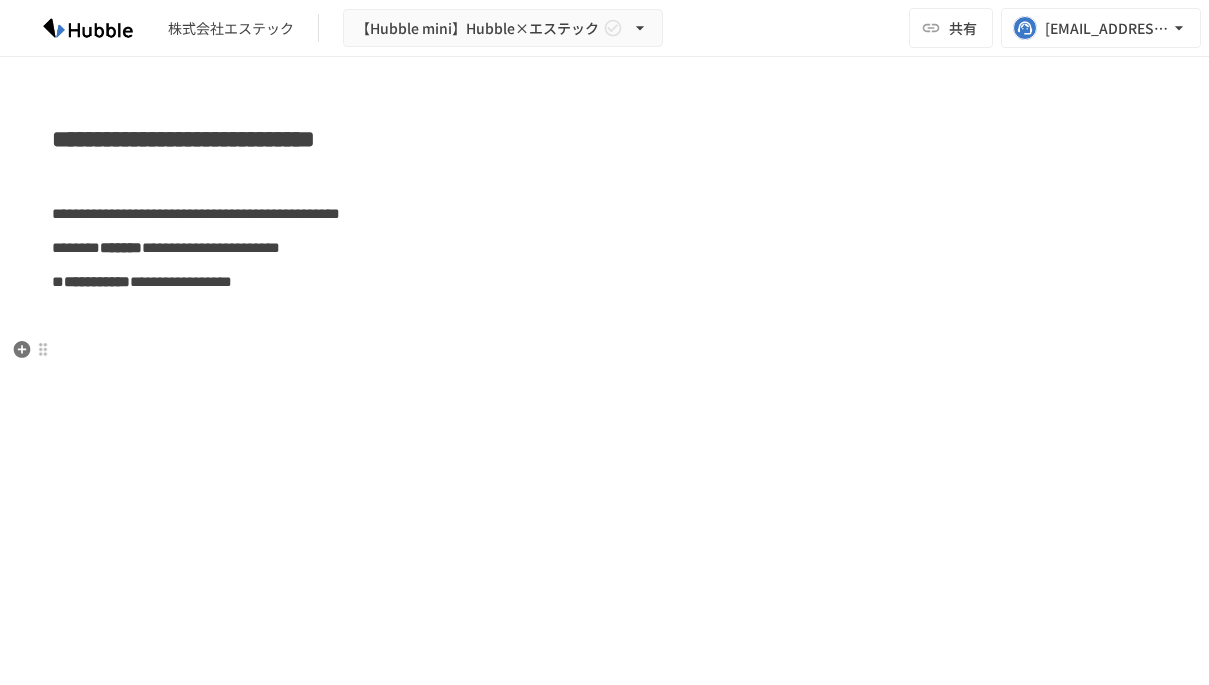 scroll, scrollTop: 0, scrollLeft: 0, axis: both 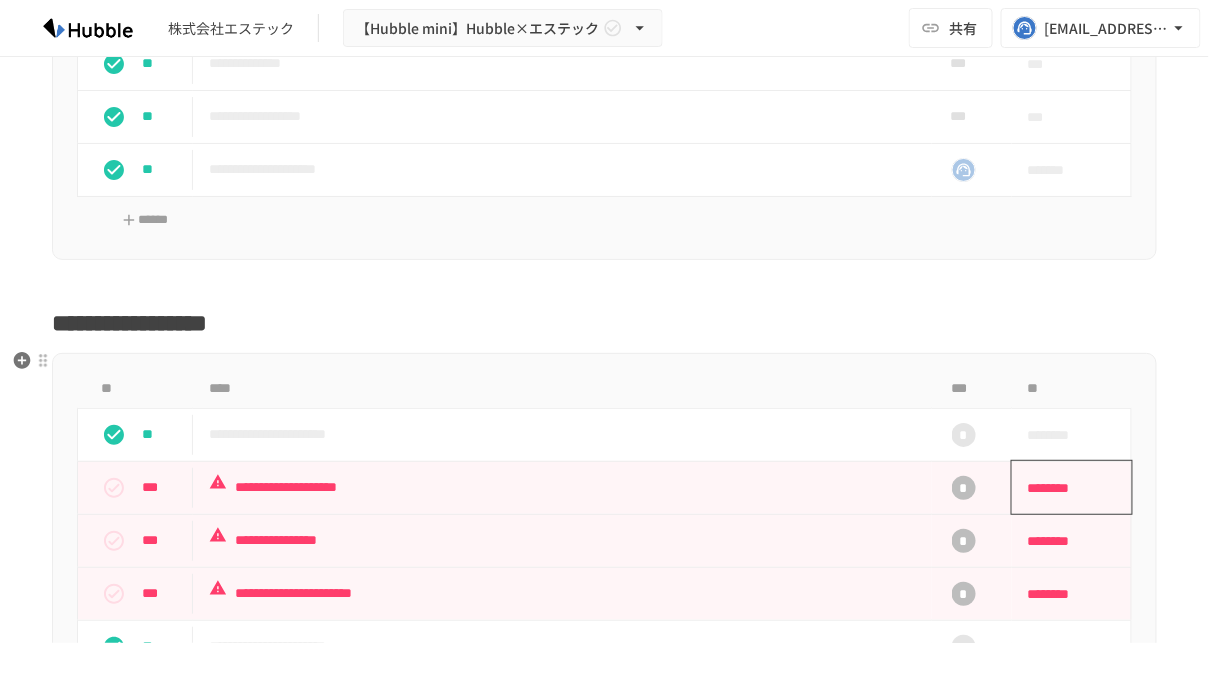 click on "********" at bounding box center (1065, 488) 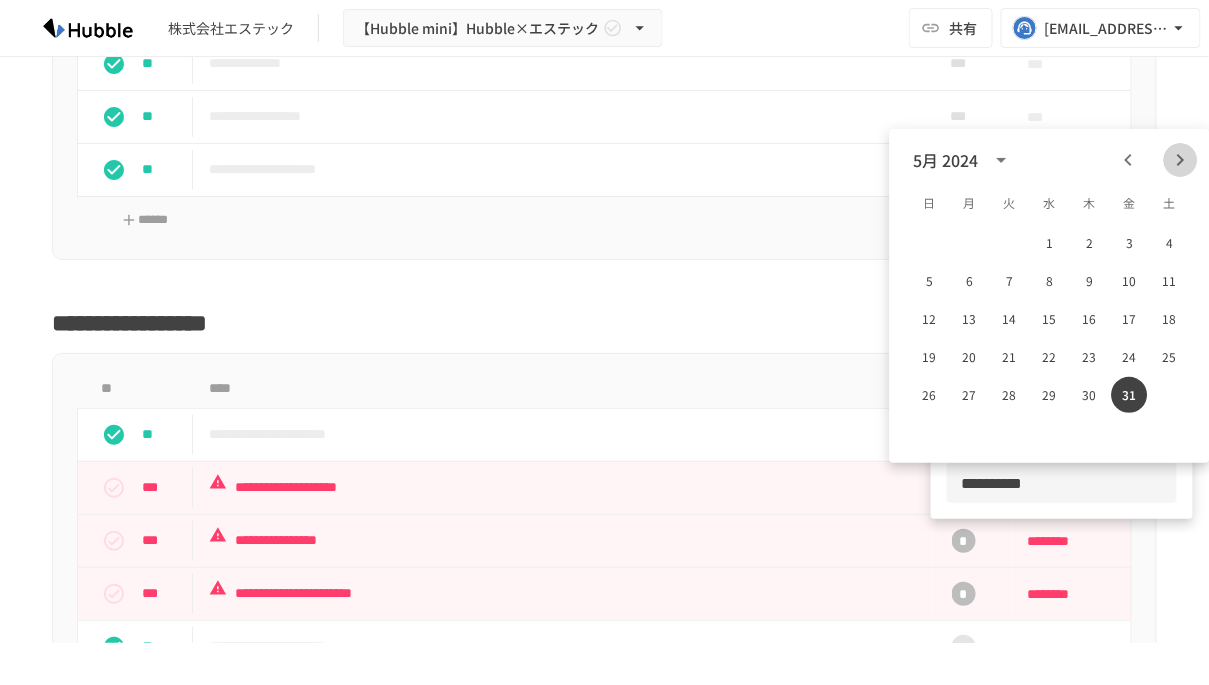click 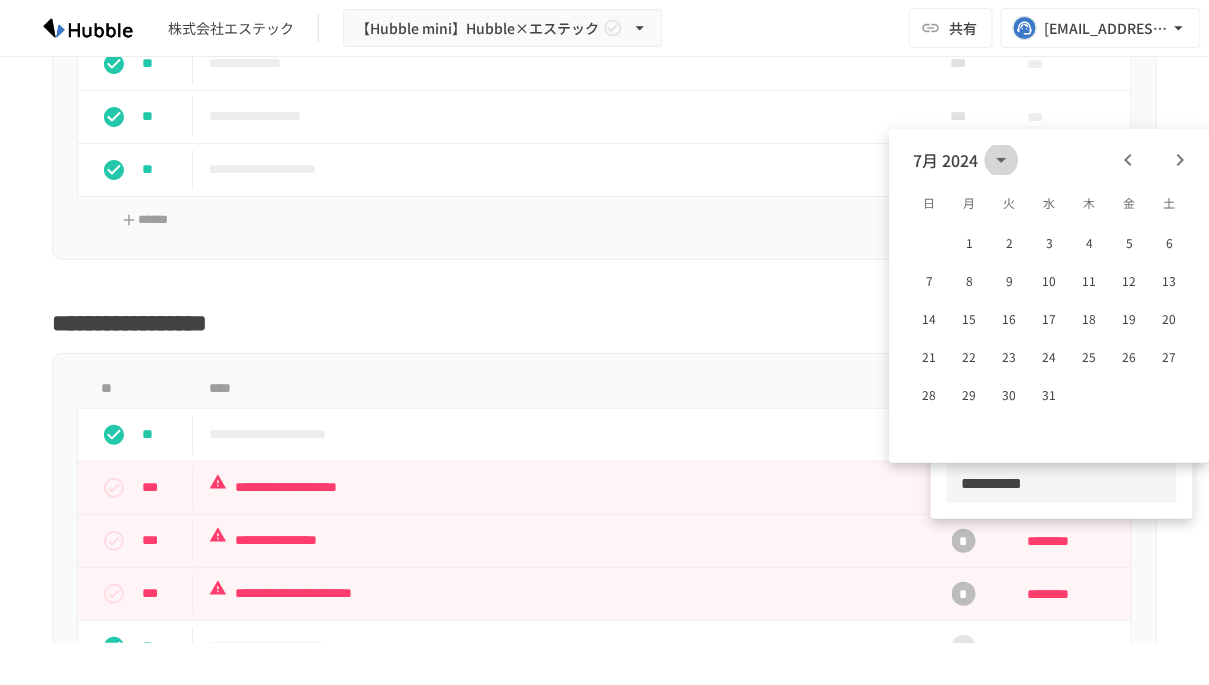 click 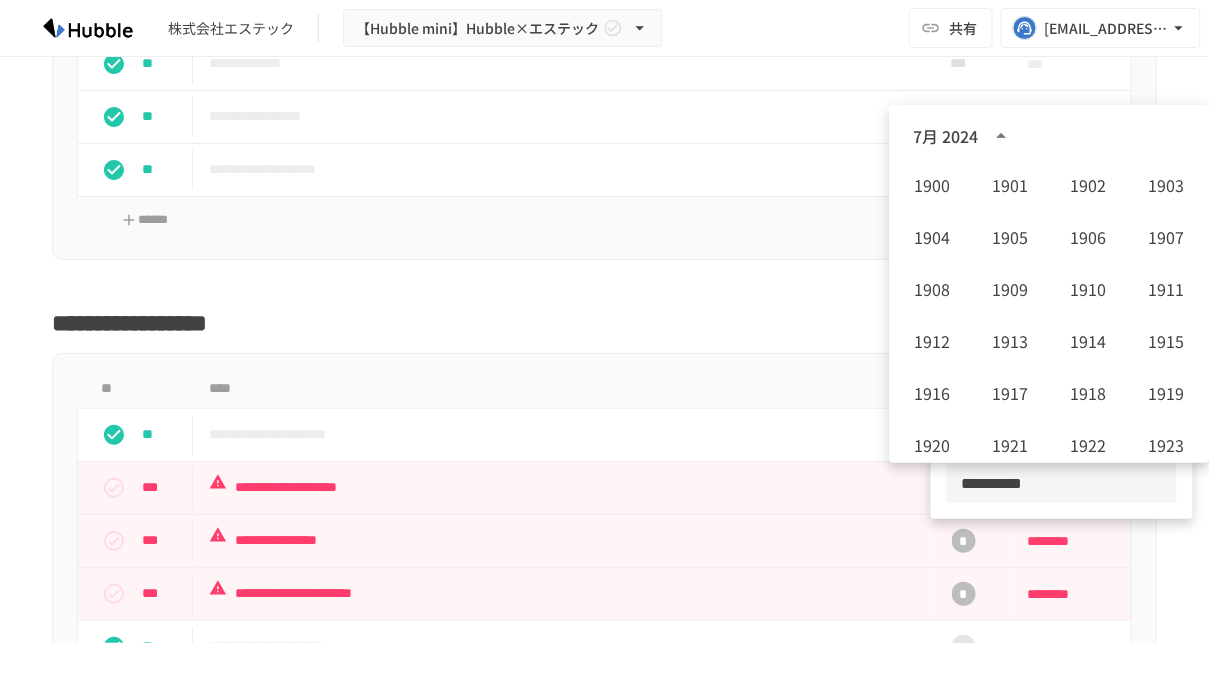 scroll, scrollTop: 1486, scrollLeft: 0, axis: vertical 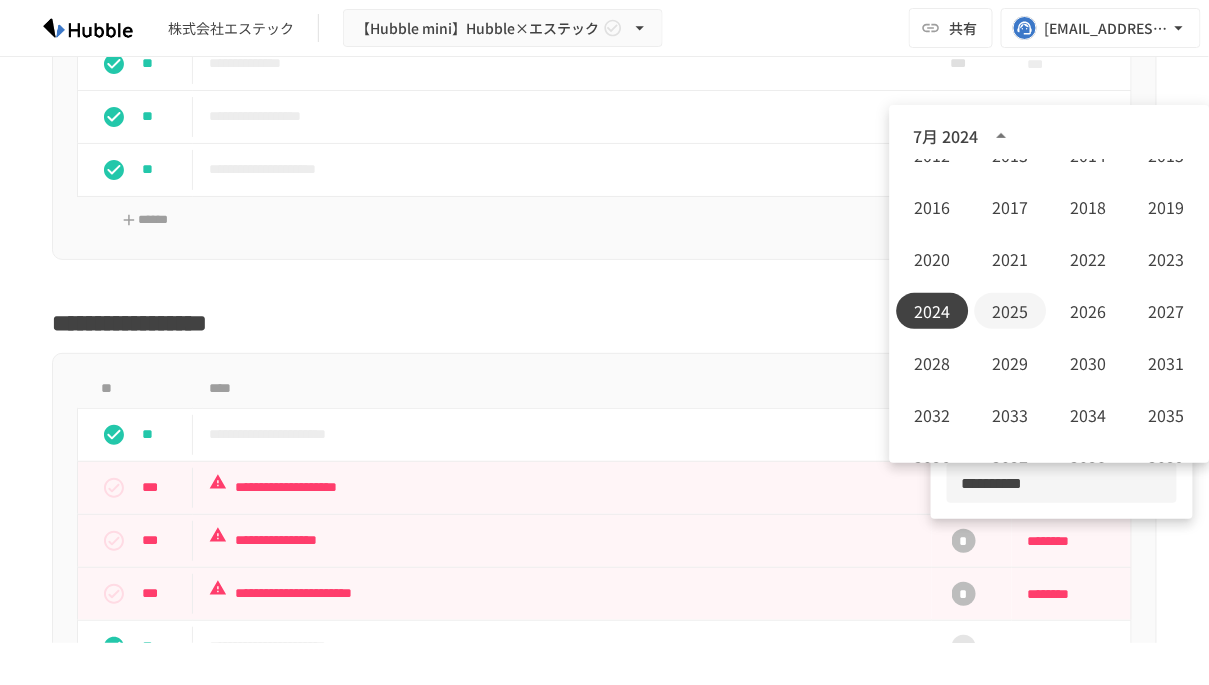 click on "2025" at bounding box center (1011, 311) 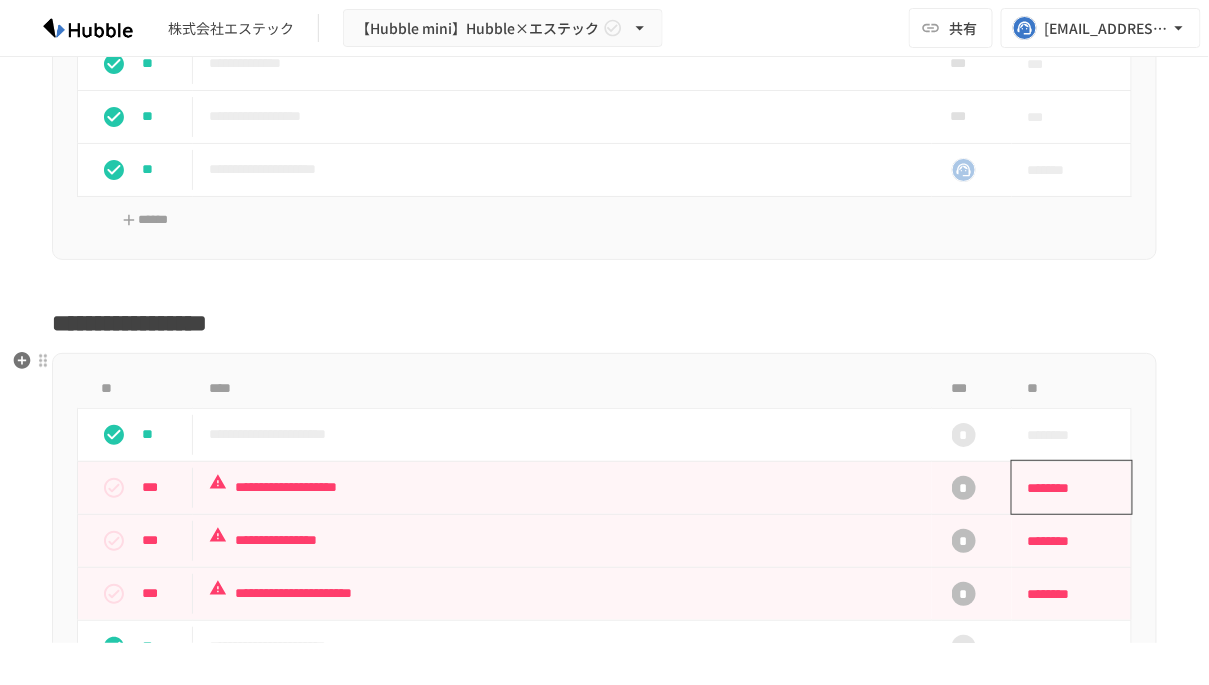 click on "********" at bounding box center (1065, 488) 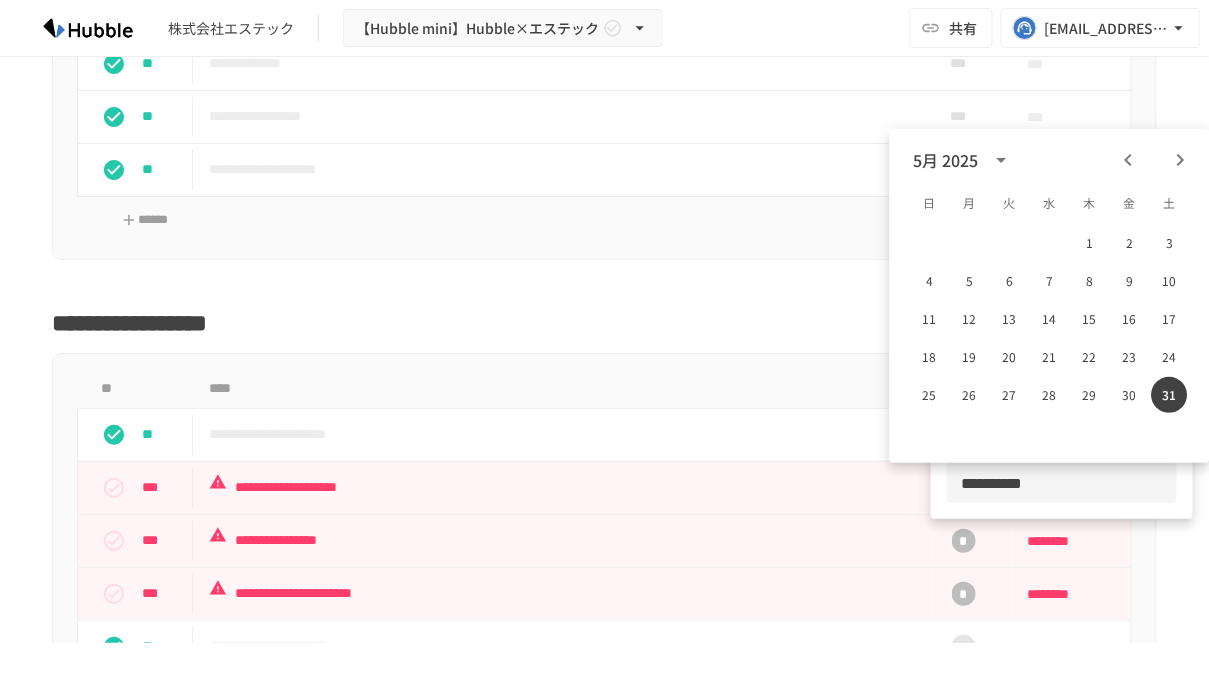 click at bounding box center (1155, 160) 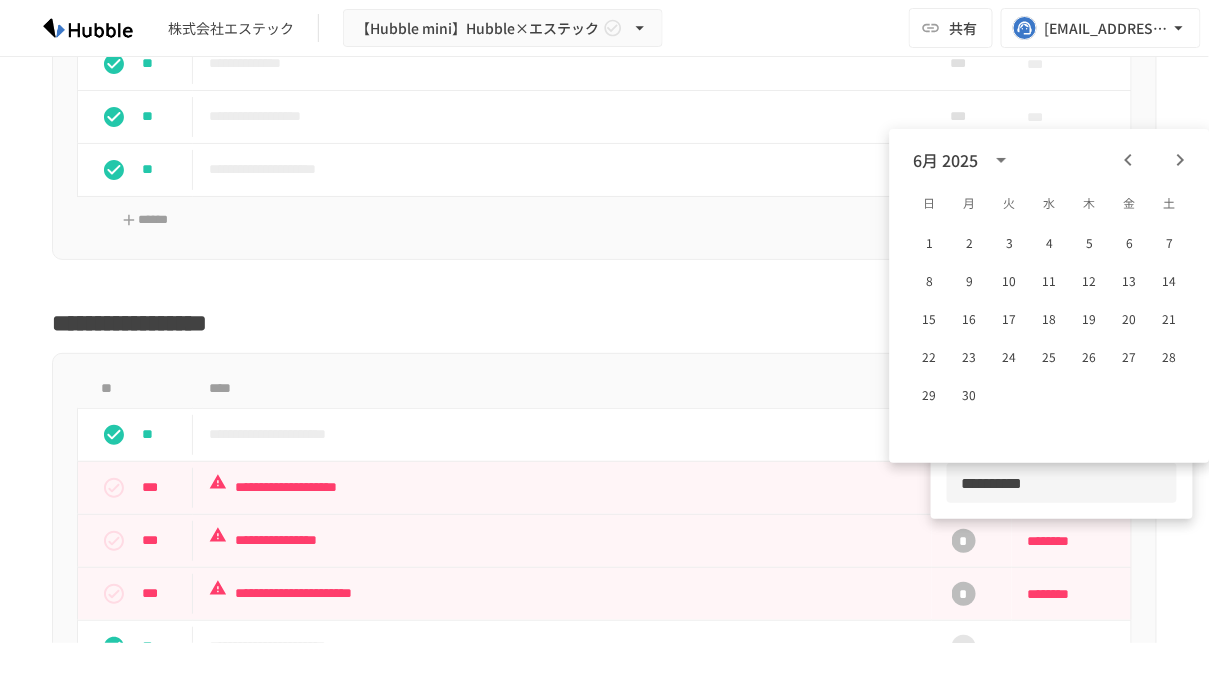 click 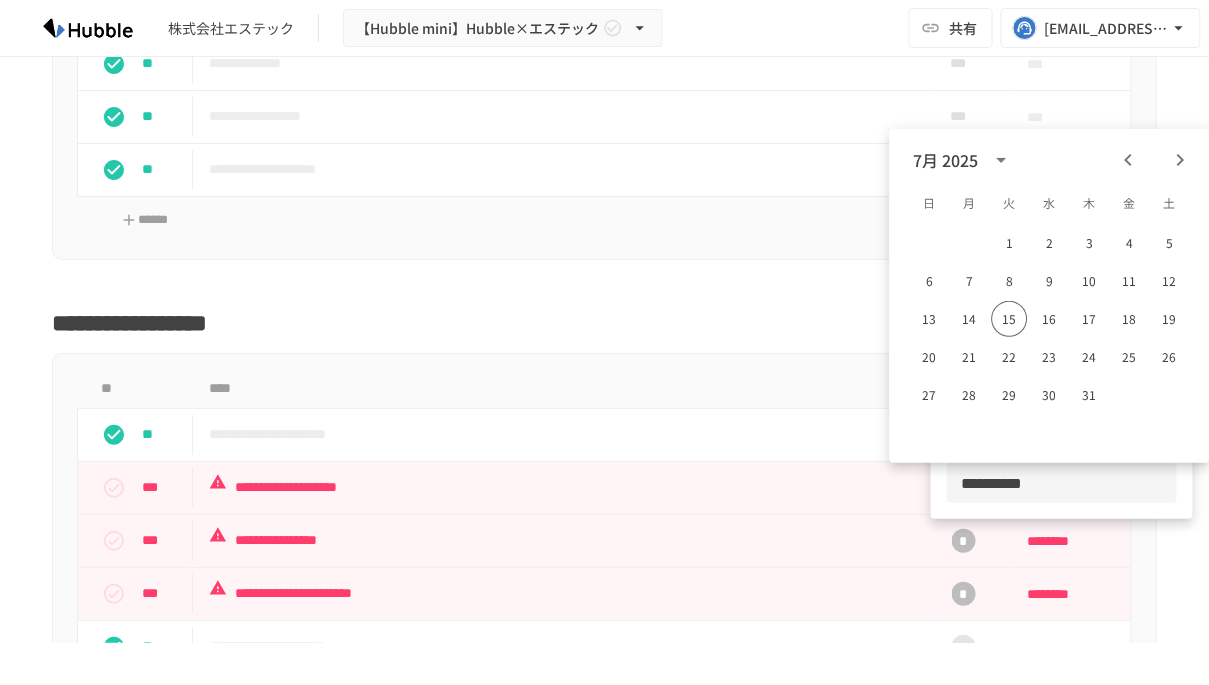 click 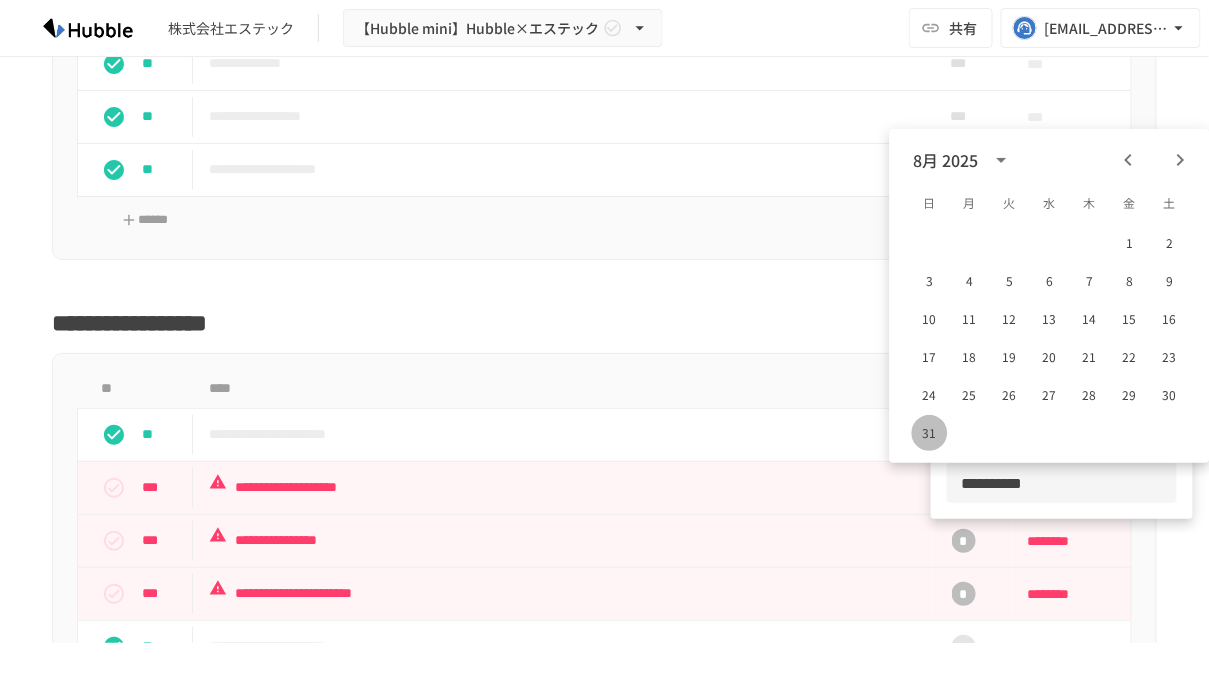 click on "31" at bounding box center (930, 433) 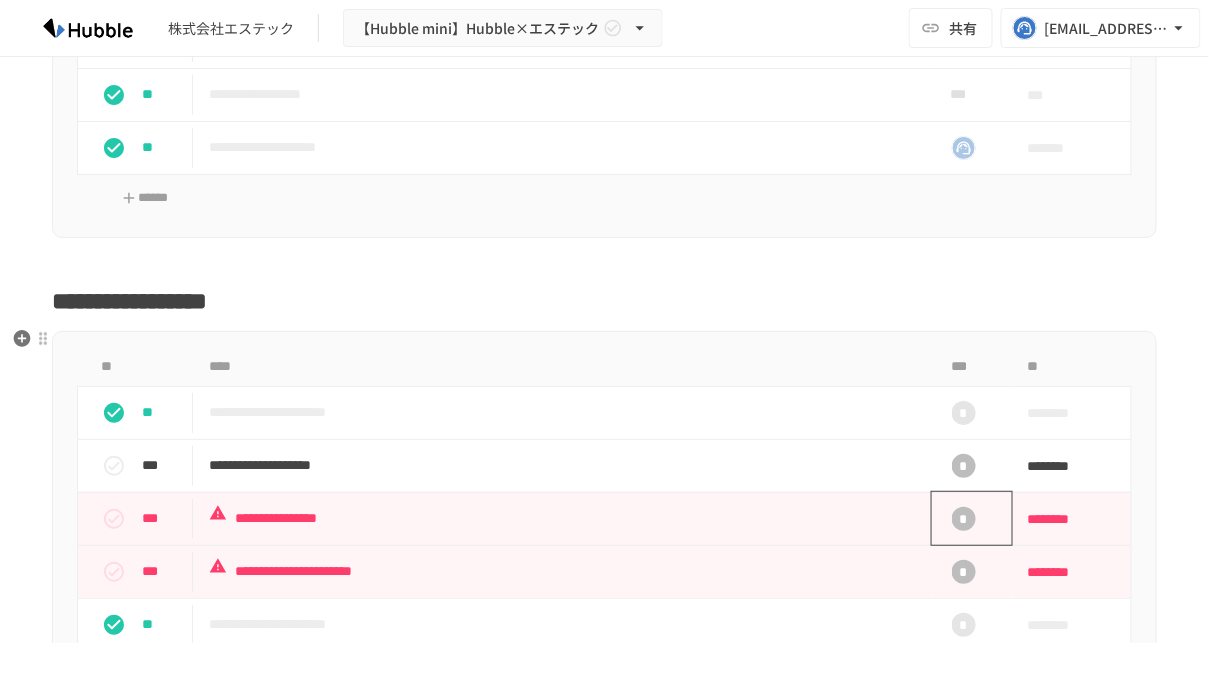 scroll, scrollTop: 1977, scrollLeft: 0, axis: vertical 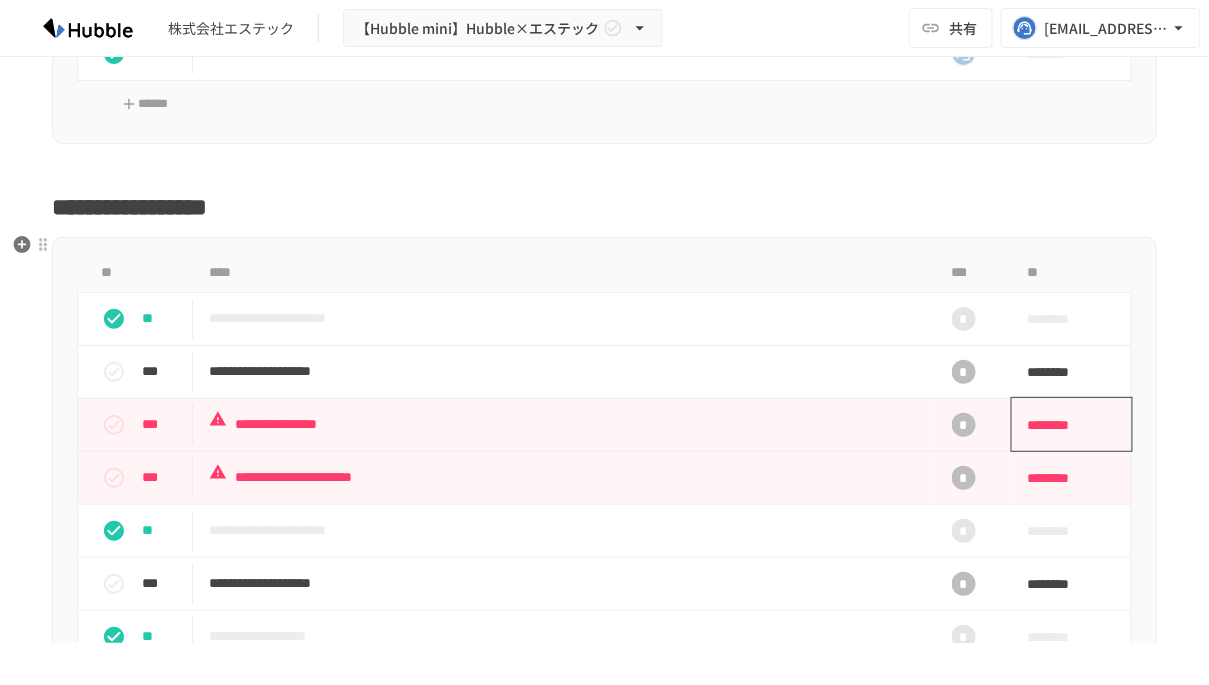 click on "********" at bounding box center [1065, 425] 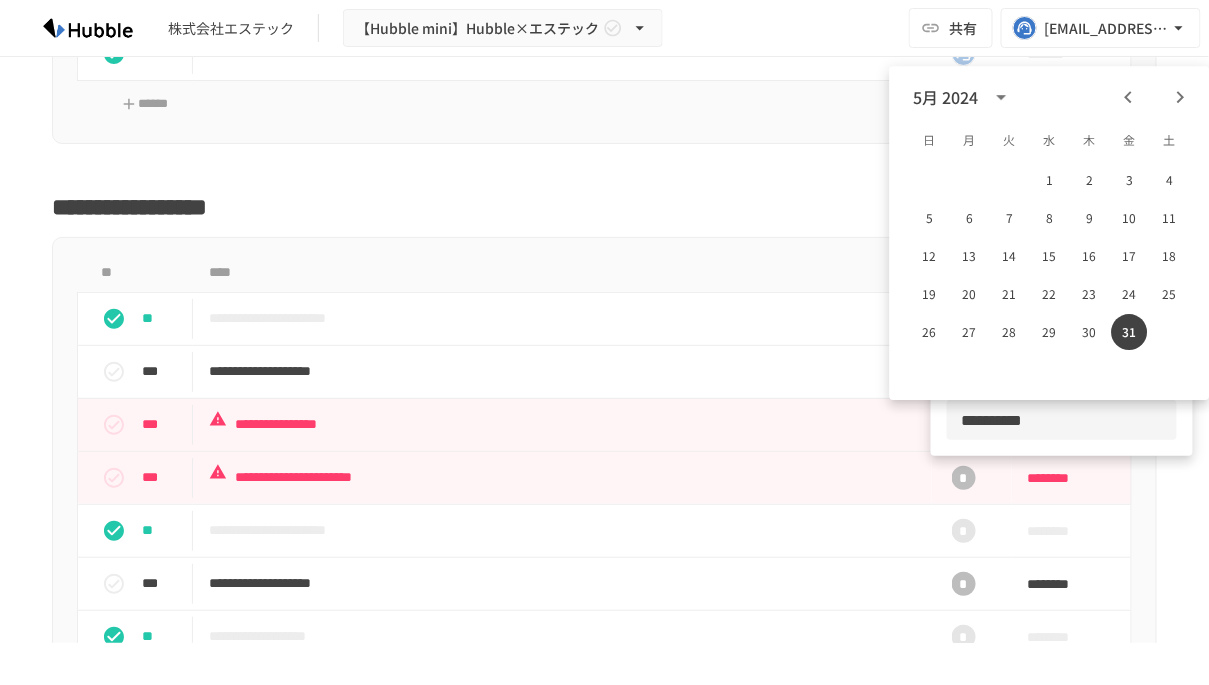 click 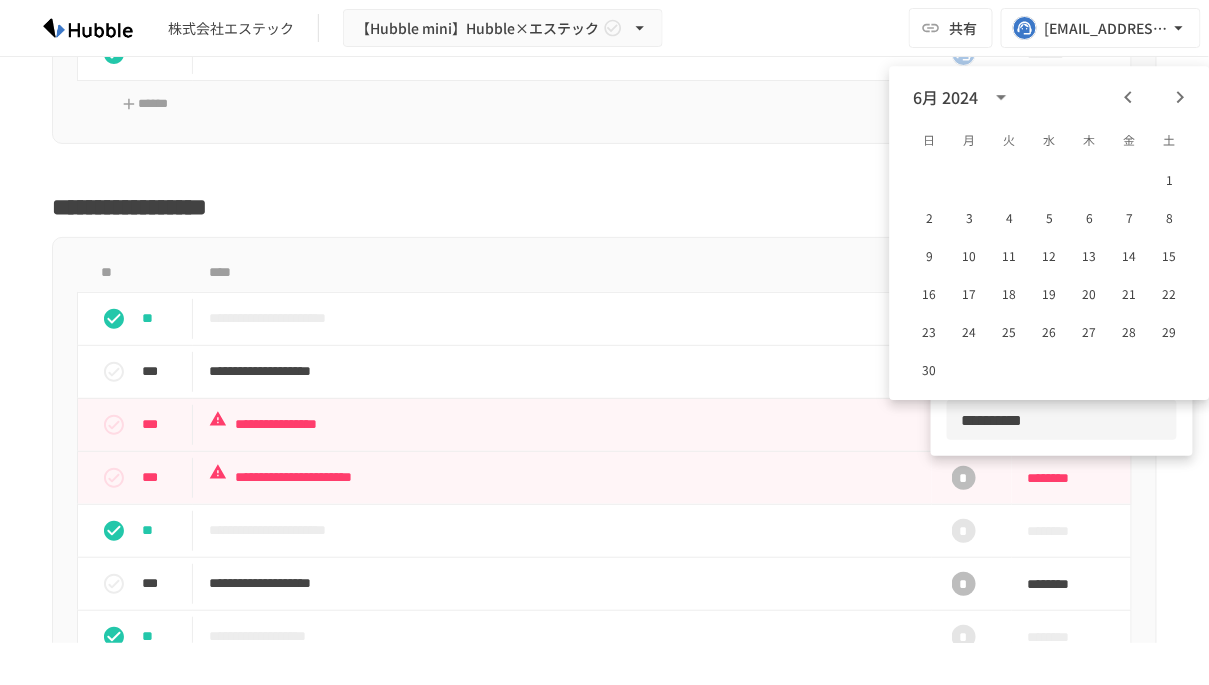 click on "6月 2024" at bounding box center (946, 97) 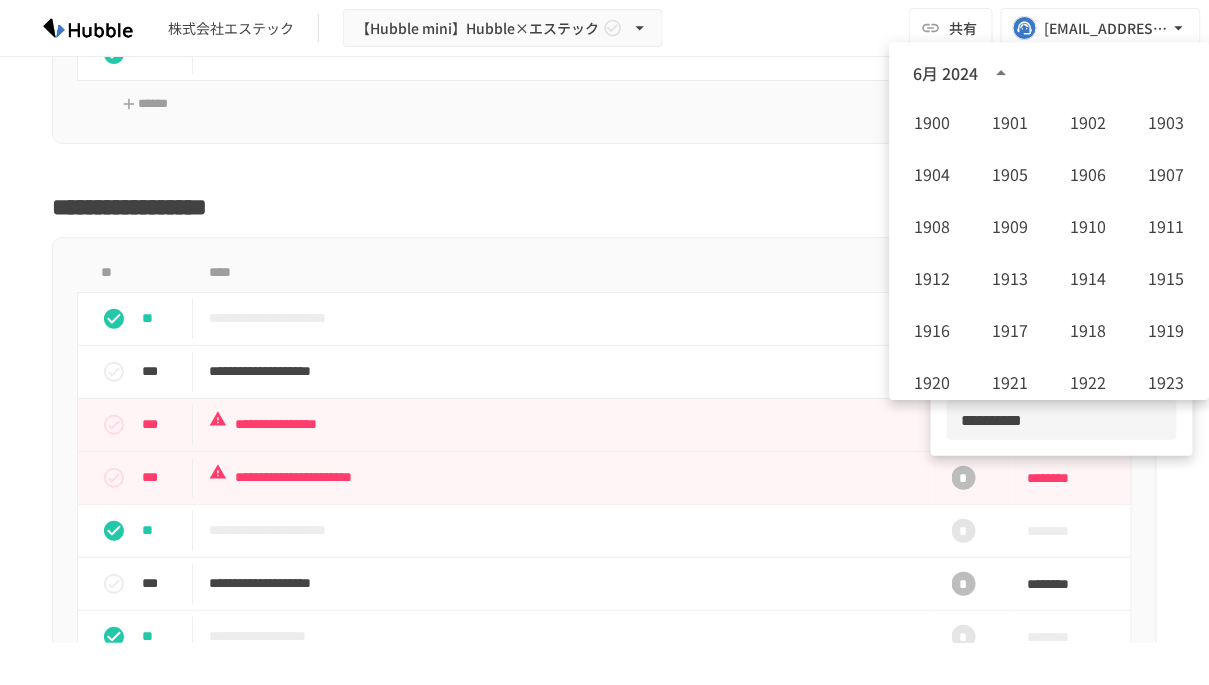 scroll, scrollTop: 1486, scrollLeft: 0, axis: vertical 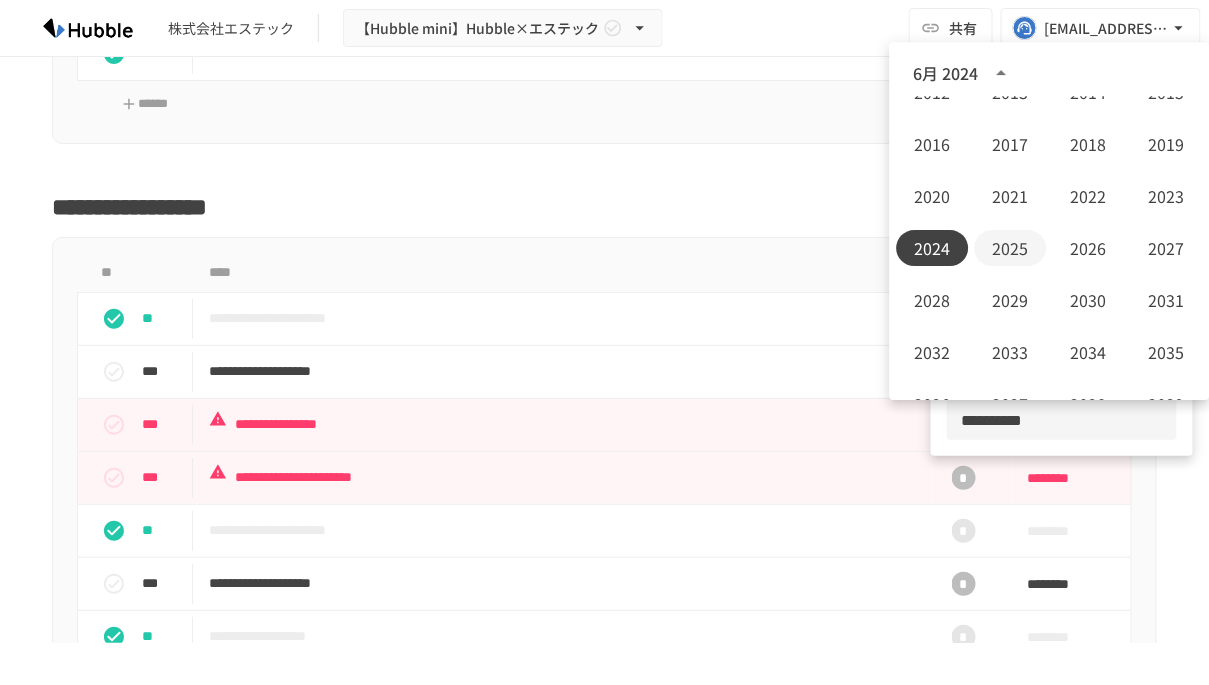 click on "2025" at bounding box center (1011, 248) 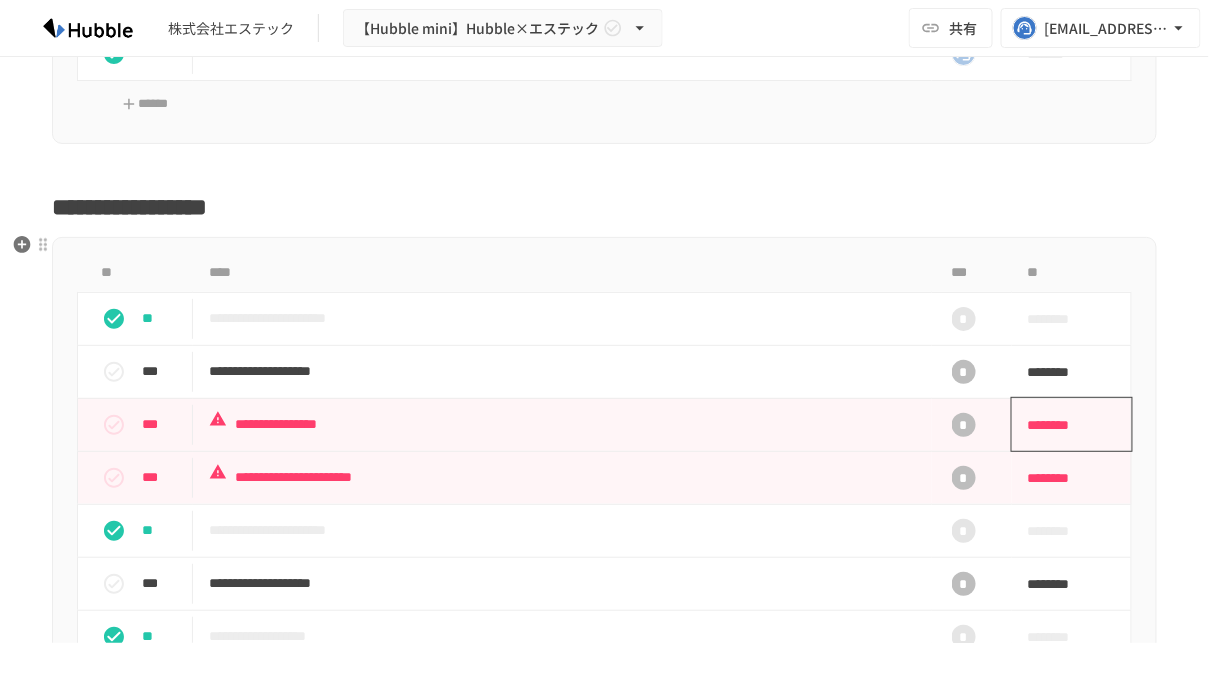 click on "********" at bounding box center [1065, 425] 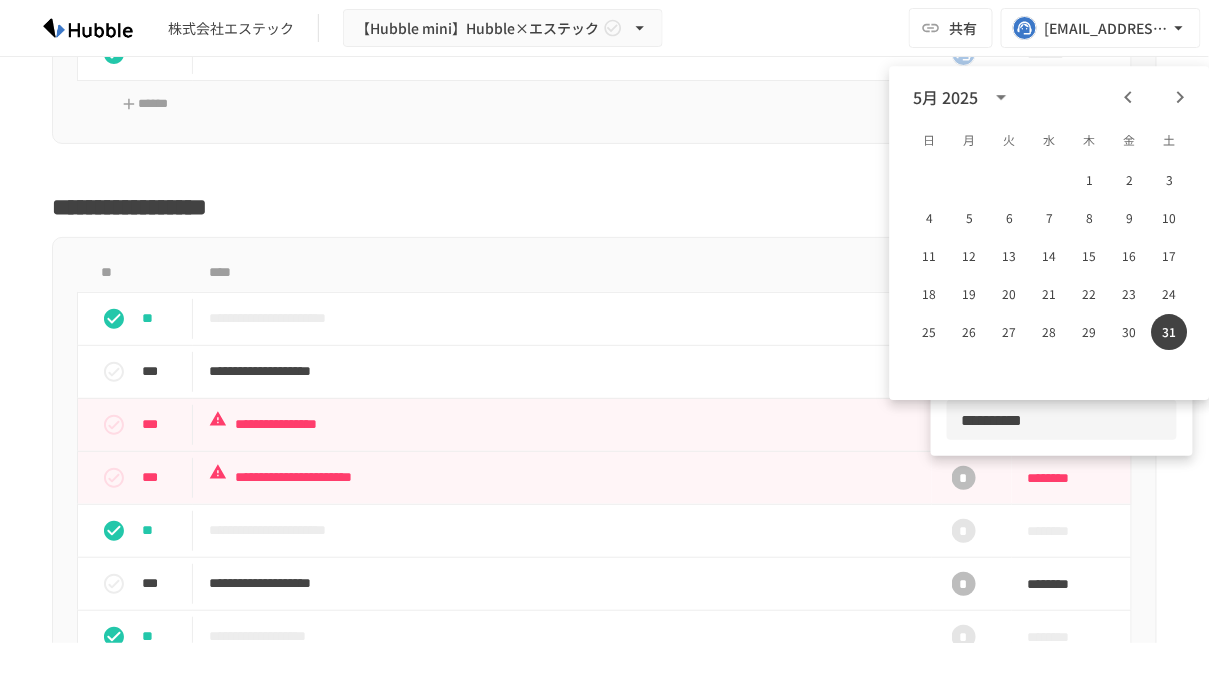 click 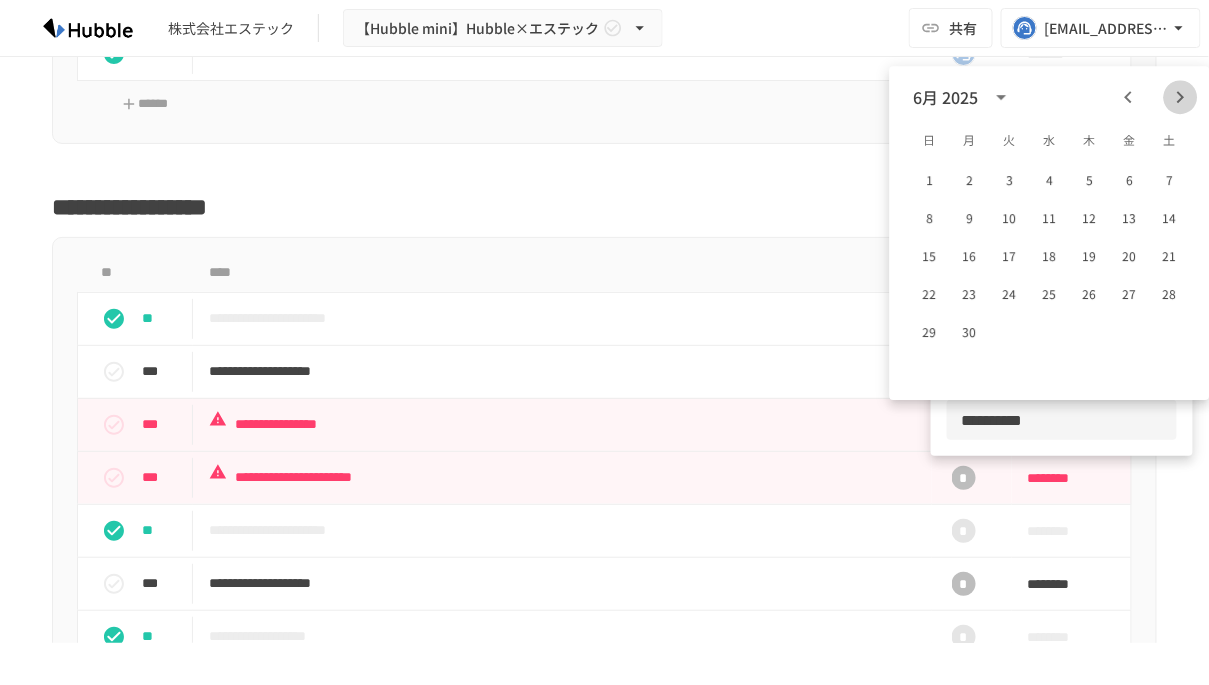 click 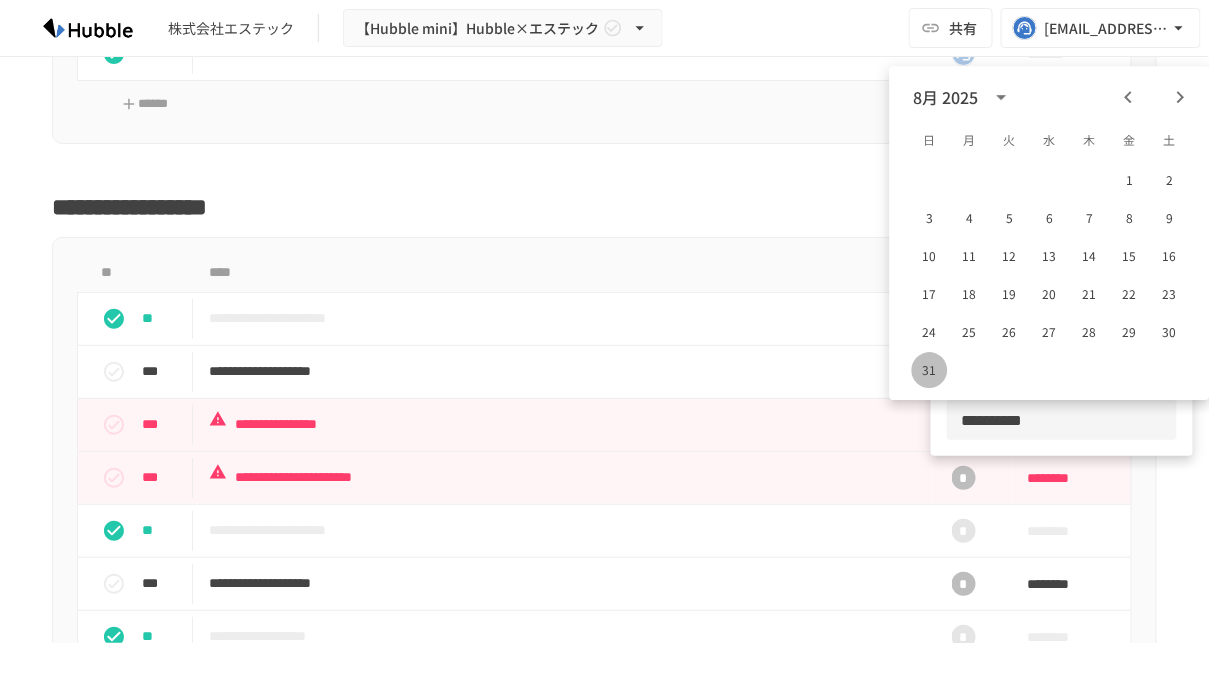 click on "31" at bounding box center (930, 370) 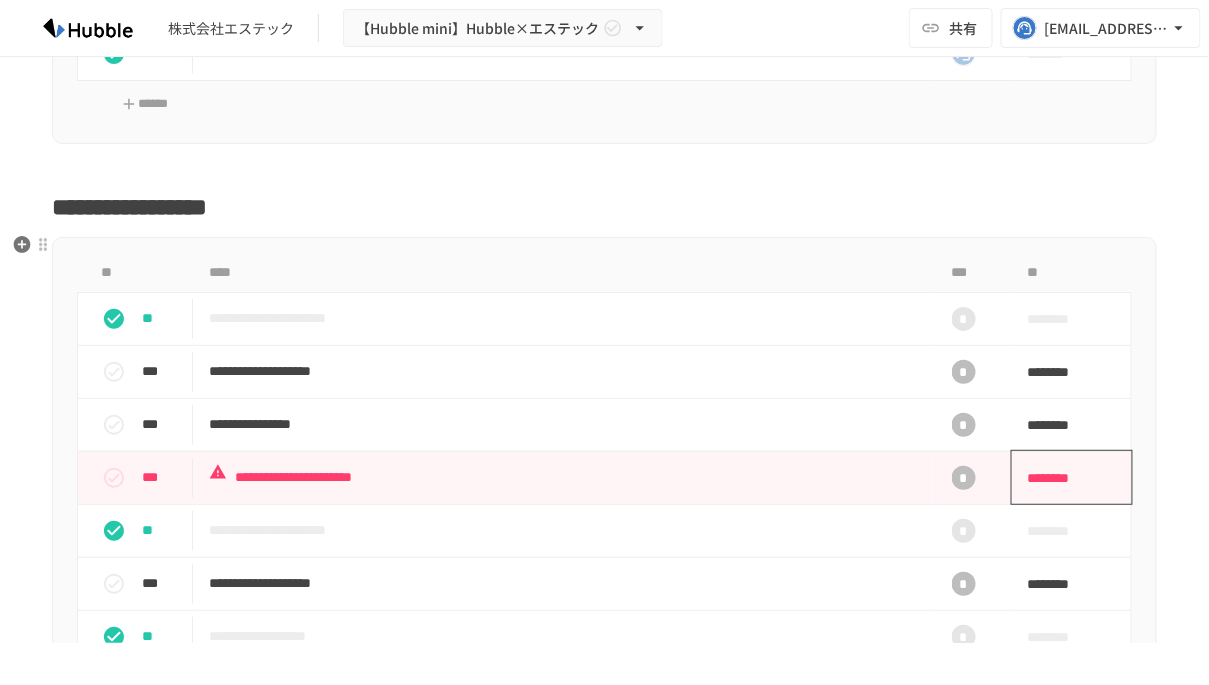 click on "********" at bounding box center (1065, 478) 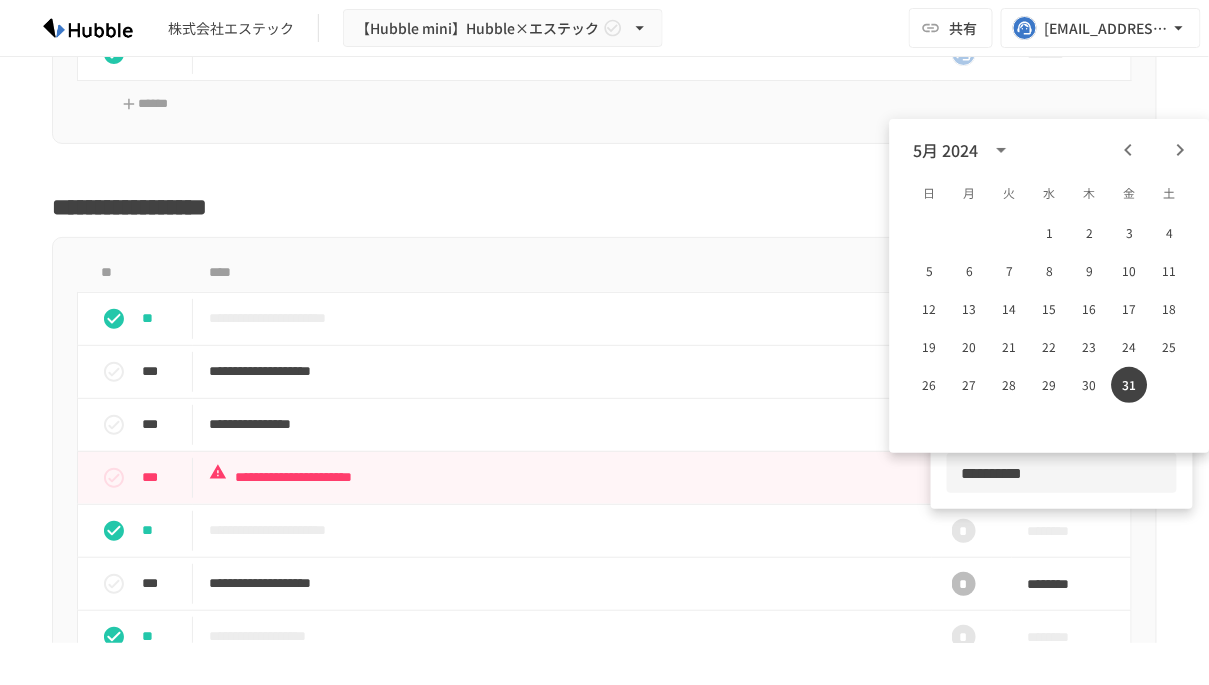 click 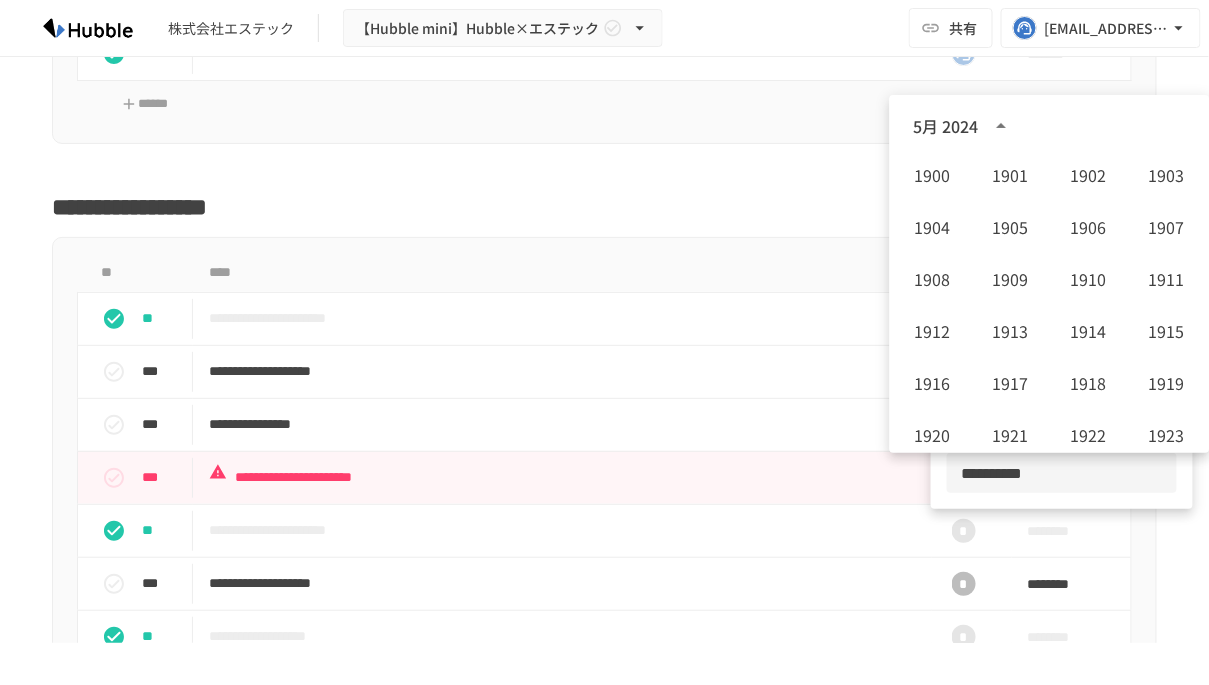 scroll, scrollTop: 1486, scrollLeft: 0, axis: vertical 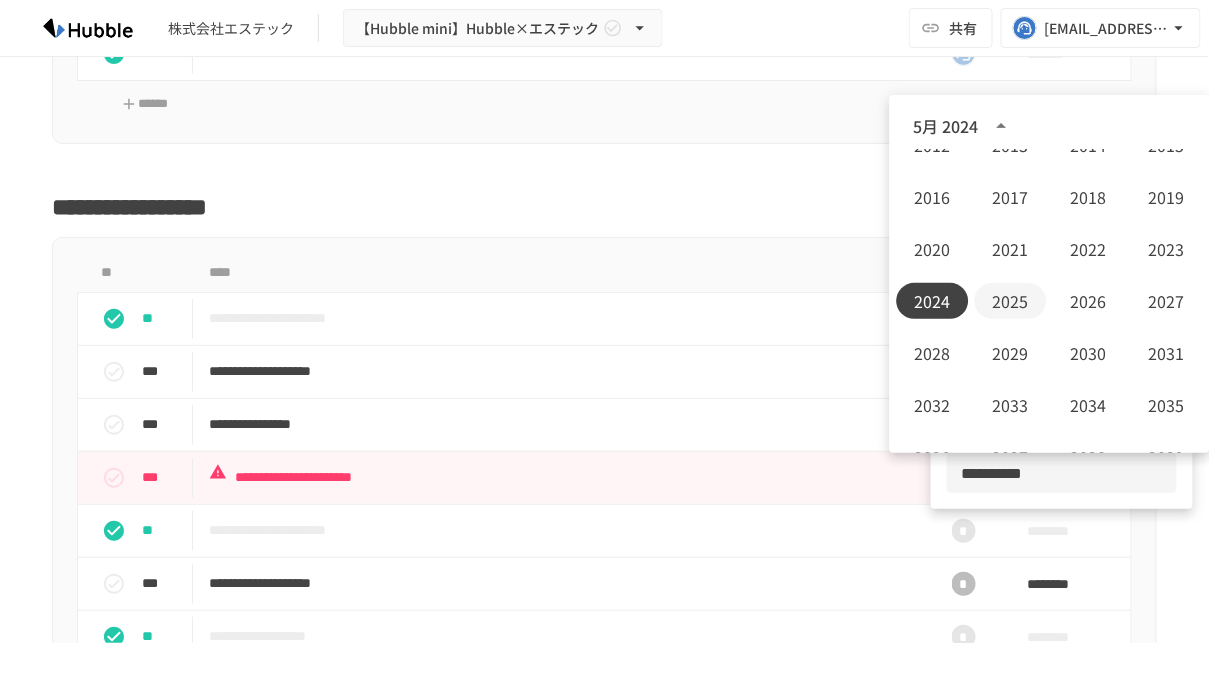 click on "2025" at bounding box center [1011, 301] 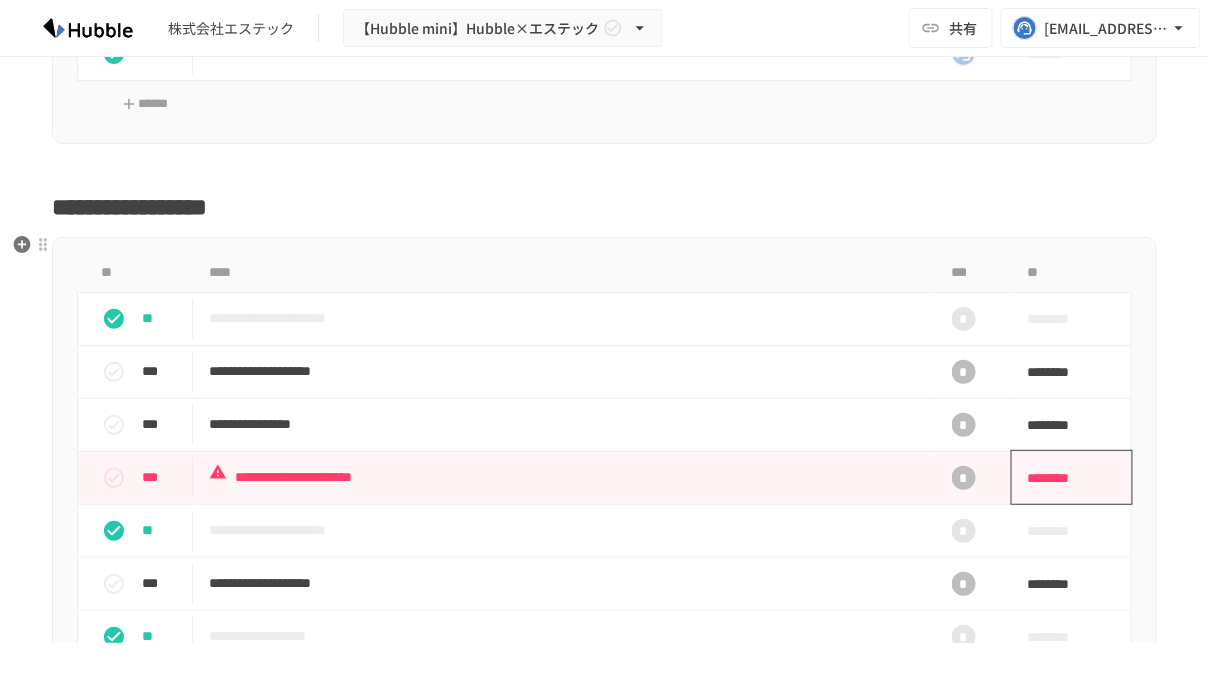 click on "********" at bounding box center (1065, 478) 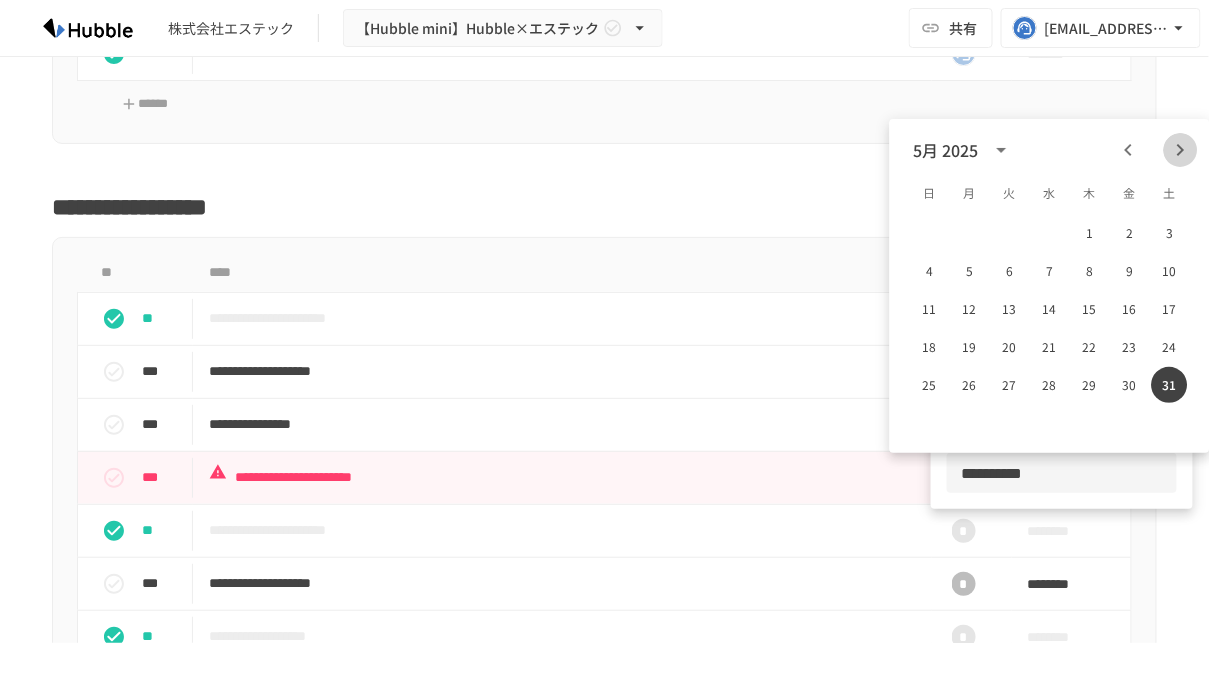 click 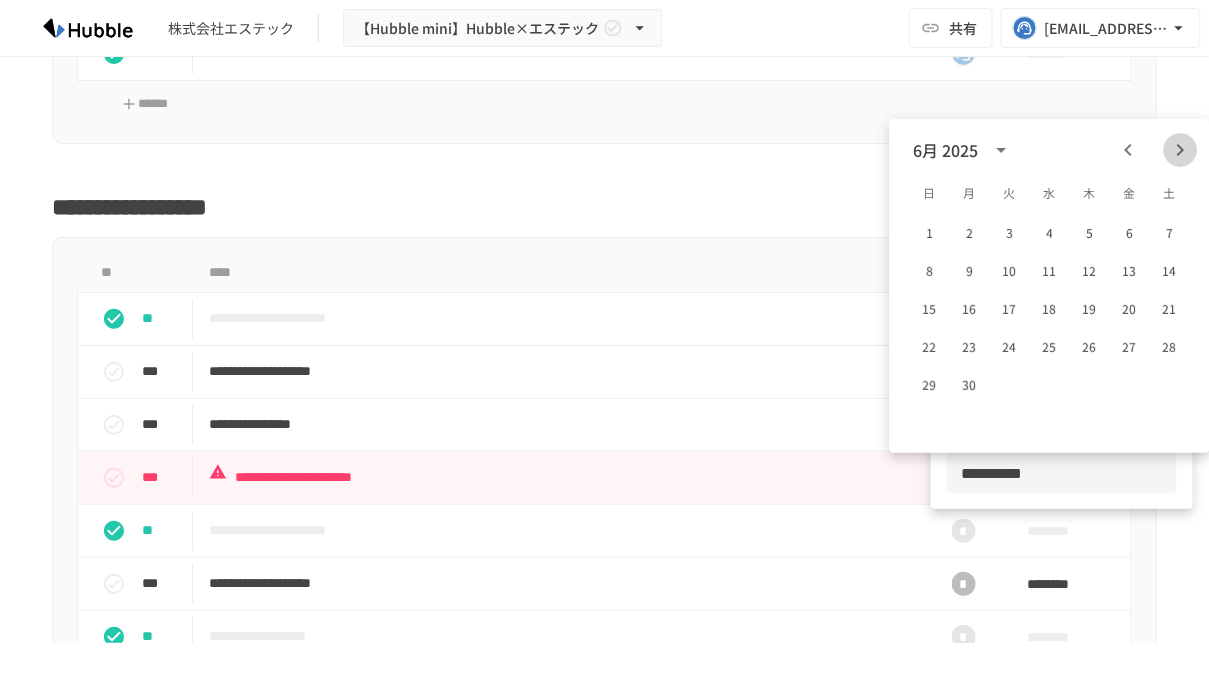 click 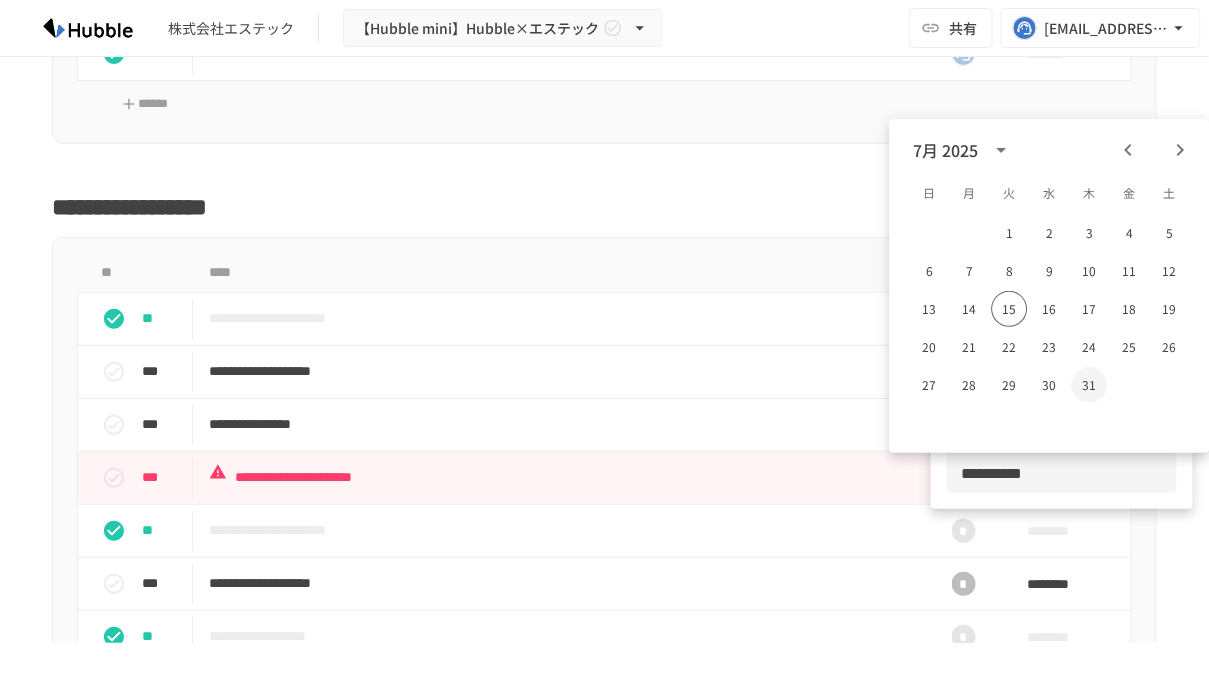 click on "31" at bounding box center [1090, 385] 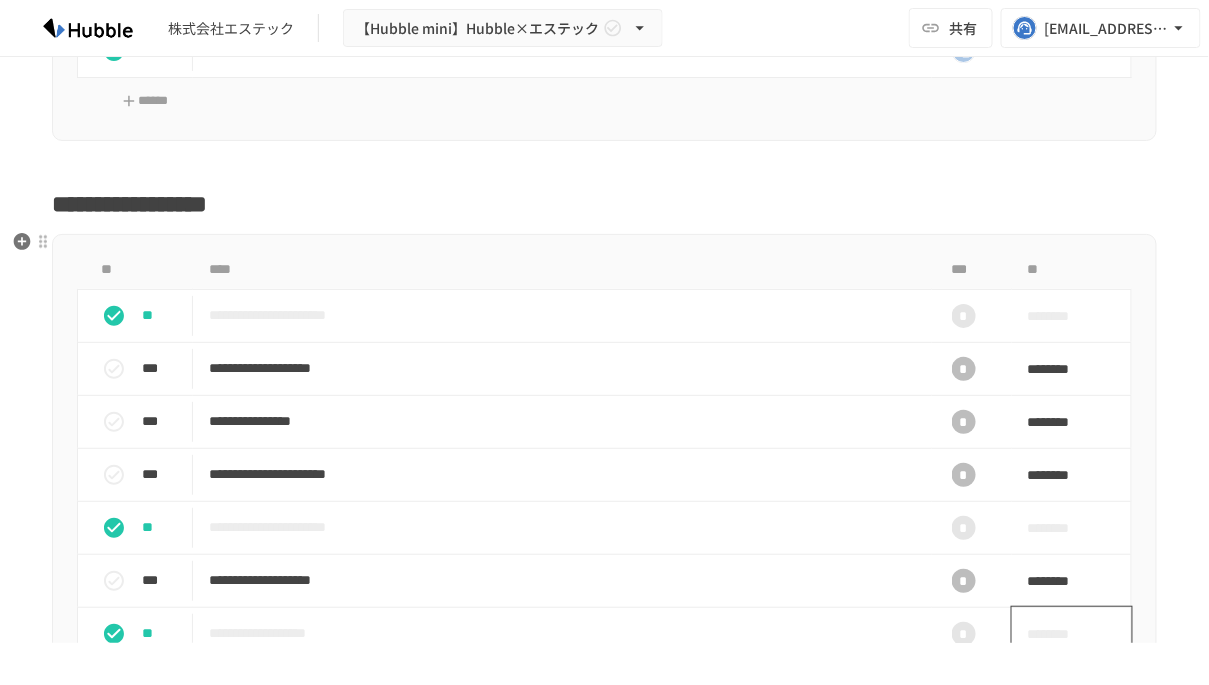 scroll, scrollTop: 2248, scrollLeft: 0, axis: vertical 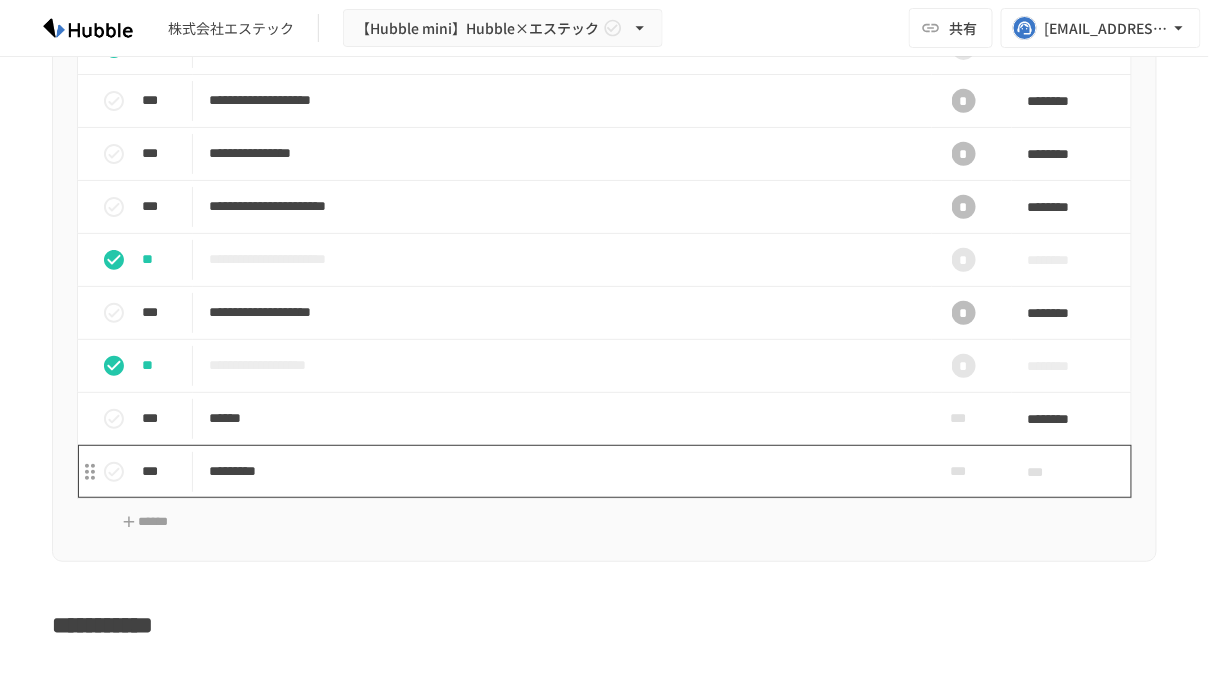 click on "*********" at bounding box center [557, 471] 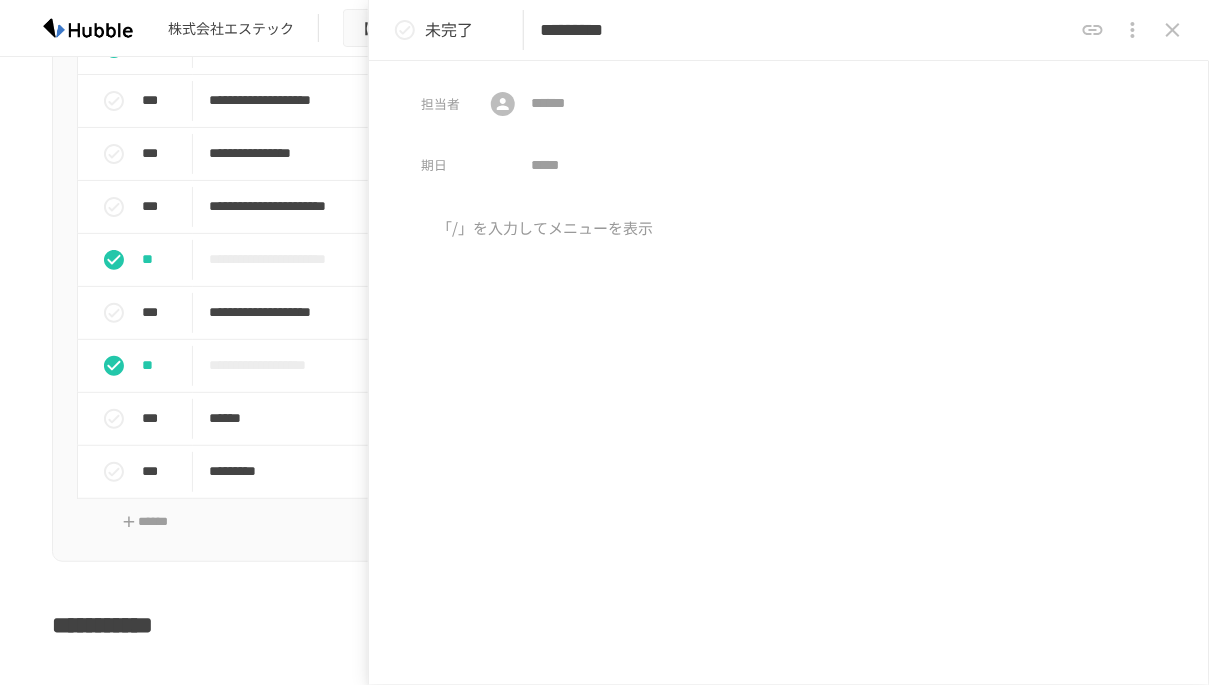 click on "未完了 *********" at bounding box center [789, 30] 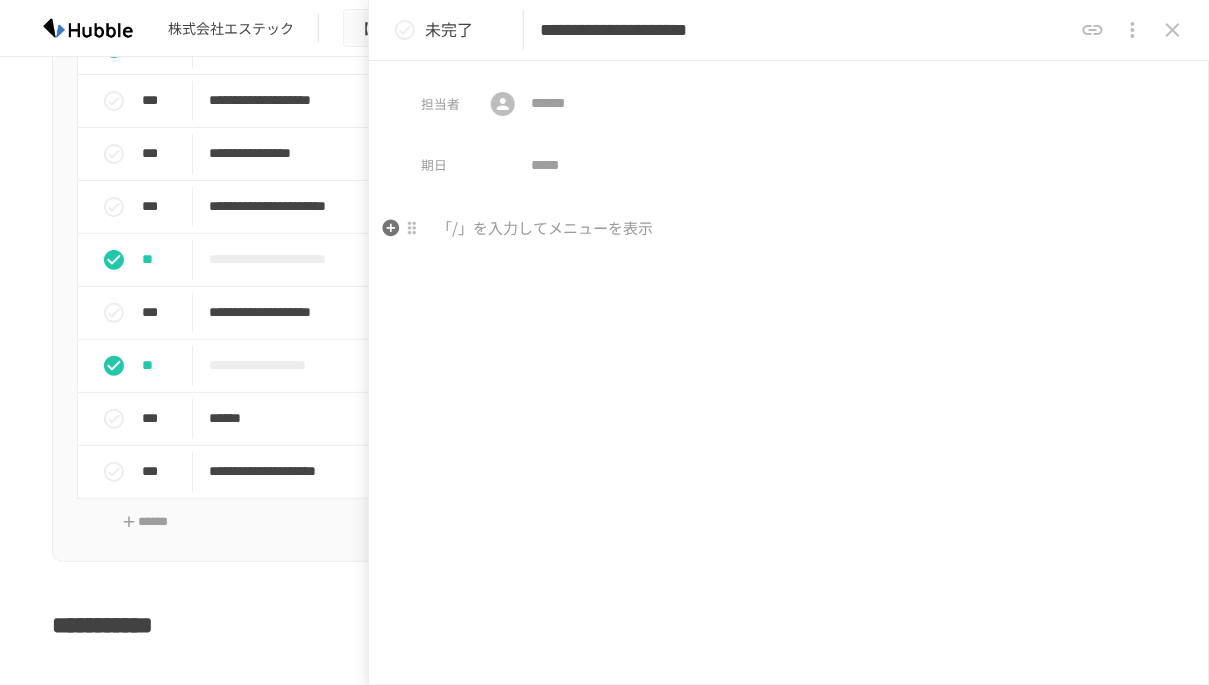 type on "**********" 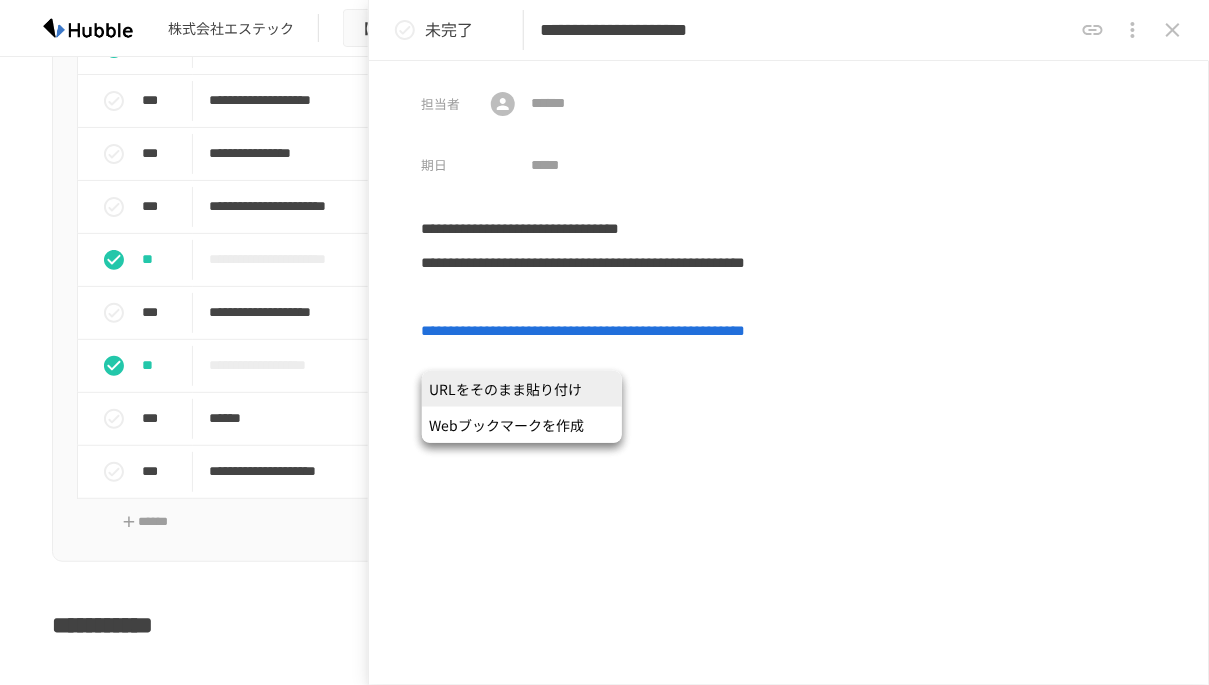 click on "URLをそのまま貼り付け" at bounding box center [522, 389] 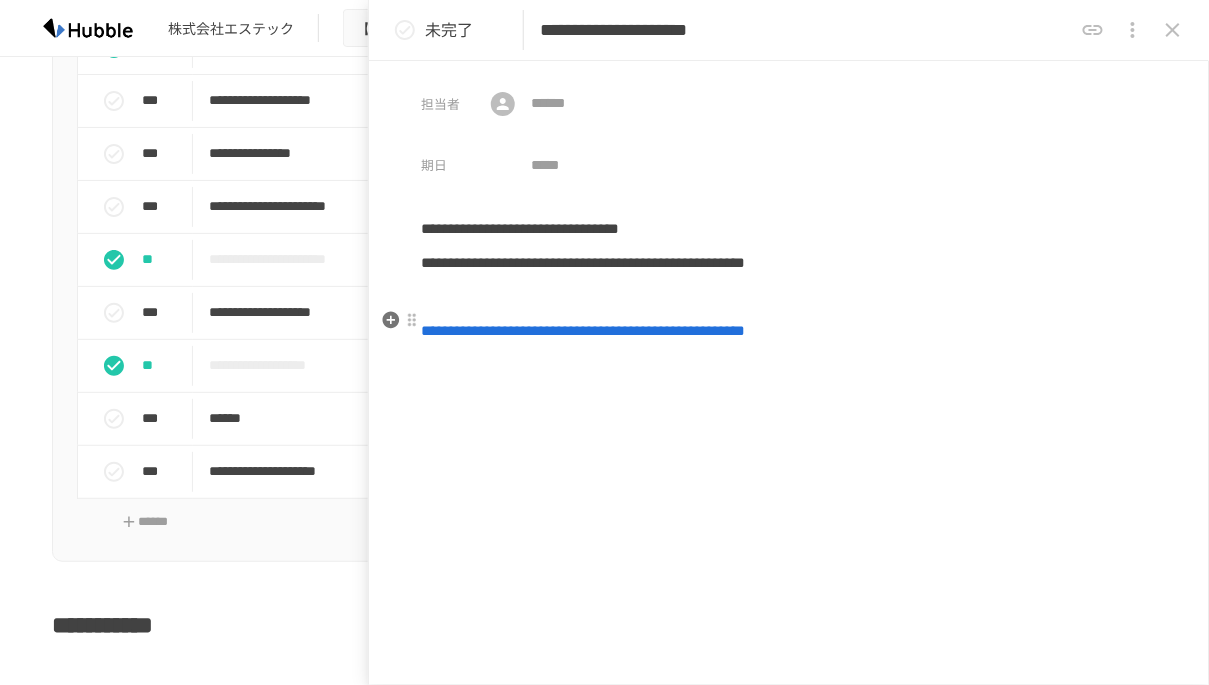 click at bounding box center (789, 297) 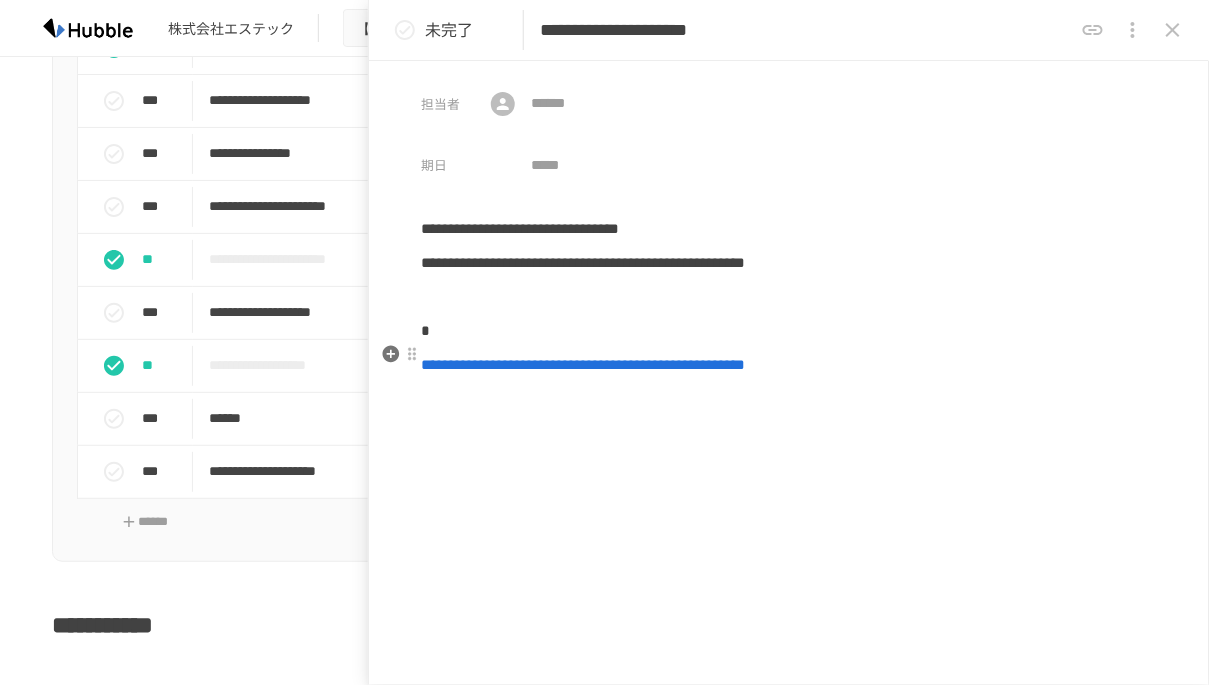 click on "*" at bounding box center [789, 331] 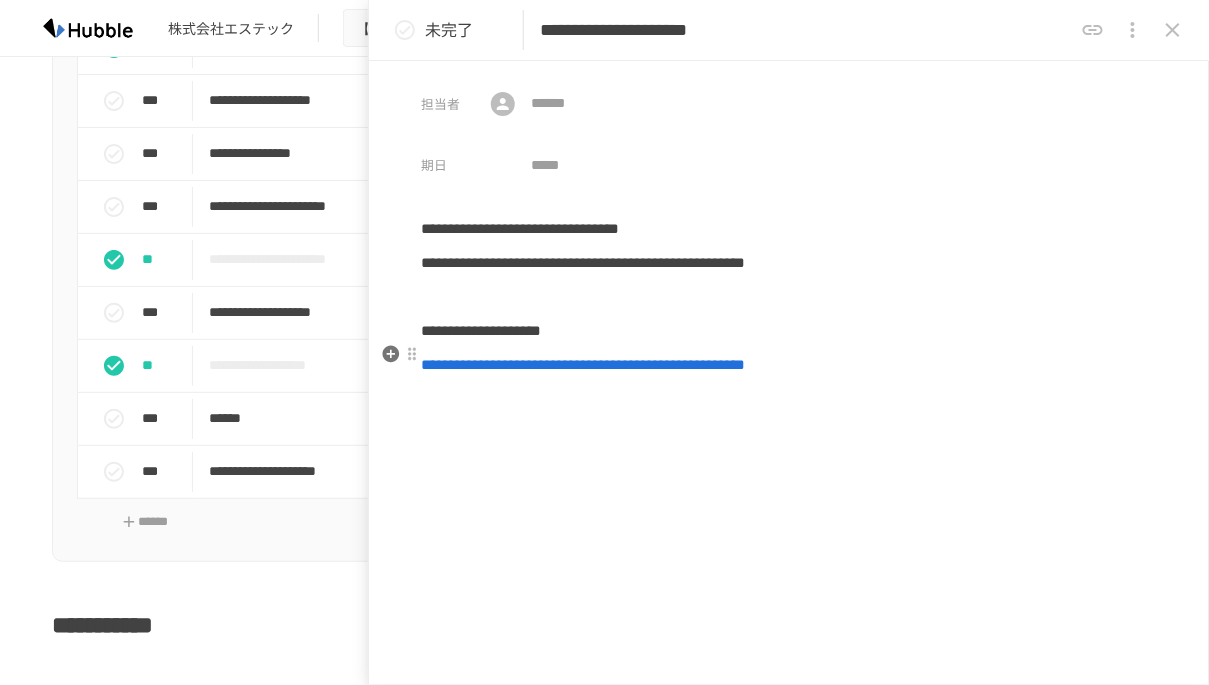 click on "**********" at bounding box center [481, 330] 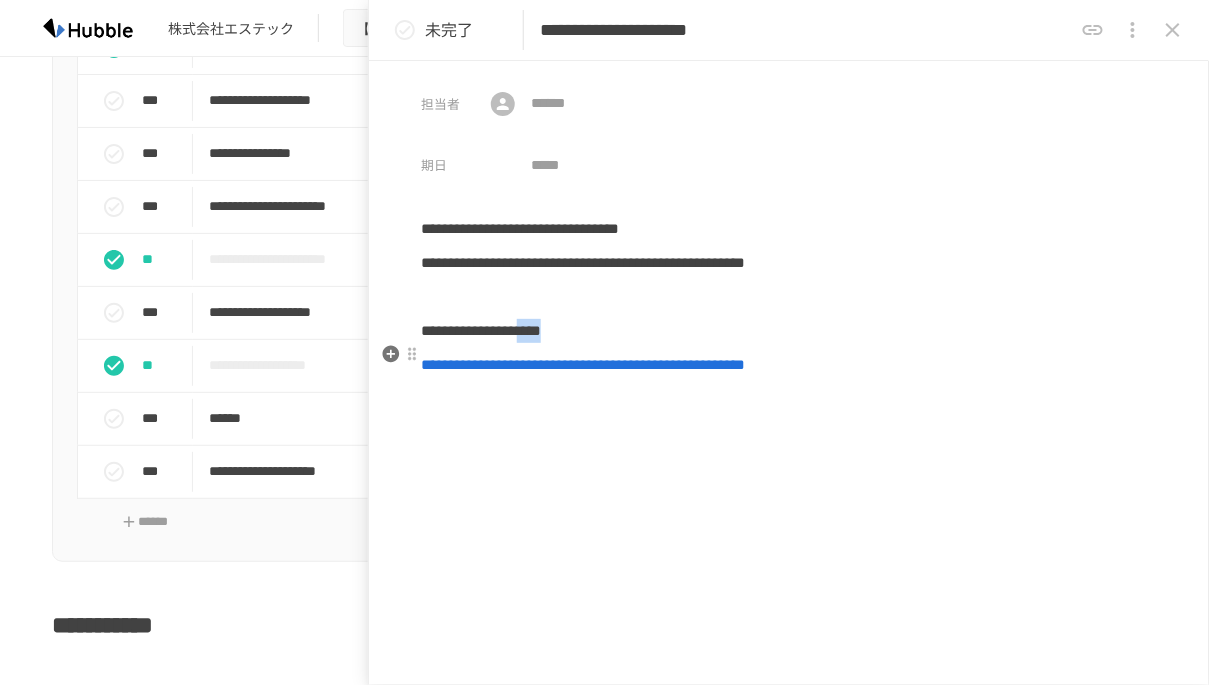 click on "**********" at bounding box center (481, 330) 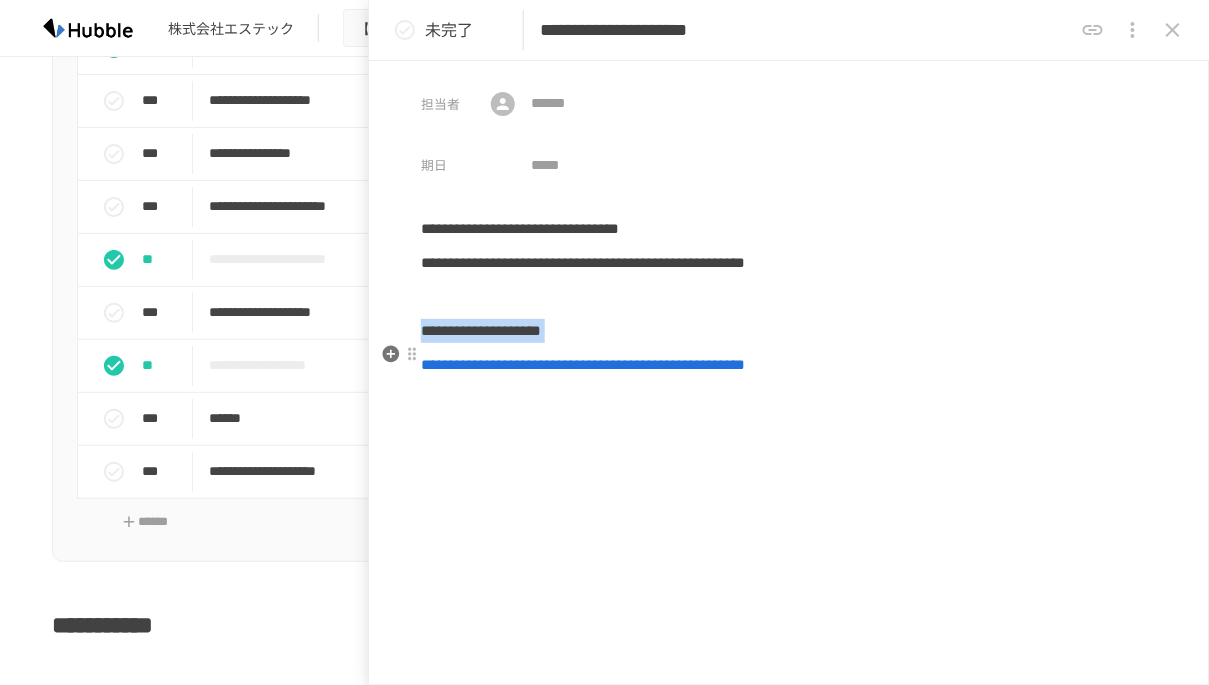 click on "**********" at bounding box center (481, 330) 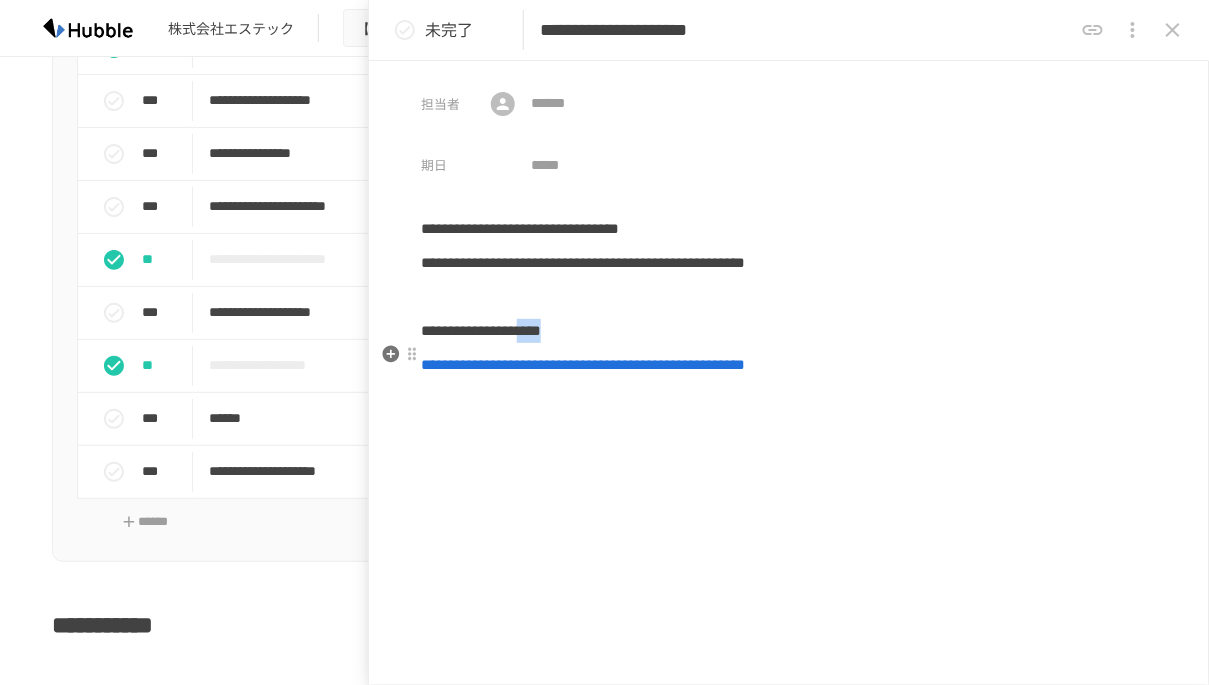 click on "**********" at bounding box center (481, 330) 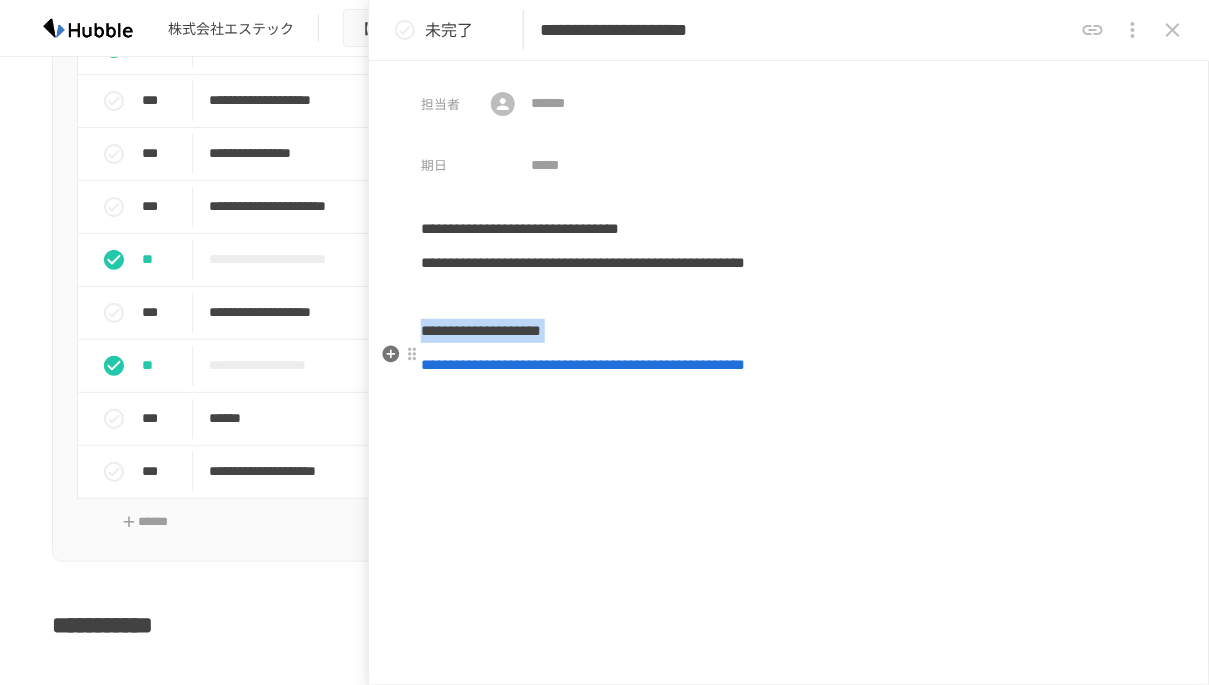 click on "**********" at bounding box center [481, 330] 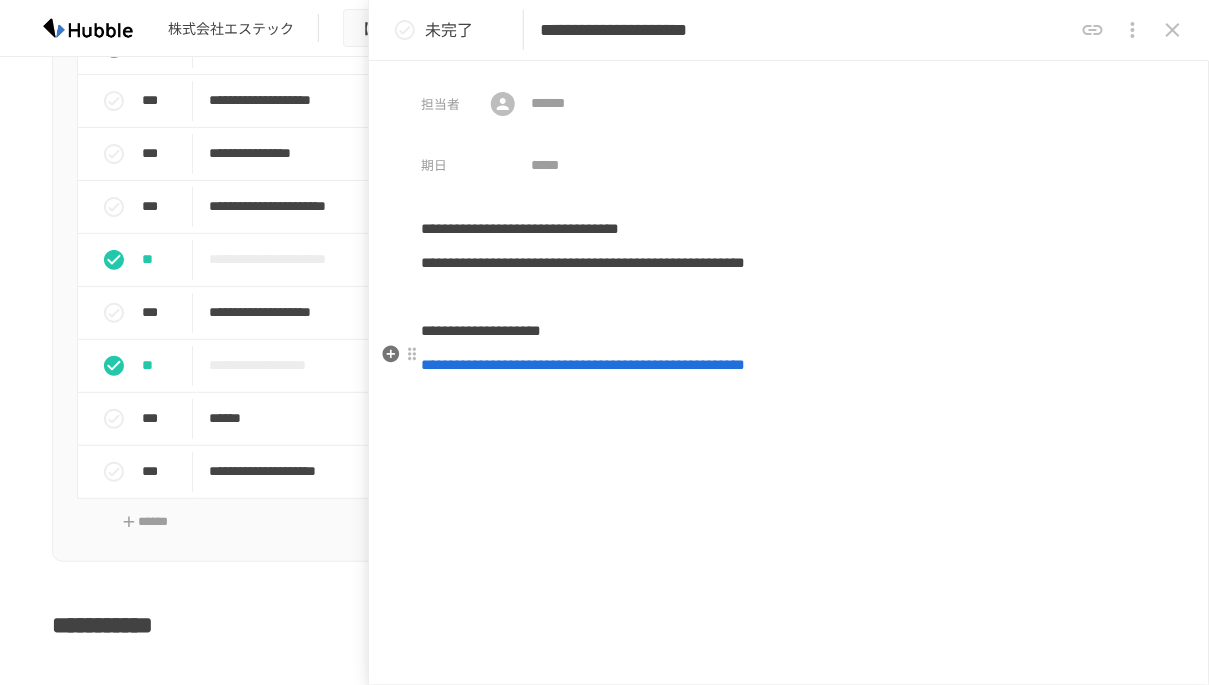 click on "**********" at bounding box center (481, 330) 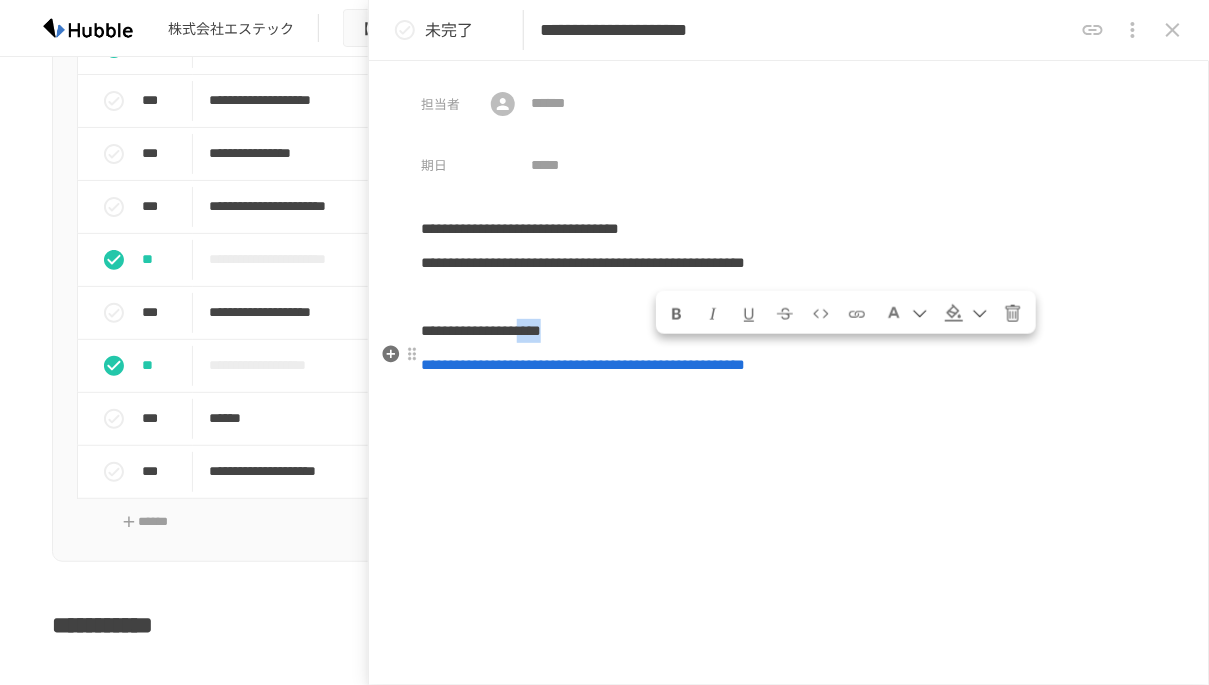 click on "**********" at bounding box center (481, 330) 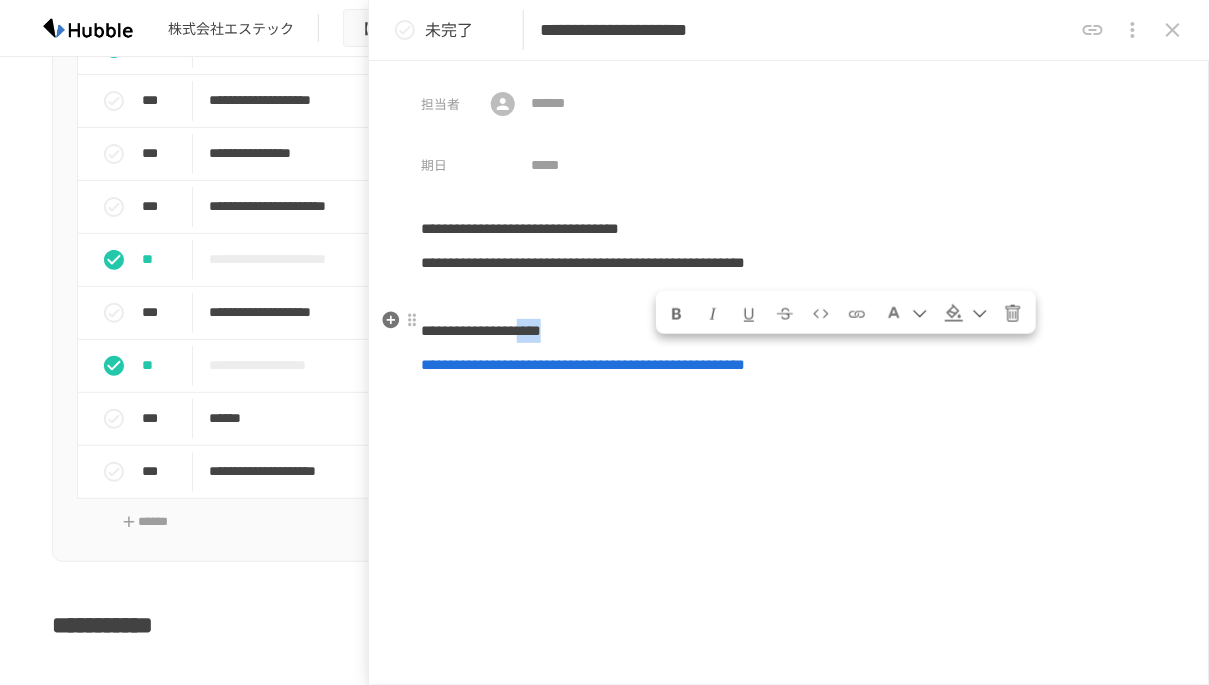 click at bounding box center (713, 312) 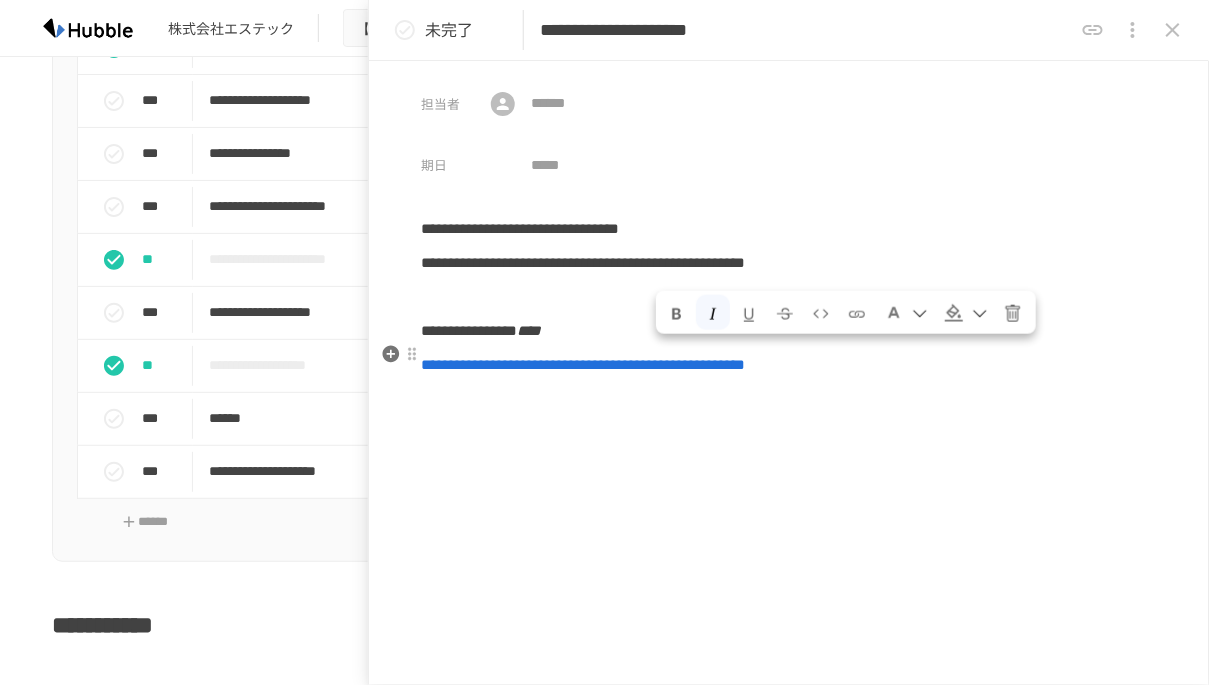 click on "**********" at bounding box center [789, 331] 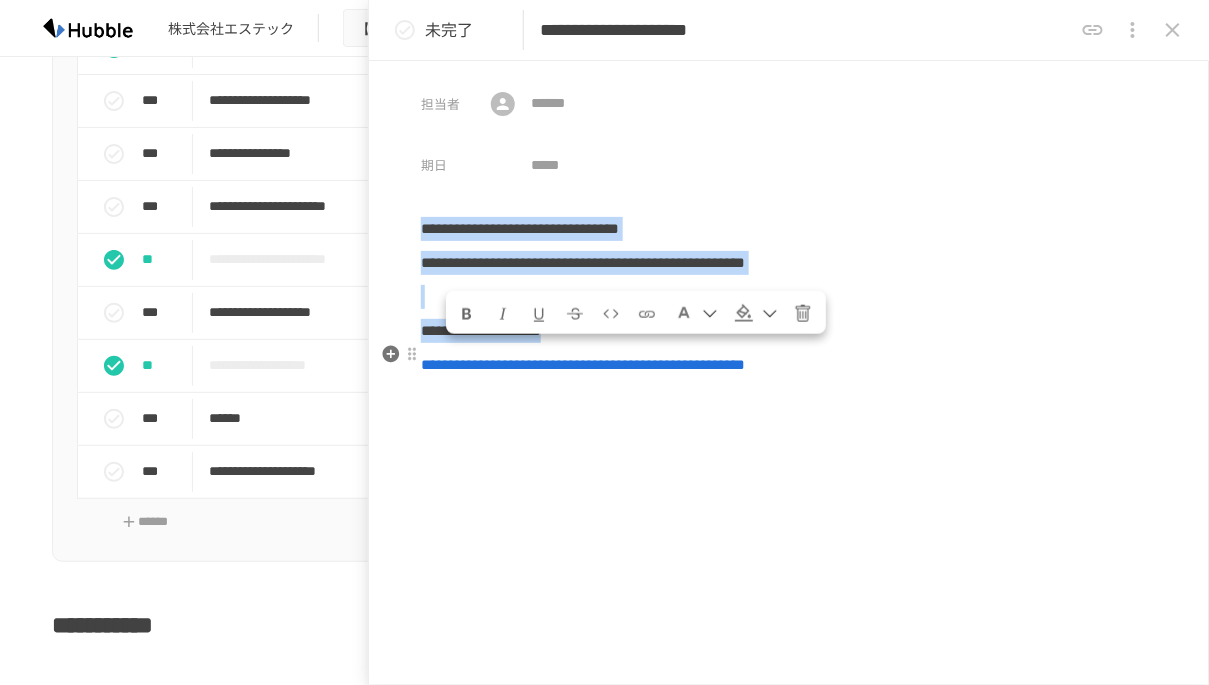 drag, startPoint x: 759, startPoint y: 361, endPoint x: 411, endPoint y: 357, distance: 348.02298 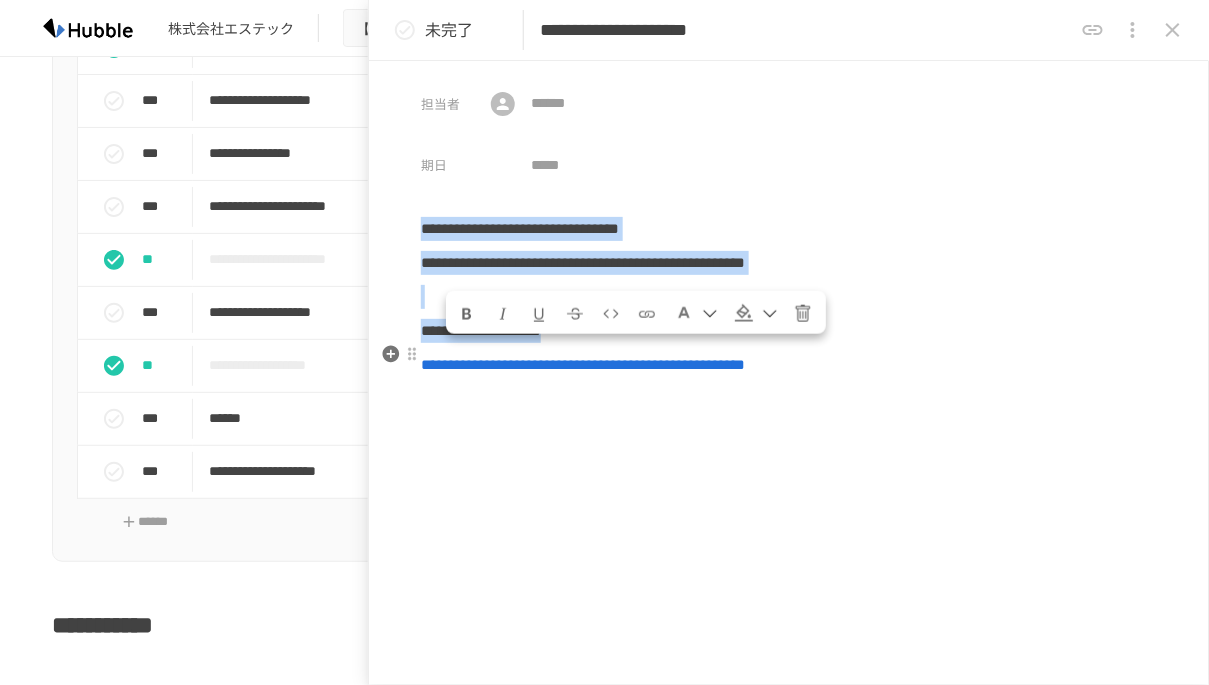 click on "**********" at bounding box center [789, 451] 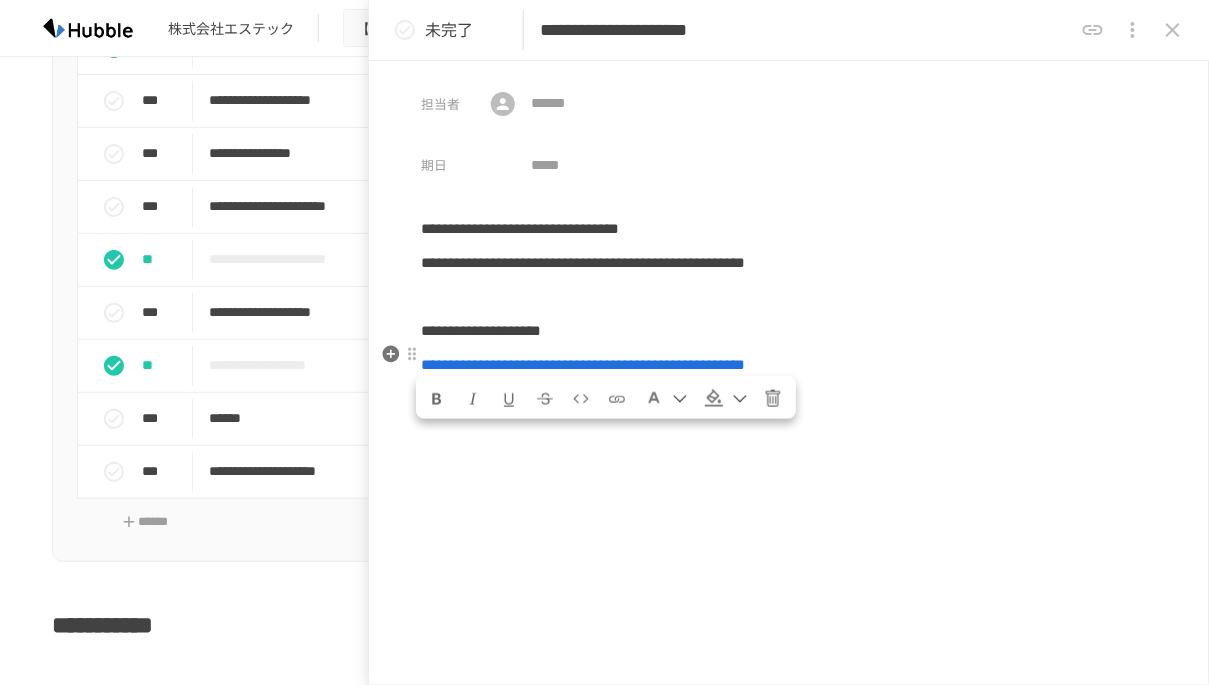 click on "**********" at bounding box center [481, 330] 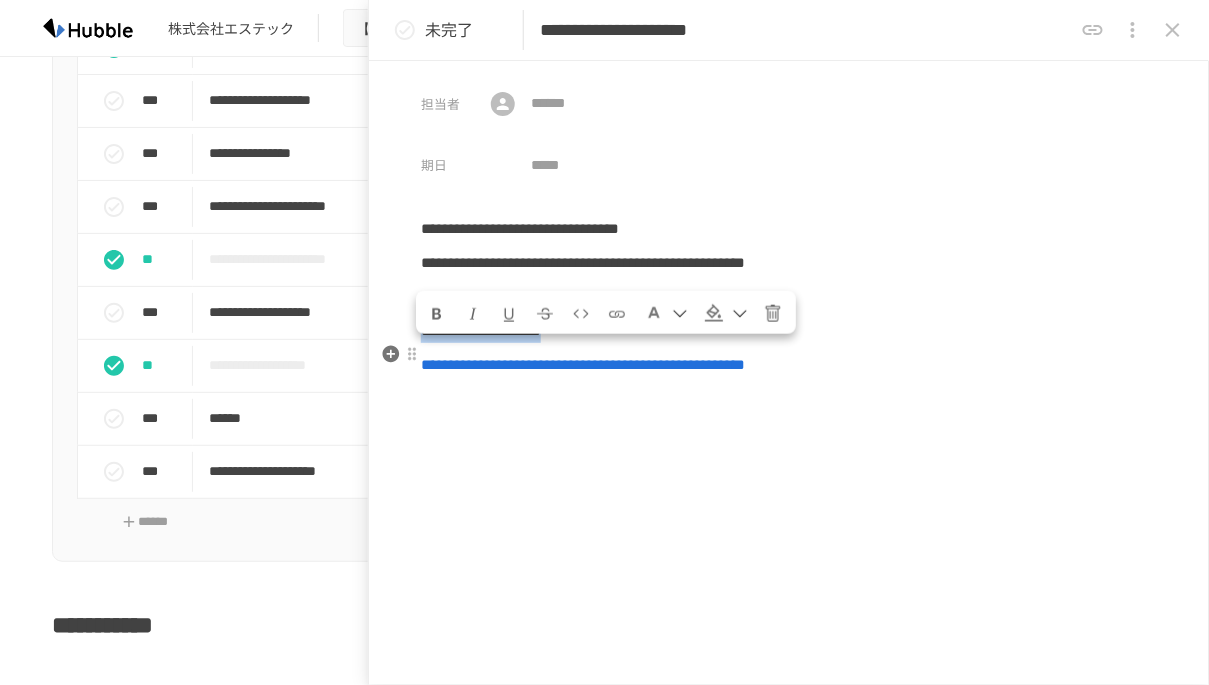 drag, startPoint x: 425, startPoint y: 354, endPoint x: 741, endPoint y: 353, distance: 316.0016 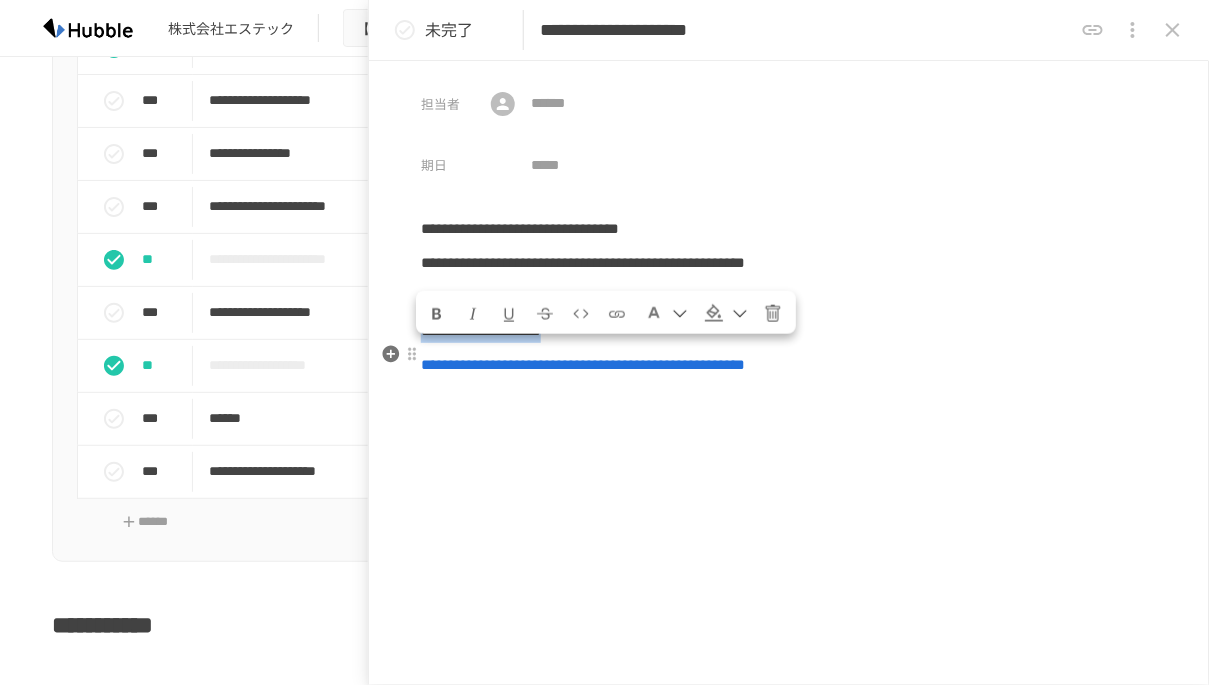 click on "**********" at bounding box center (789, 331) 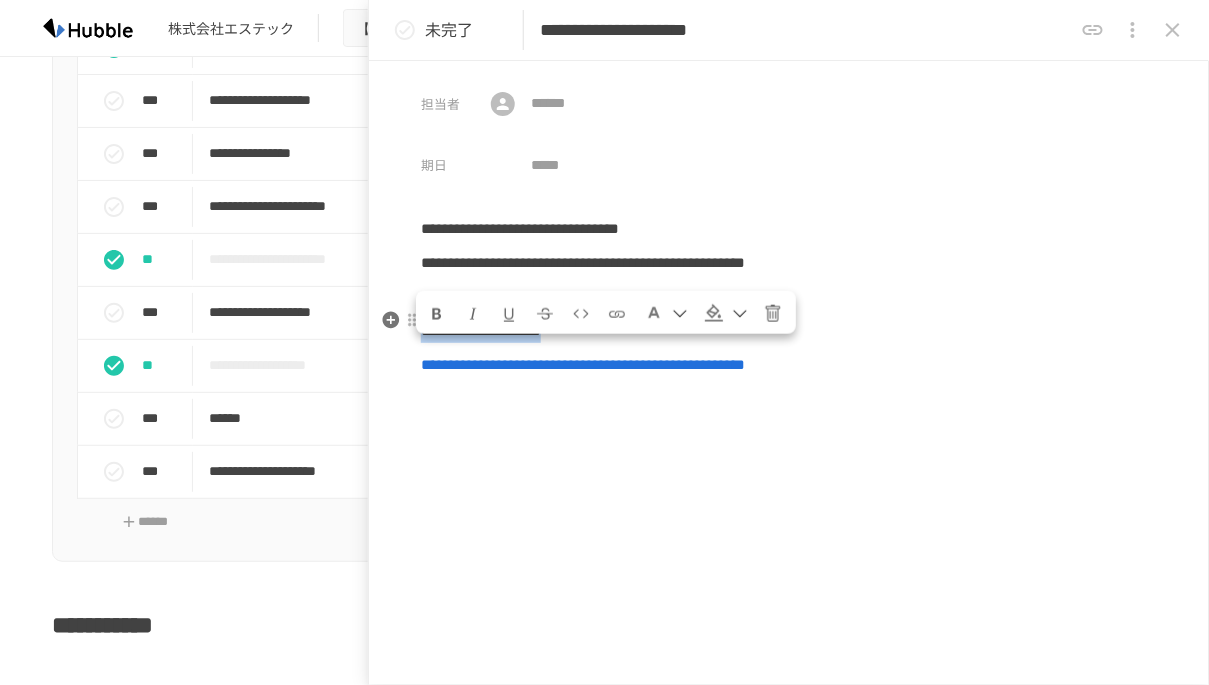 click at bounding box center [437, 314] 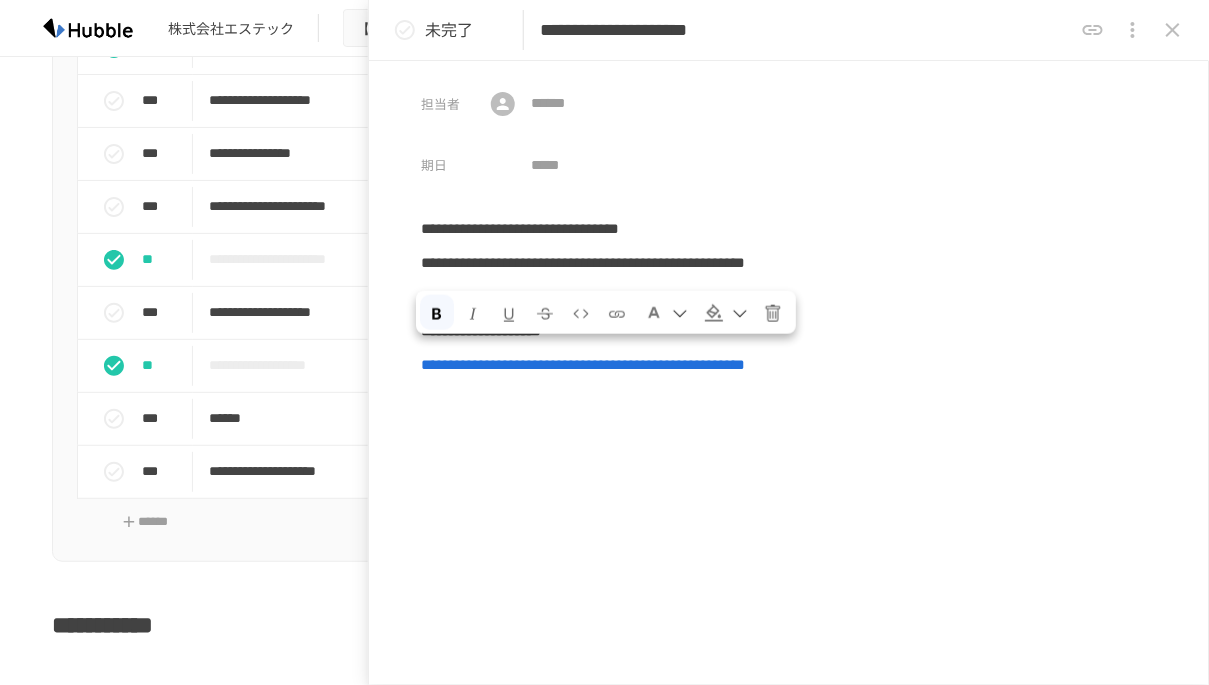 click on "**********" at bounding box center [789, 451] 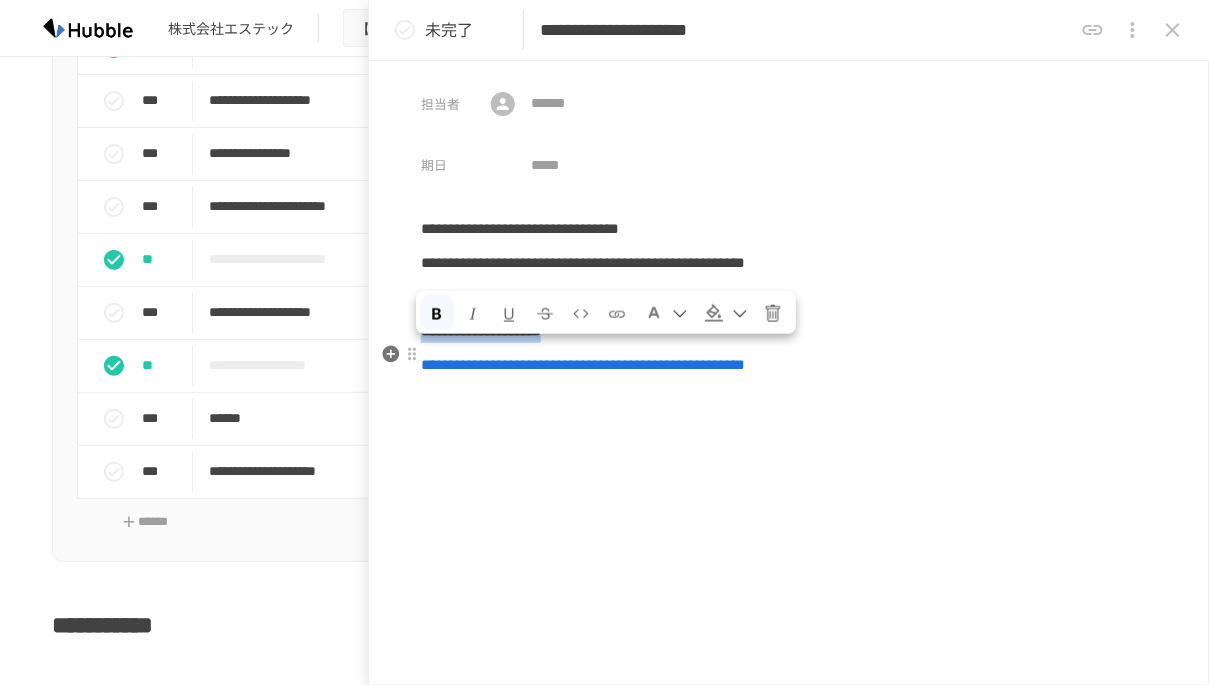 drag, startPoint x: 752, startPoint y: 353, endPoint x: 423, endPoint y: 358, distance: 329.038 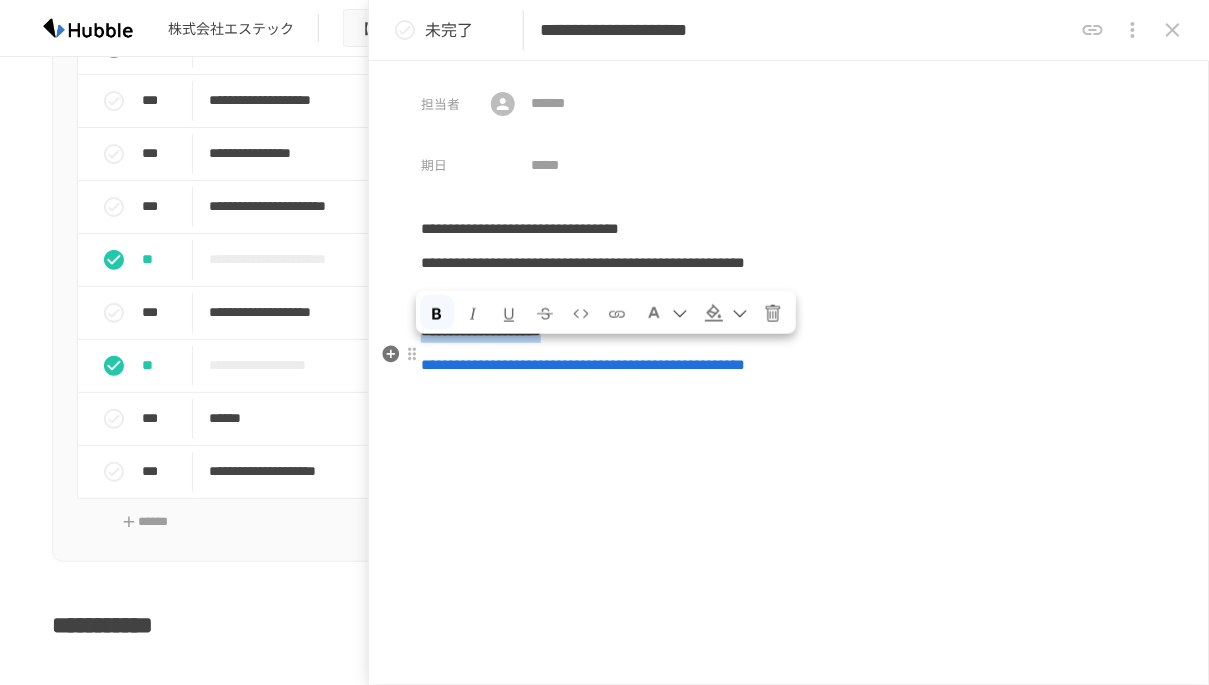 click on "**********" at bounding box center (789, 331) 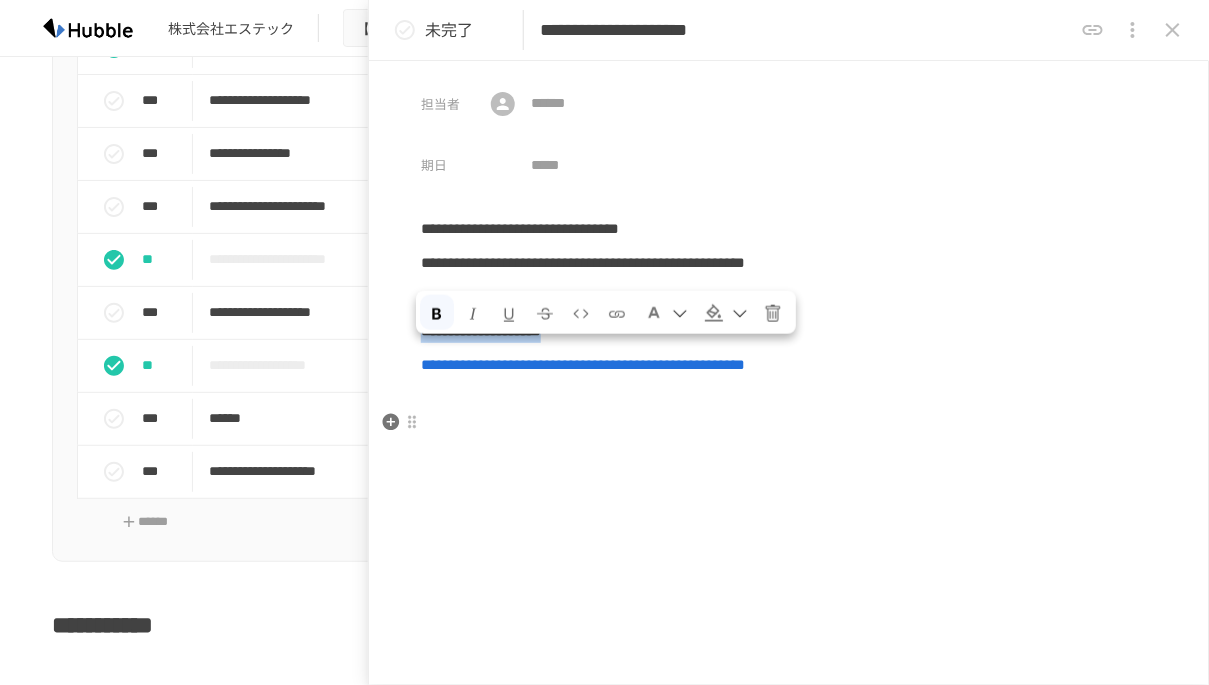 copy on "**********" 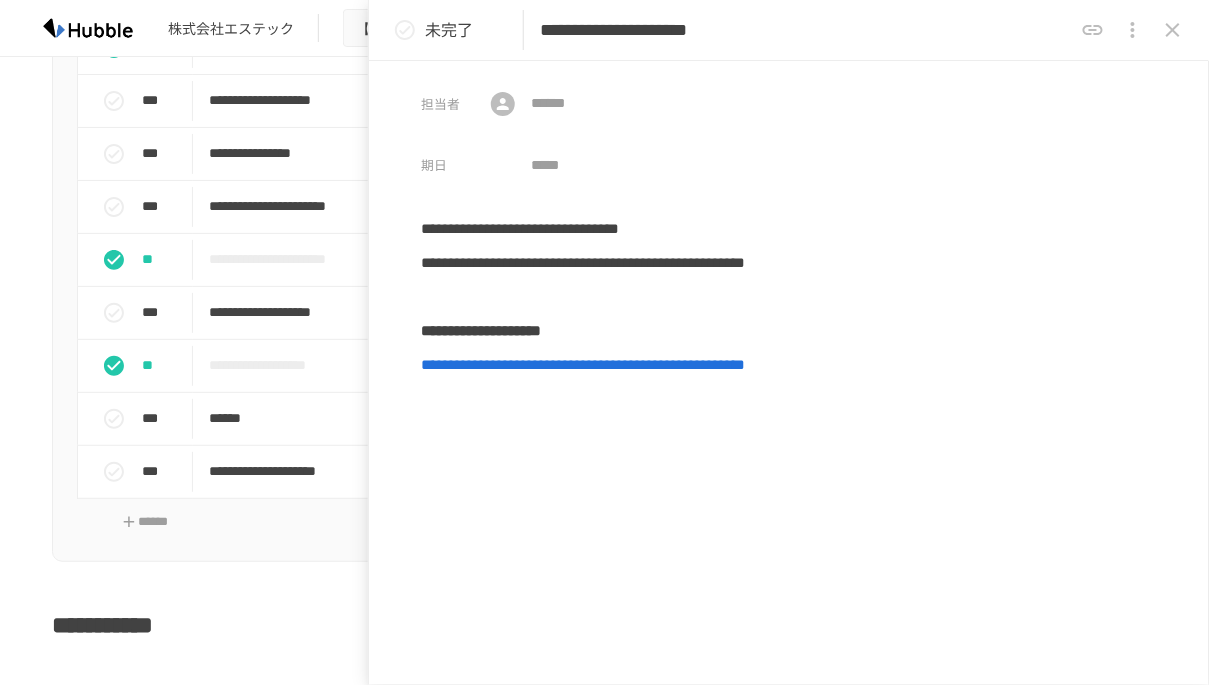 click on "**********" at bounding box center [789, 468] 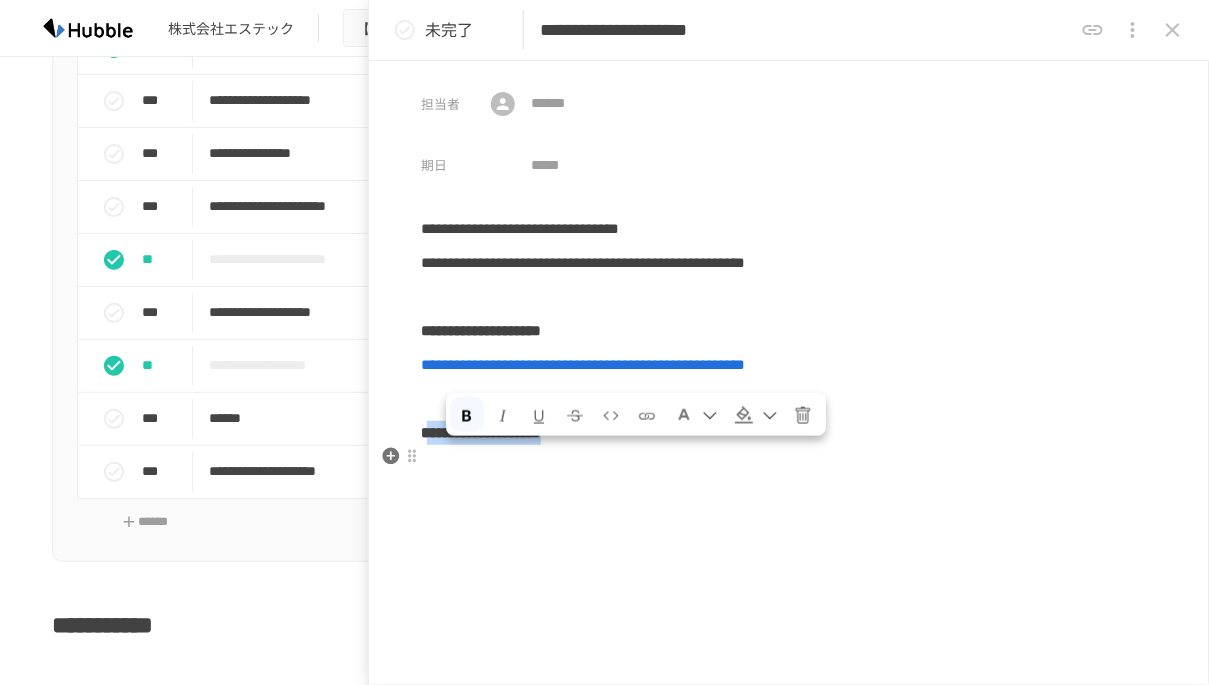 drag, startPoint x: 760, startPoint y: 455, endPoint x: 440, endPoint y: 454, distance: 320.00156 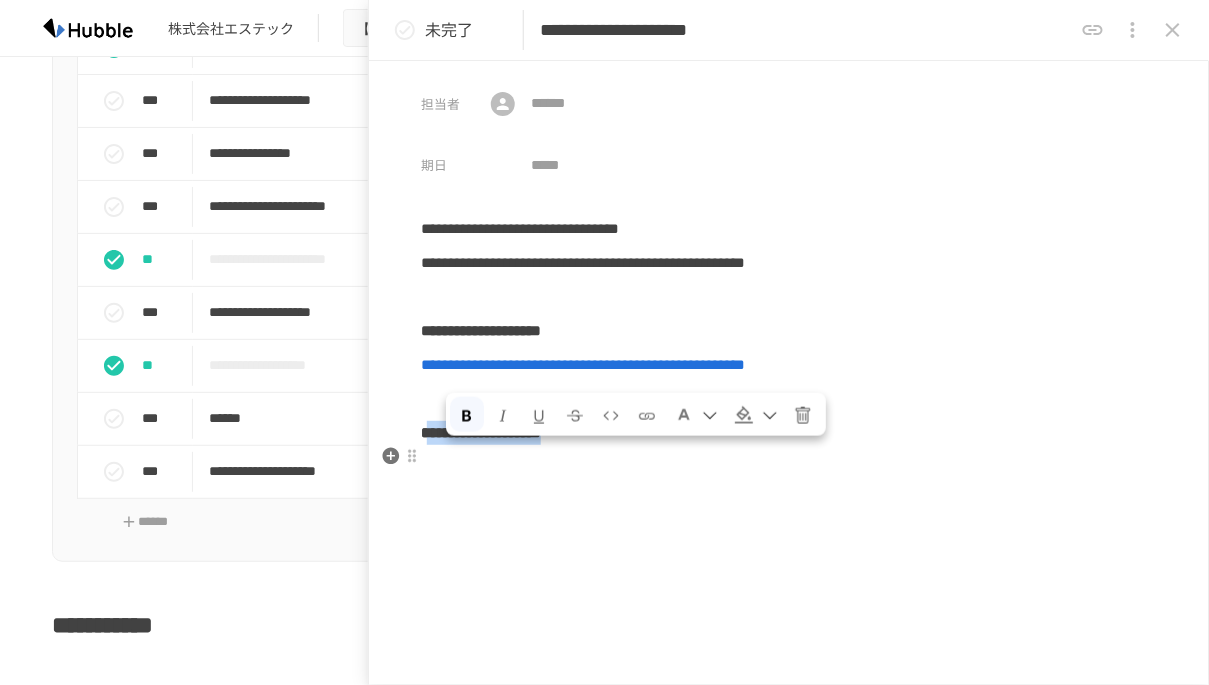 click on "**********" at bounding box center [789, 433] 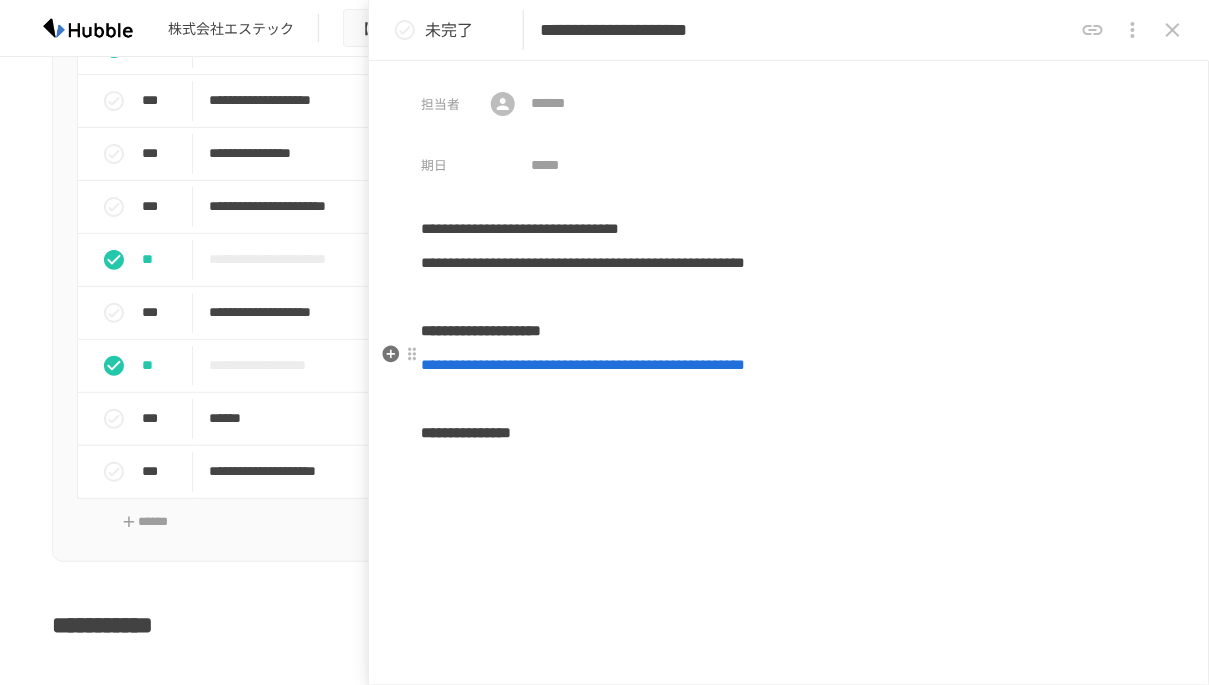 click on "**********" at bounding box center (481, 330) 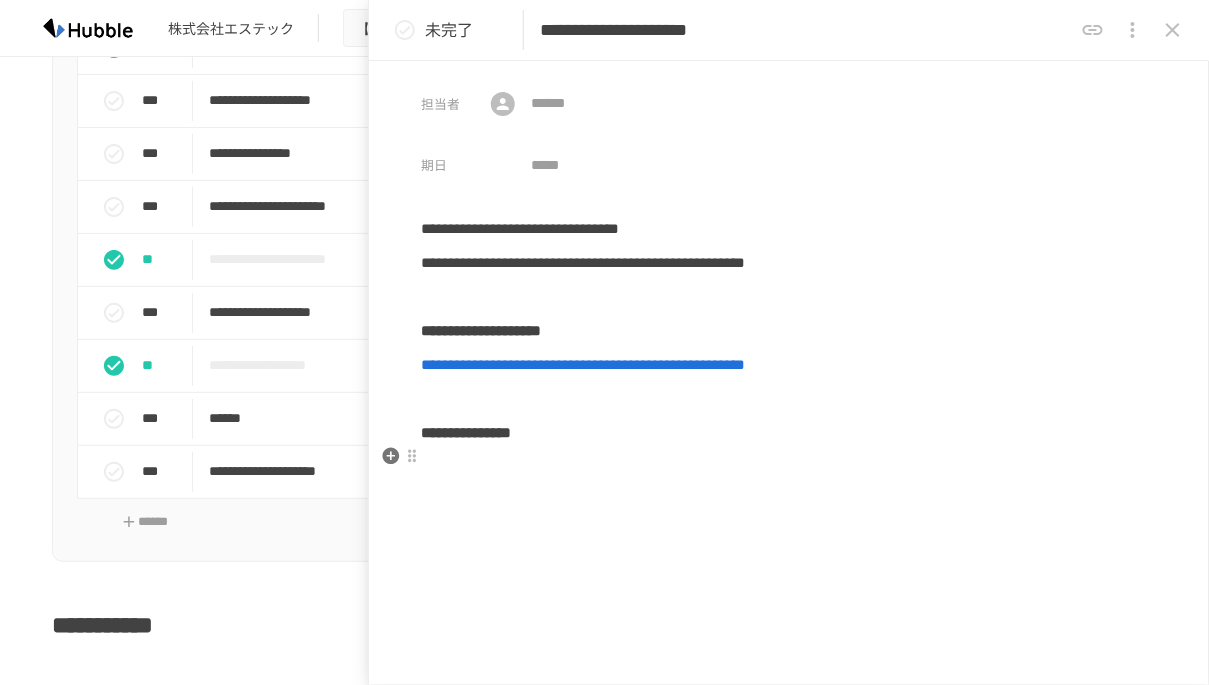 click on "**********" at bounding box center (789, 485) 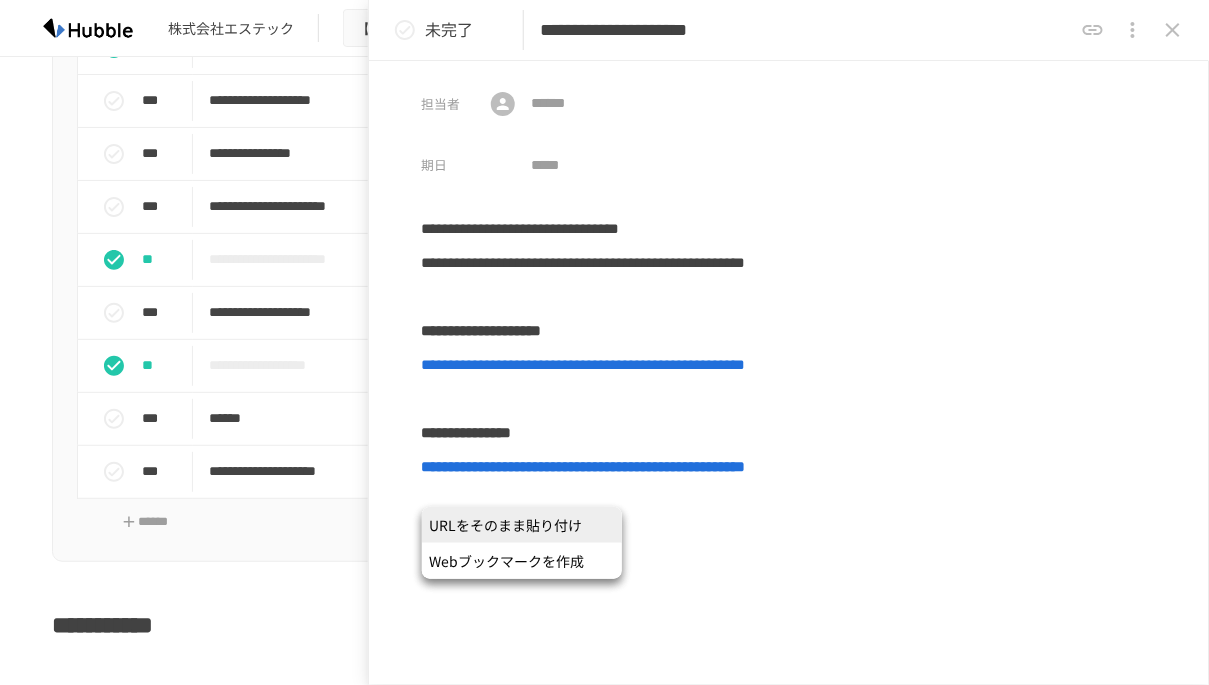 click on "URLをそのまま貼り付け" at bounding box center [522, 525] 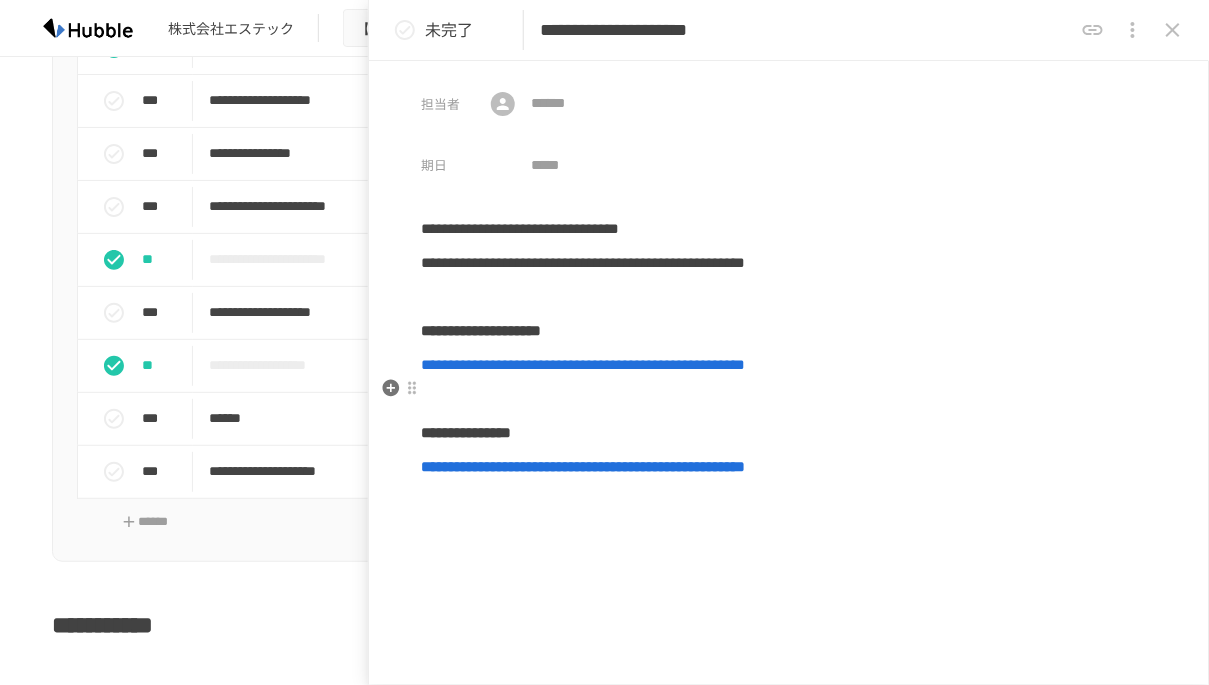 click on "**********" at bounding box center [789, 348] 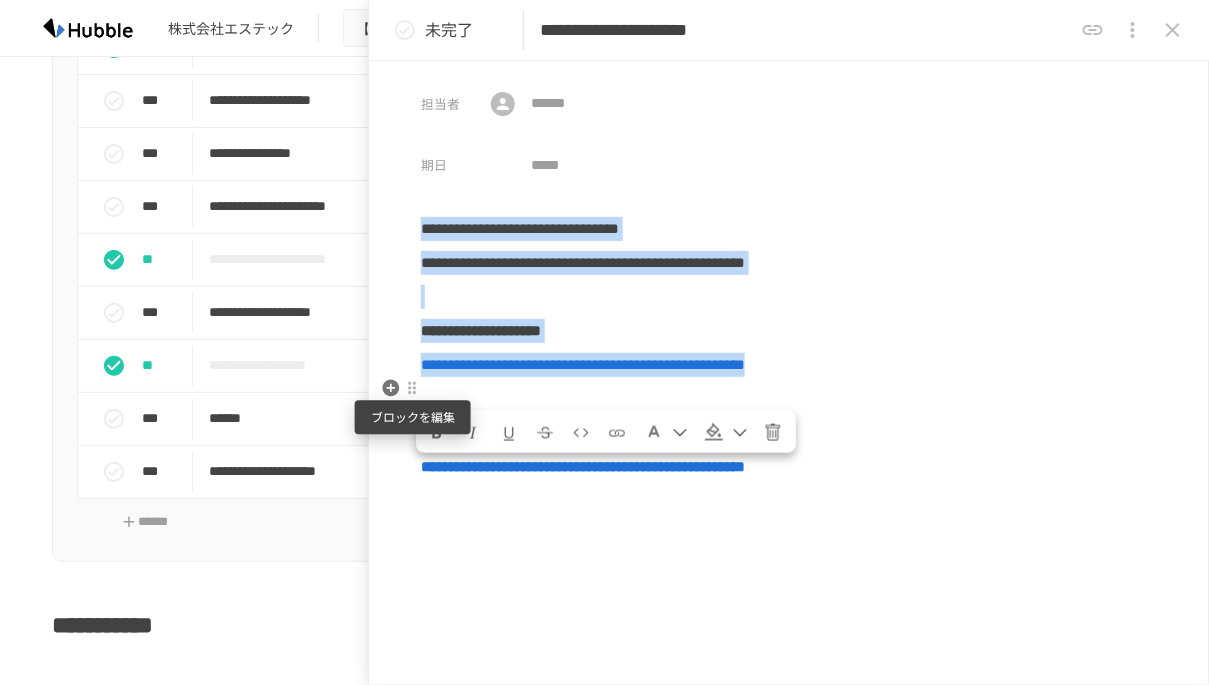 drag, startPoint x: 812, startPoint y: 386, endPoint x: 417, endPoint y: 381, distance: 395.03165 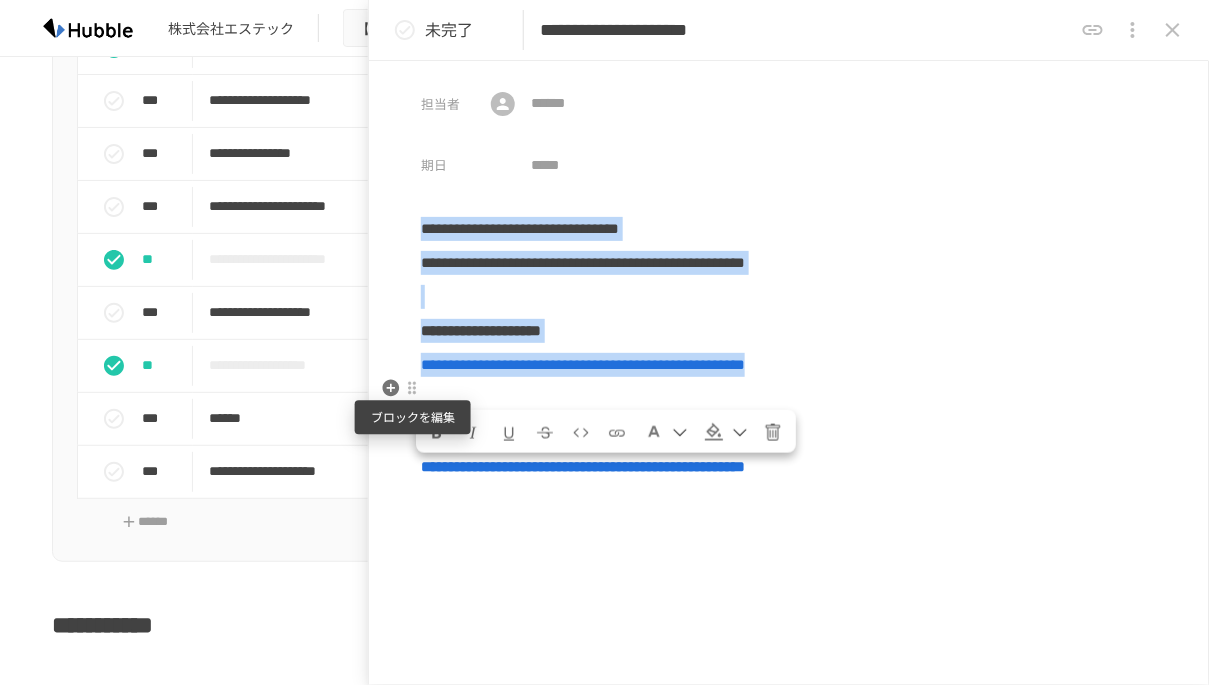click on "**********" at bounding box center (789, 502) 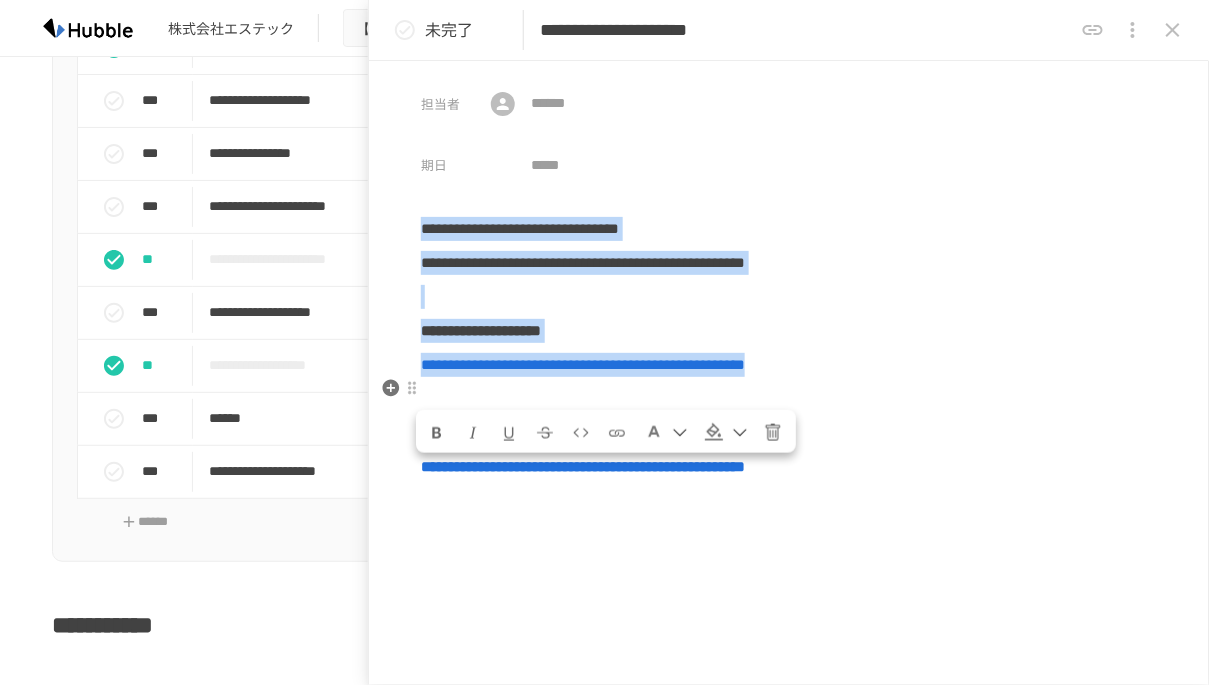 click on "**********" at bounding box center (789, 365) 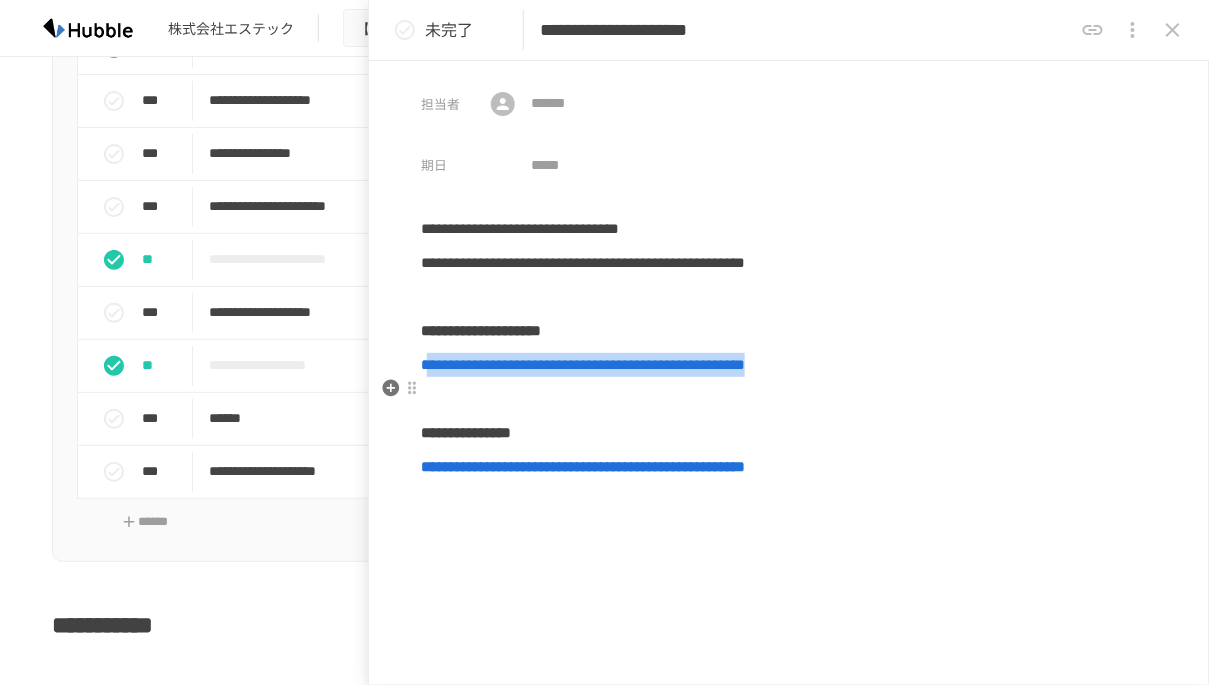 drag, startPoint x: 604, startPoint y: 387, endPoint x: 426, endPoint y: 389, distance: 178.01123 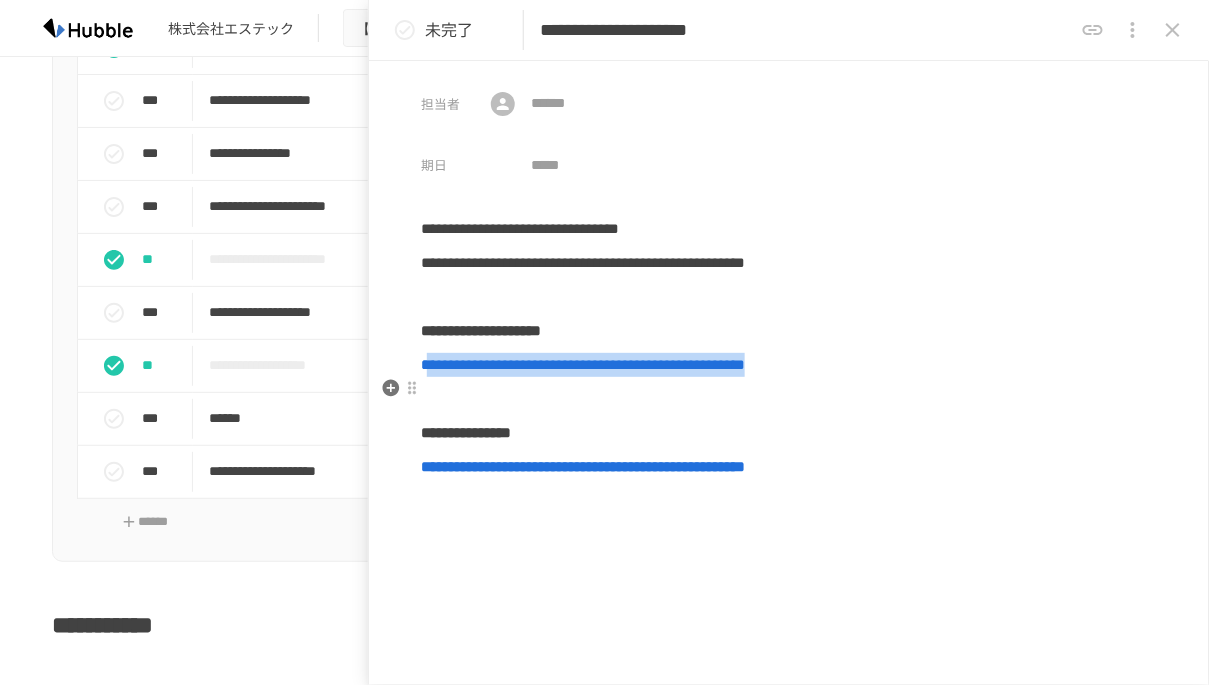 click on "**********" at bounding box center (789, 365) 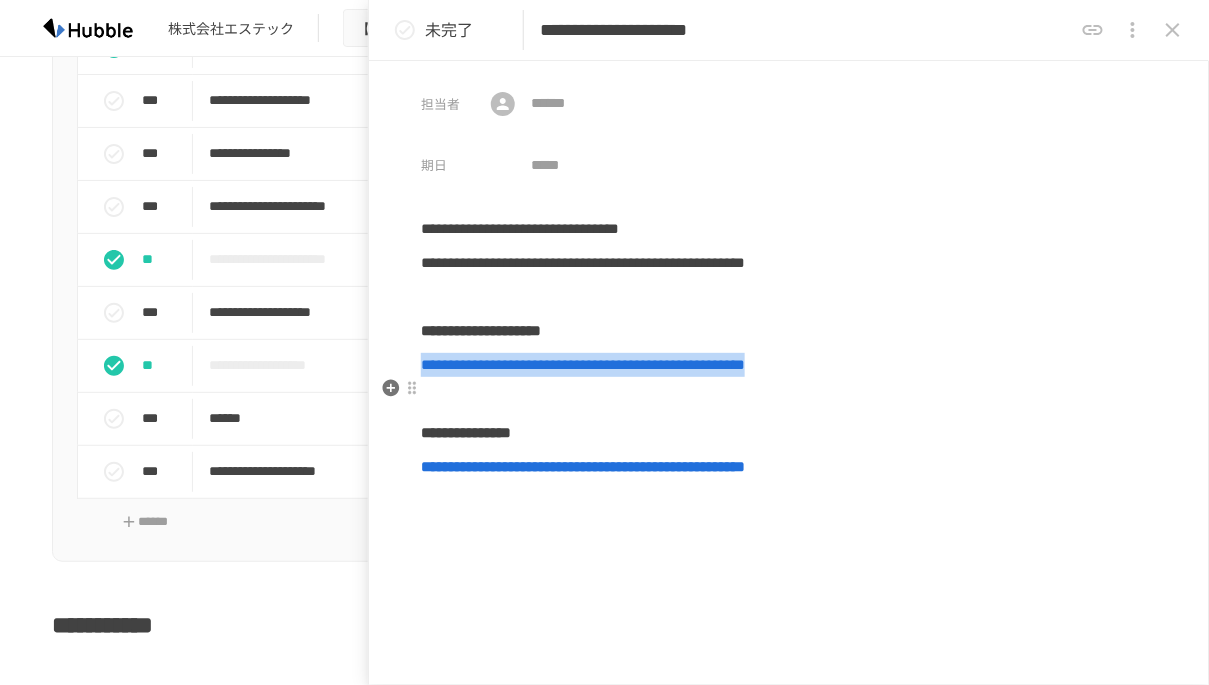 drag, startPoint x: 757, startPoint y: 389, endPoint x: 425, endPoint y: 399, distance: 332.15057 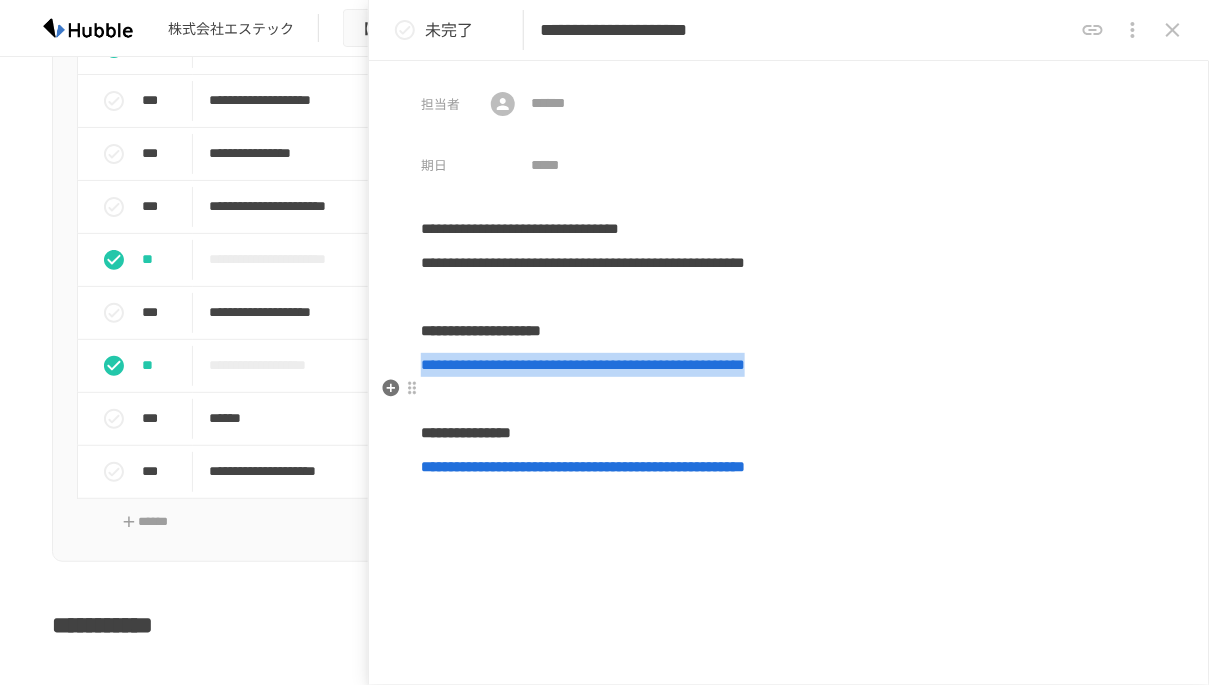 click on "**********" at bounding box center [789, 365] 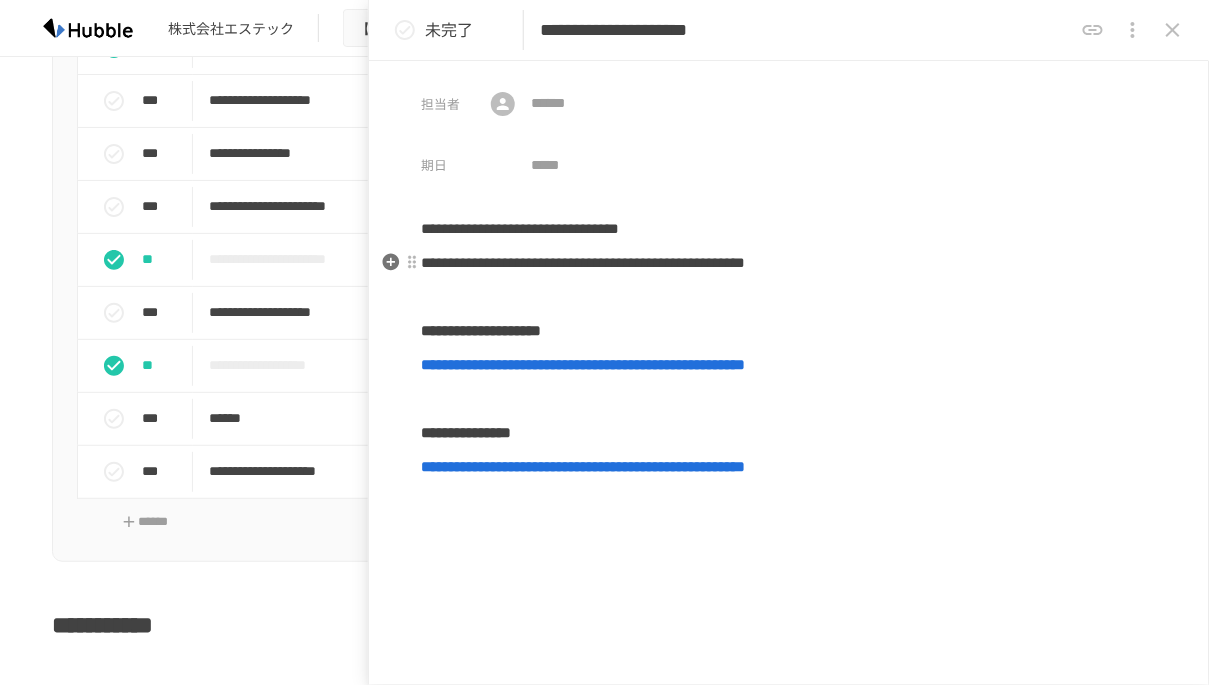 click on "**********" at bounding box center [789, 263] 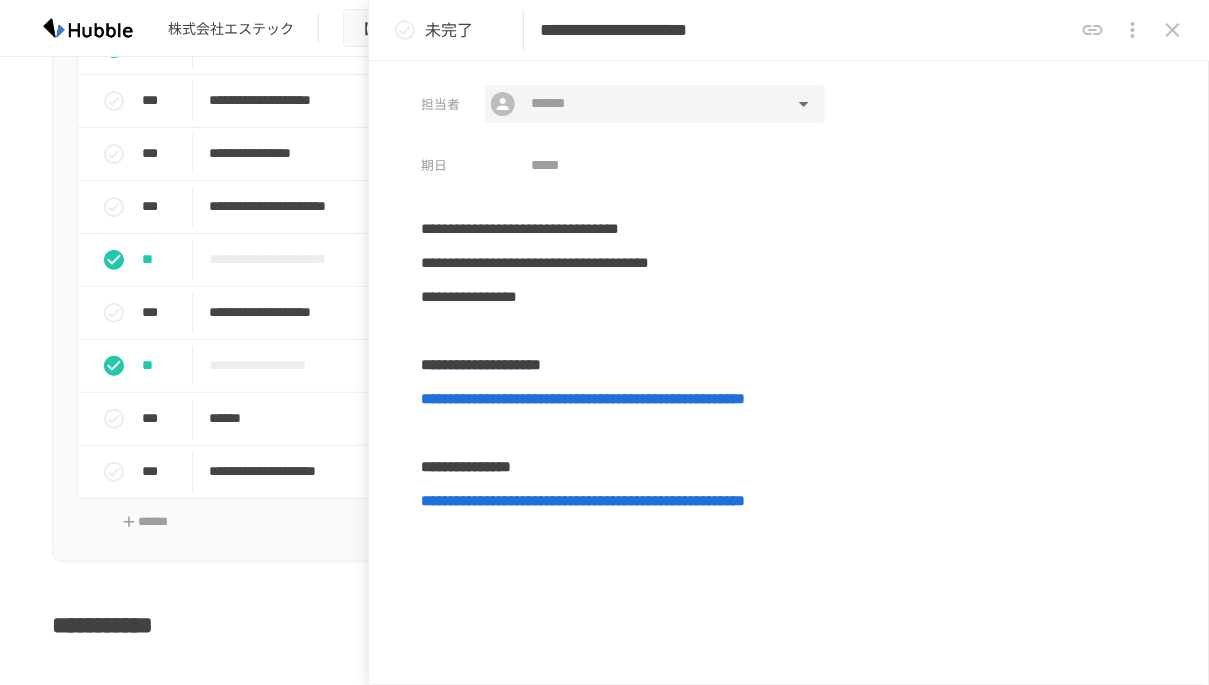 click at bounding box center (654, 104) 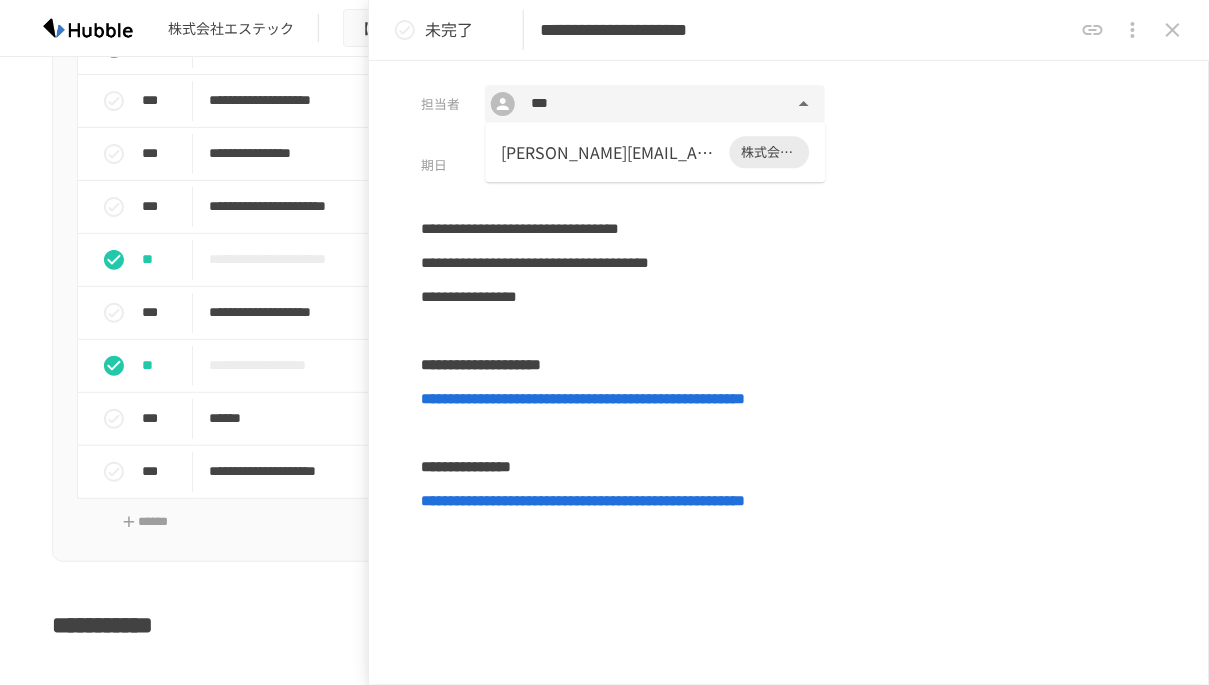 click on "[PERSON_NAME][EMAIL_ADDRESS][DOMAIN_NAME]" at bounding box center [612, 152] 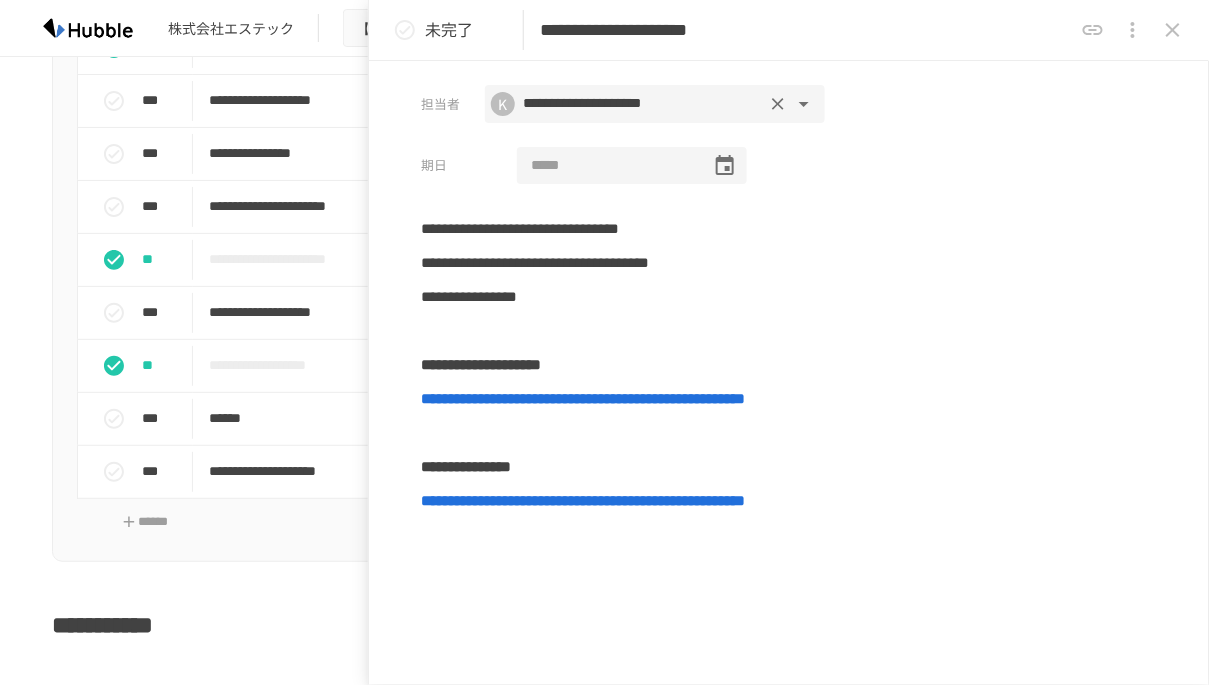 type on "**********" 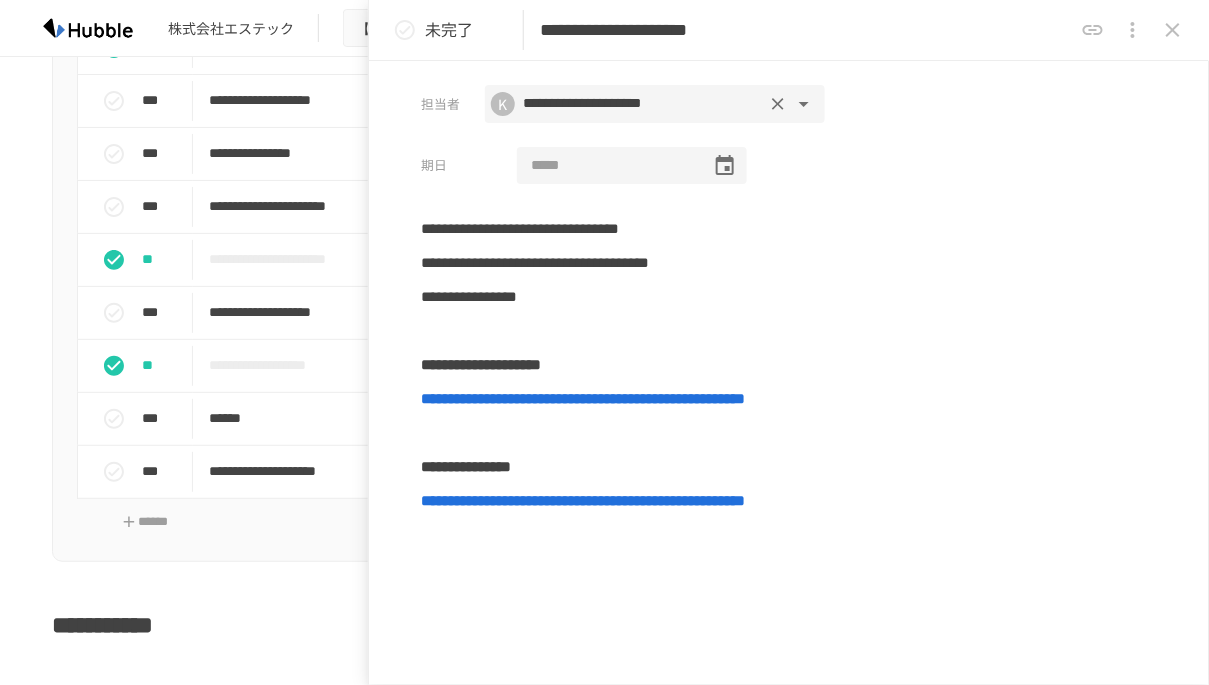 click at bounding box center (607, 166) 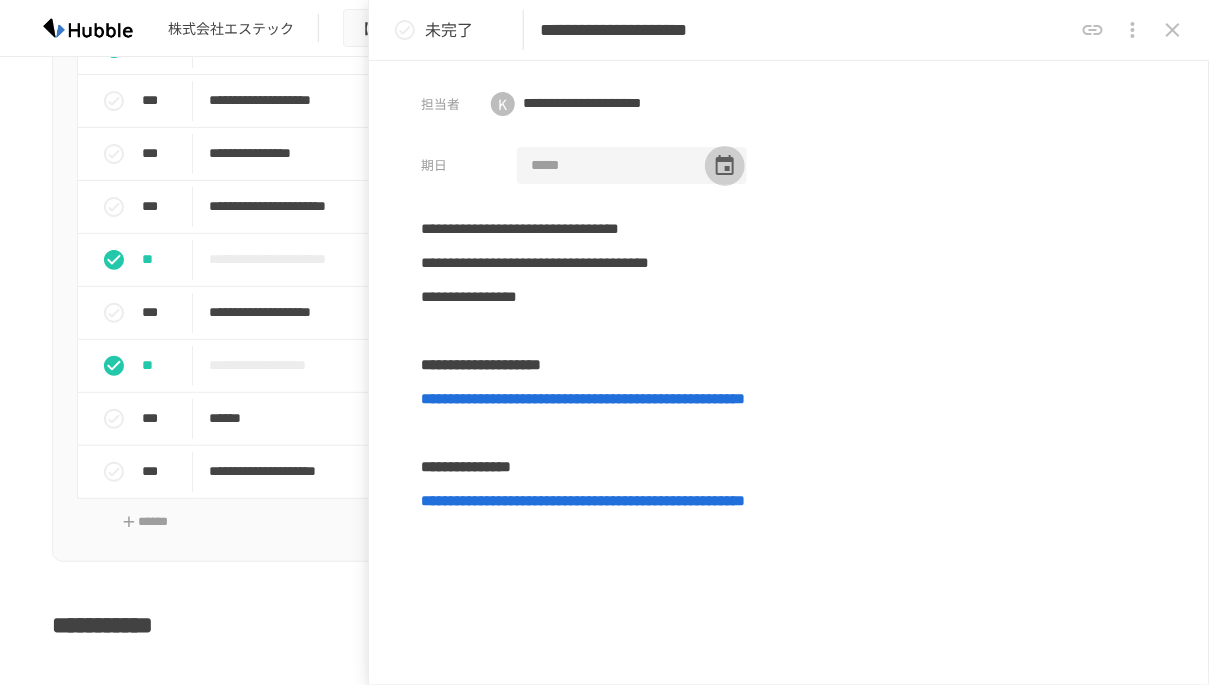 click at bounding box center (725, 166) 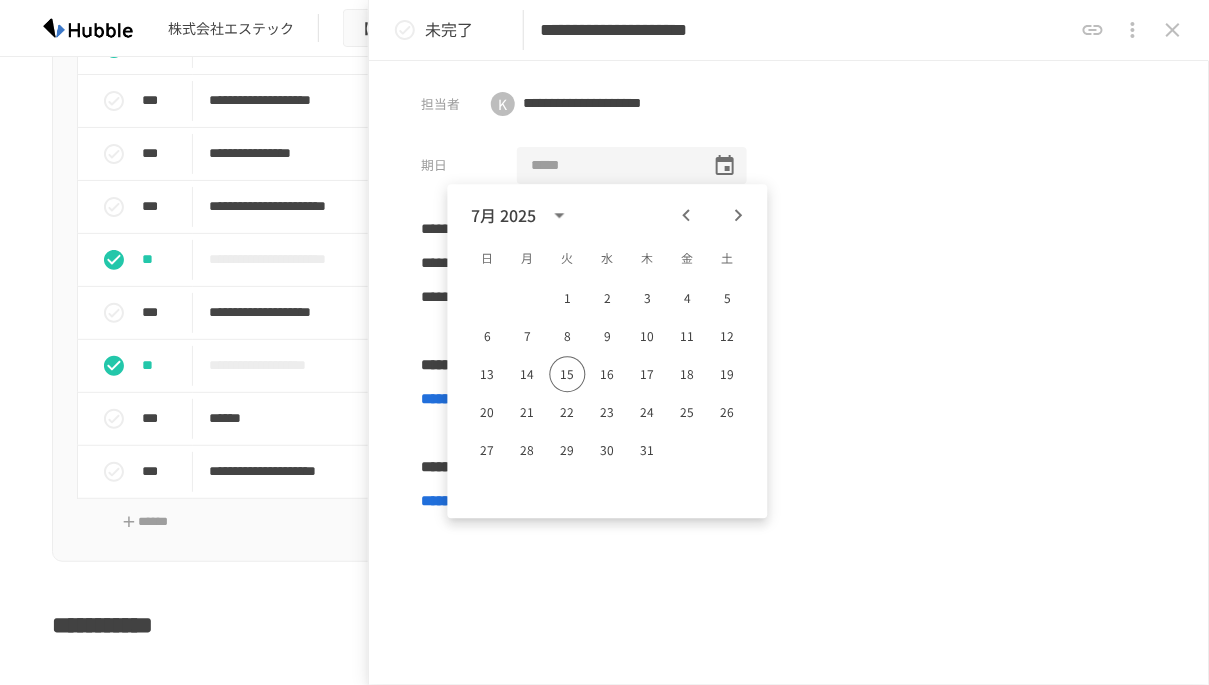 click 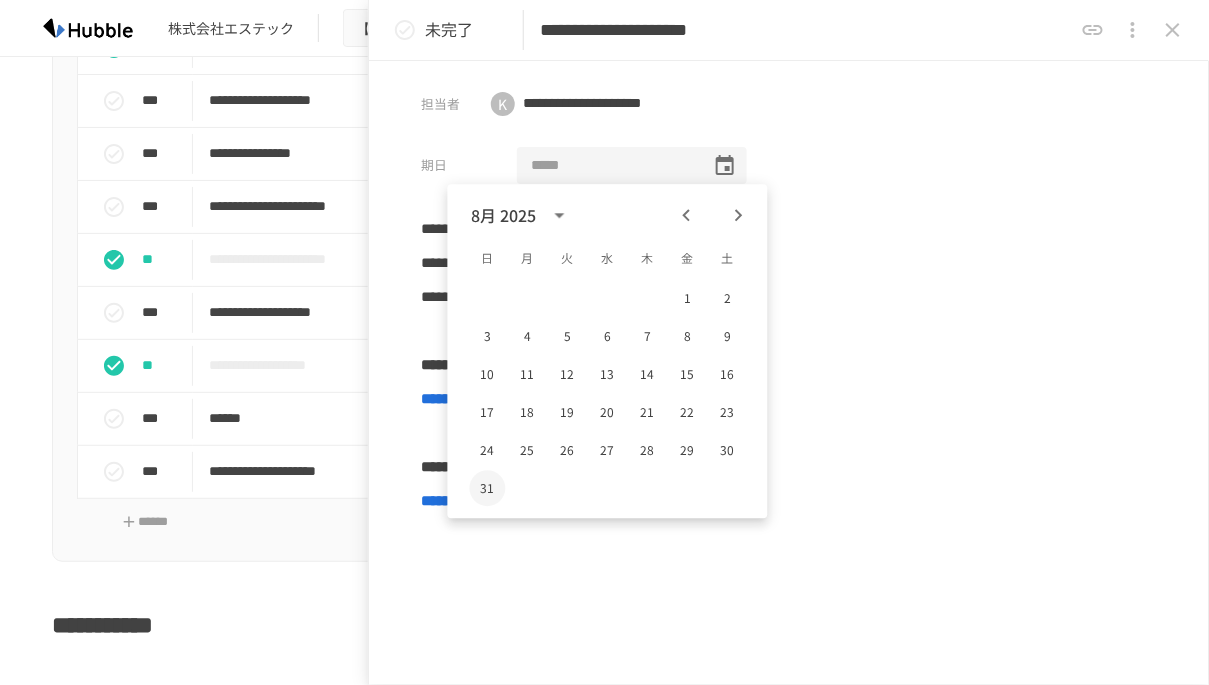 click on "31" at bounding box center (488, 488) 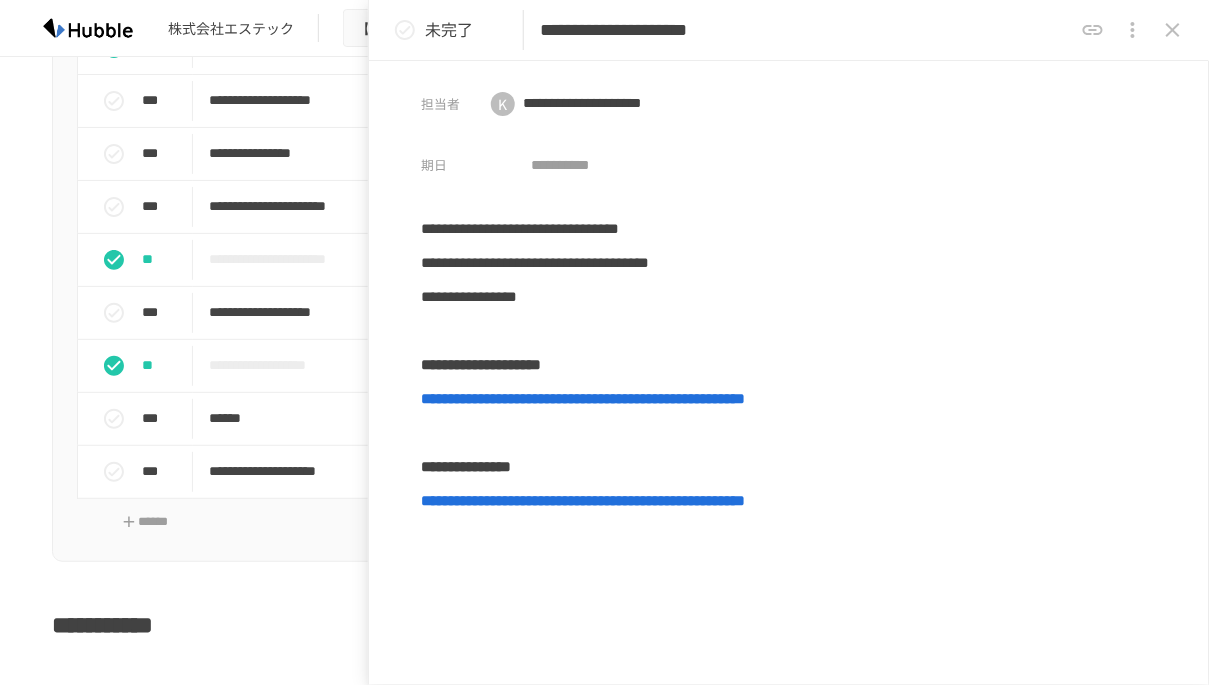 type on "**********" 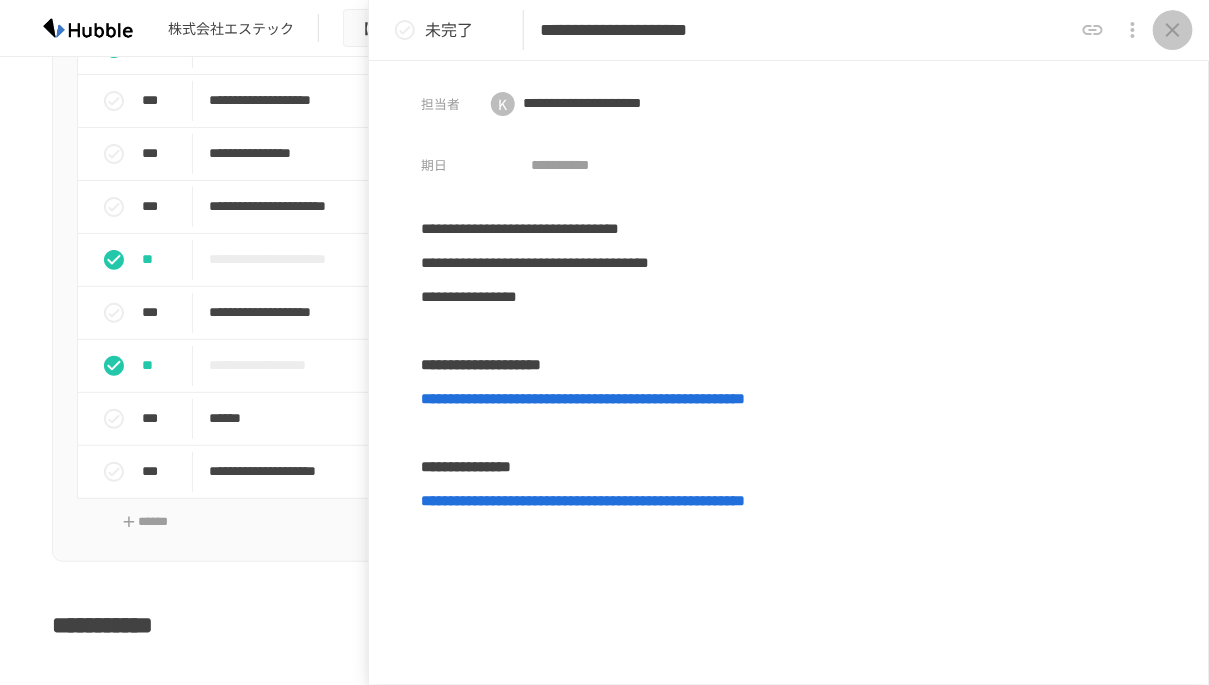 click 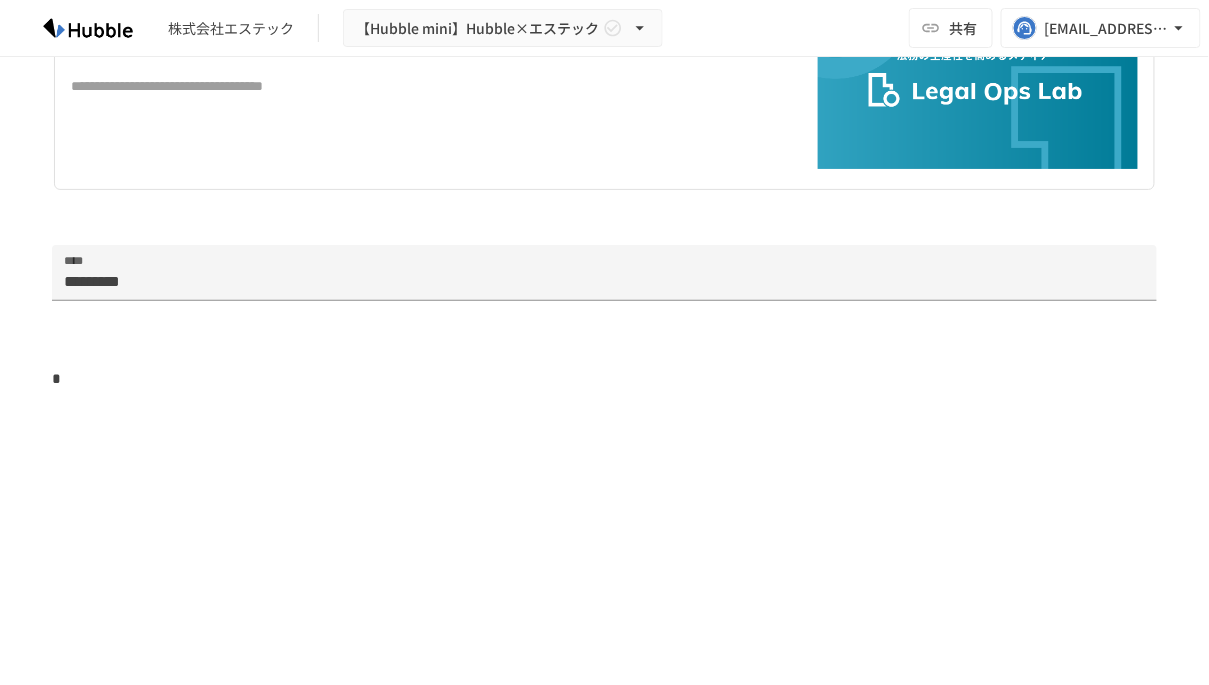 scroll, scrollTop: 3756, scrollLeft: 0, axis: vertical 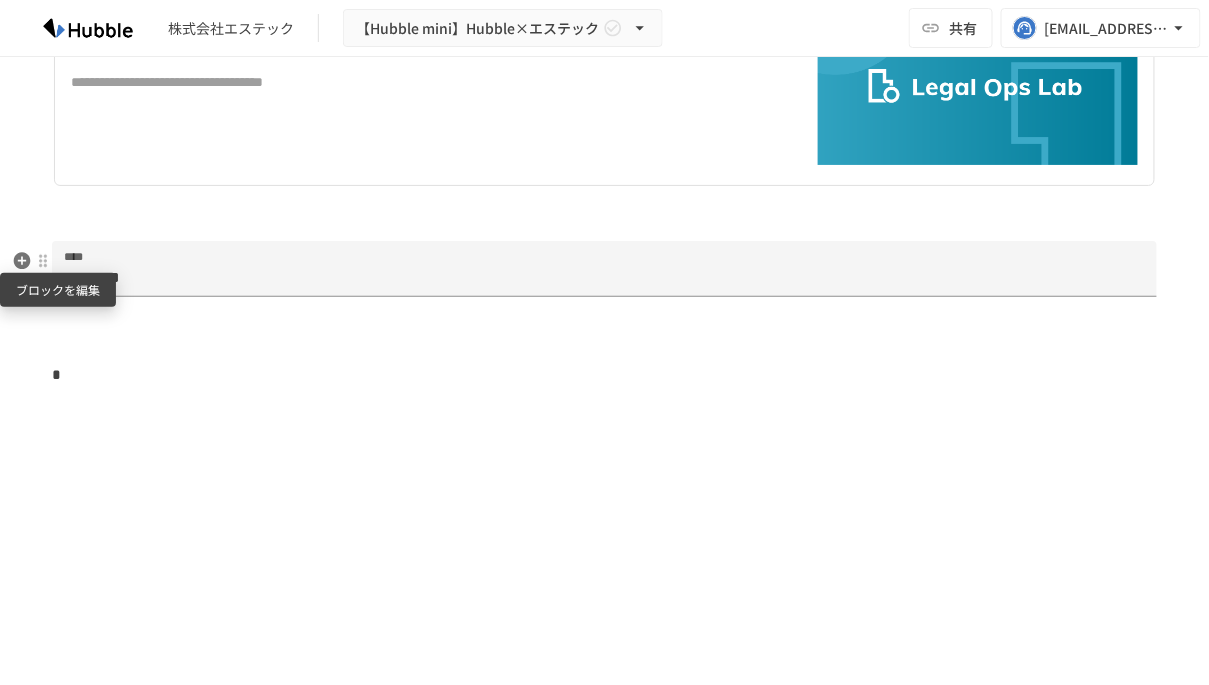 click at bounding box center (43, 261) 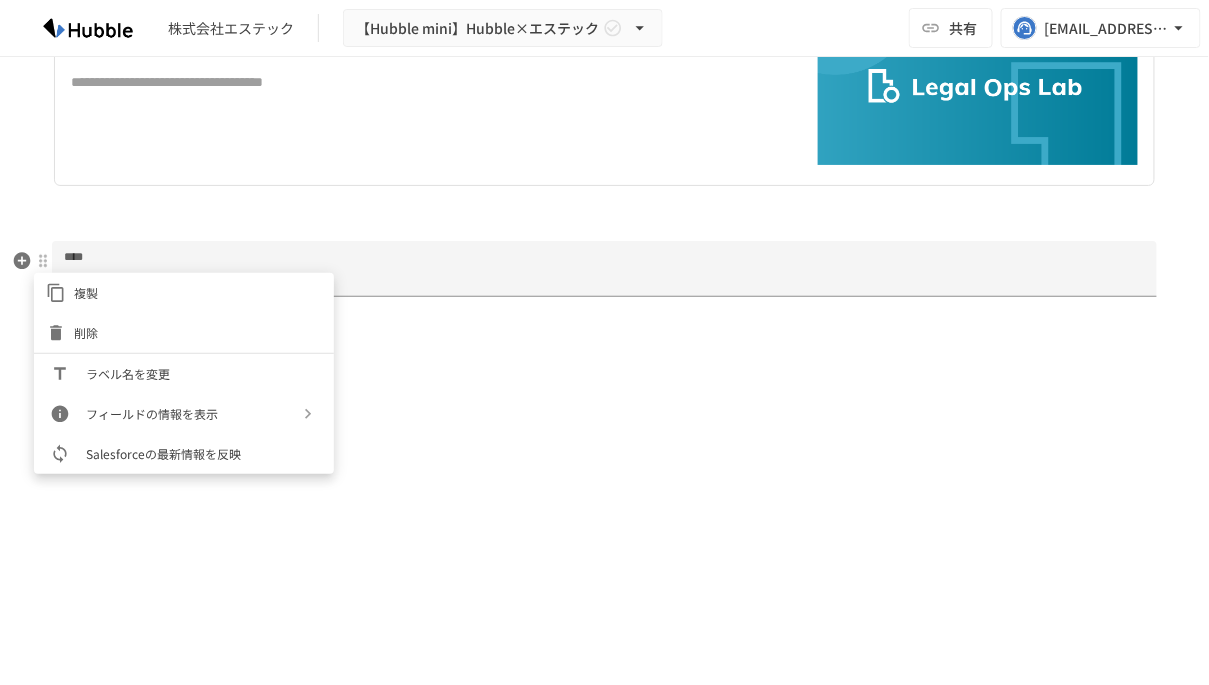 click at bounding box center [604, 342] 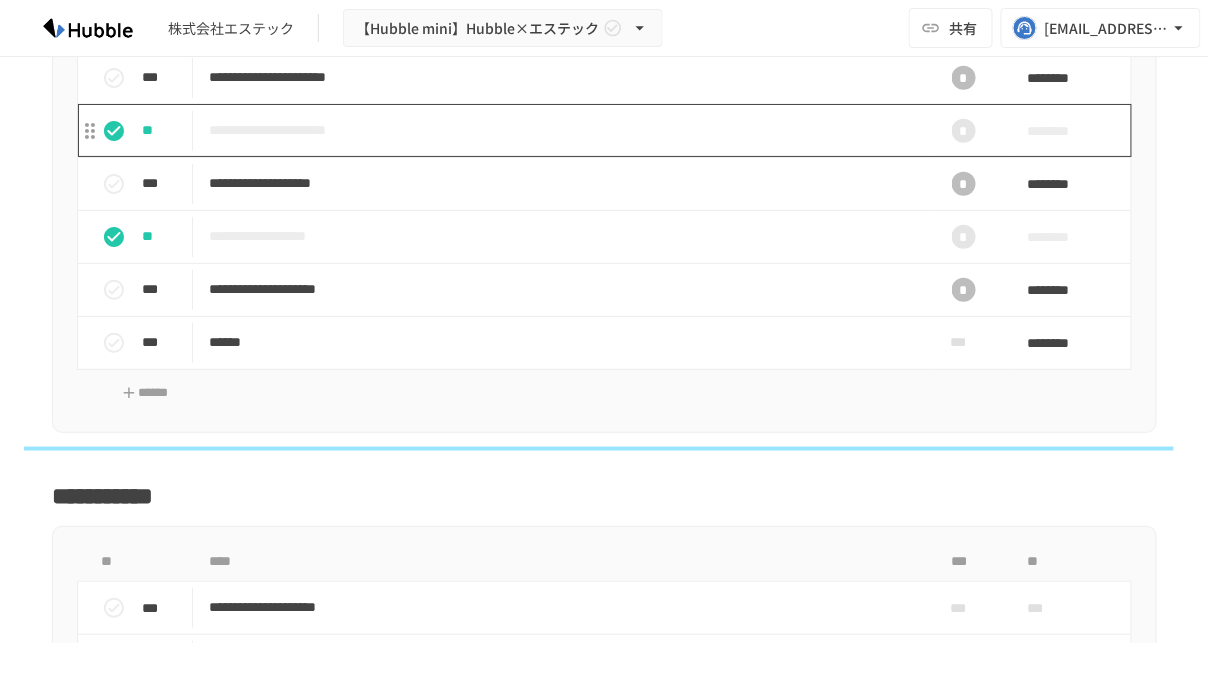 scroll, scrollTop: 2578, scrollLeft: 0, axis: vertical 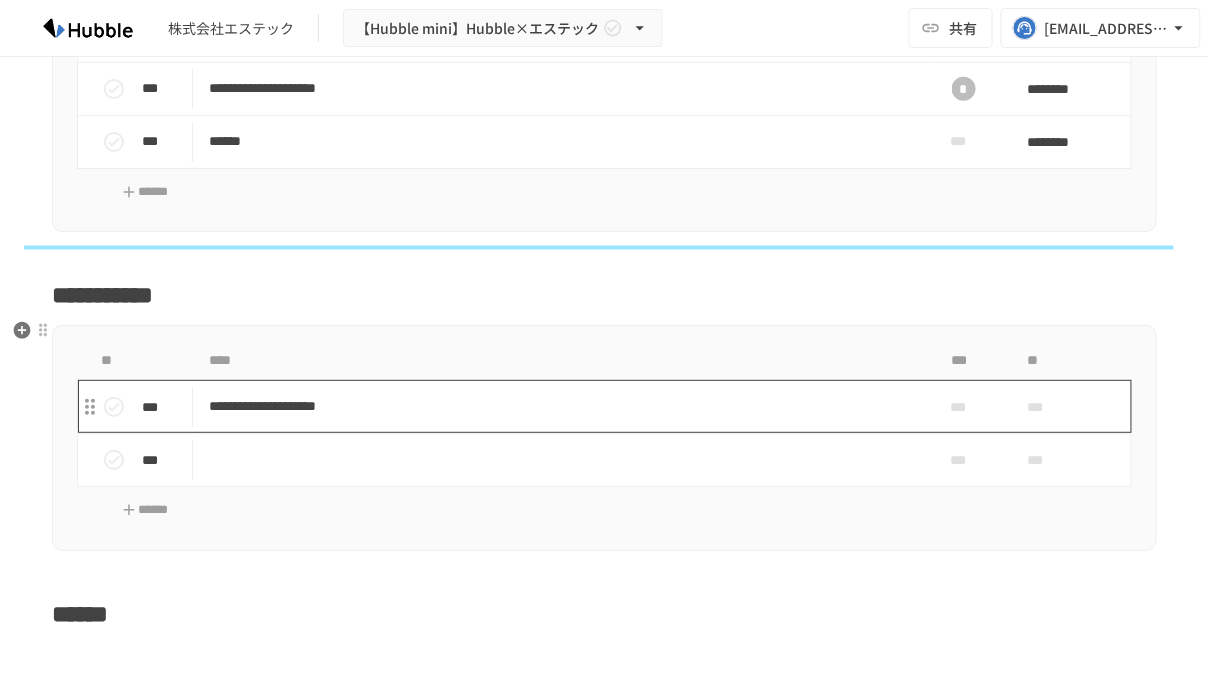 click on "**********" at bounding box center [557, 406] 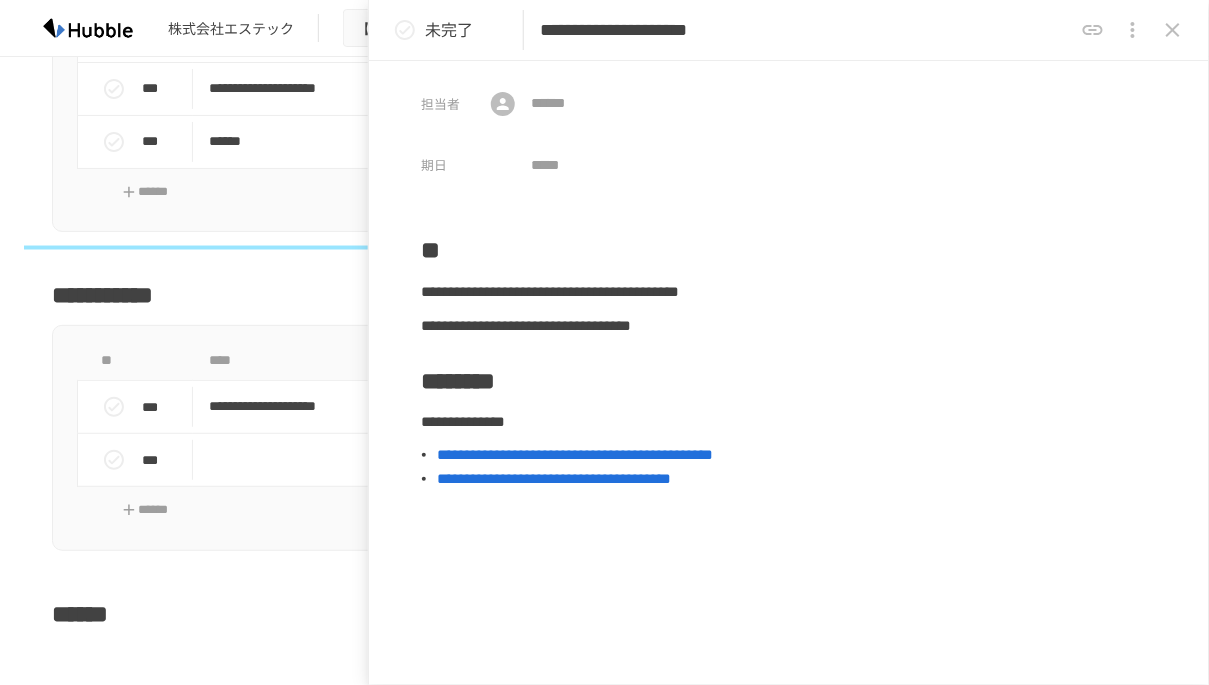 click 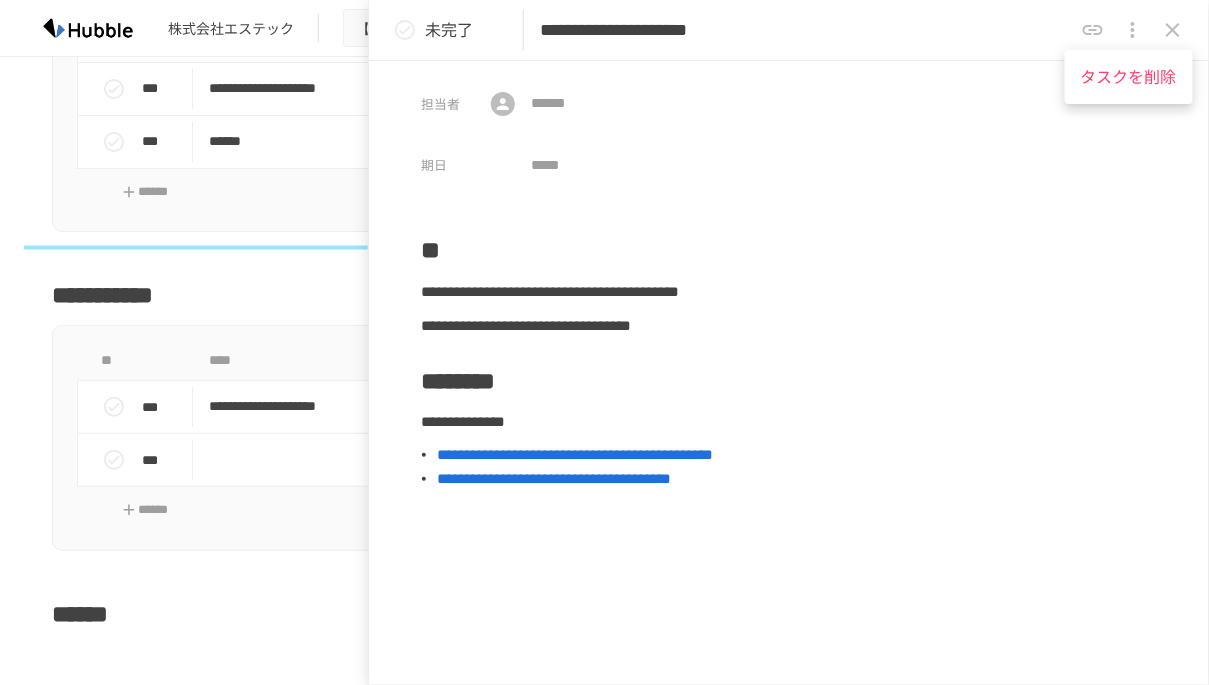 click on "タスクを削除" at bounding box center [1129, 77] 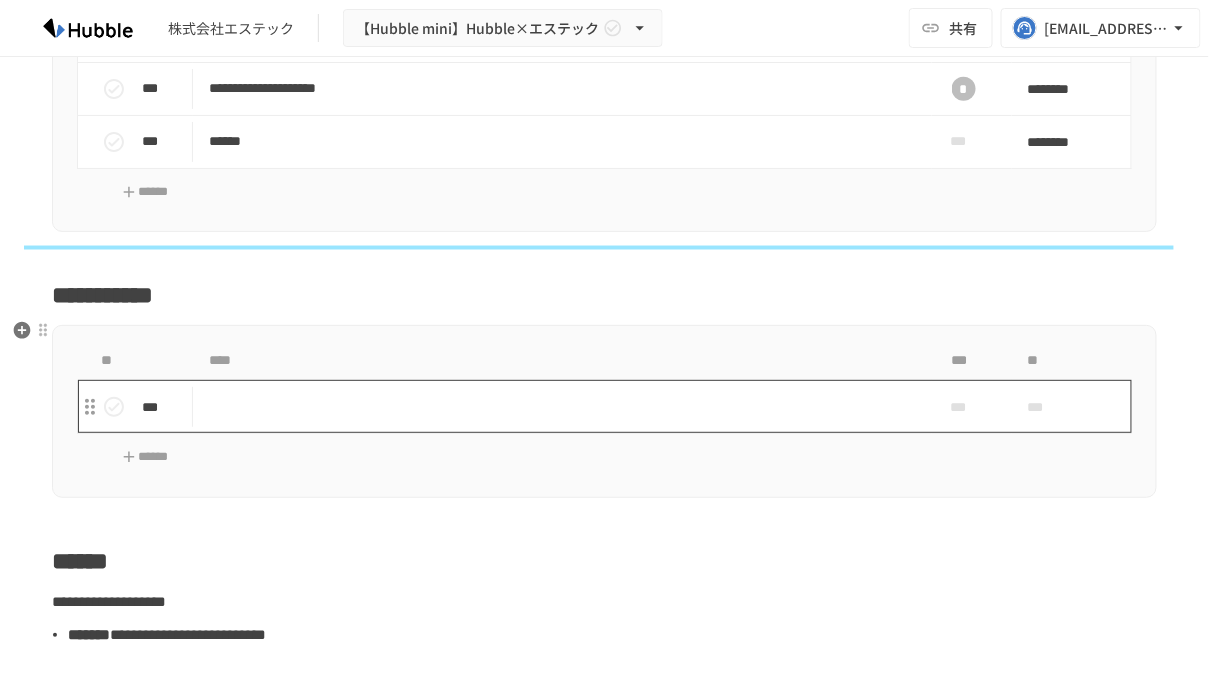 click at bounding box center (562, 406) 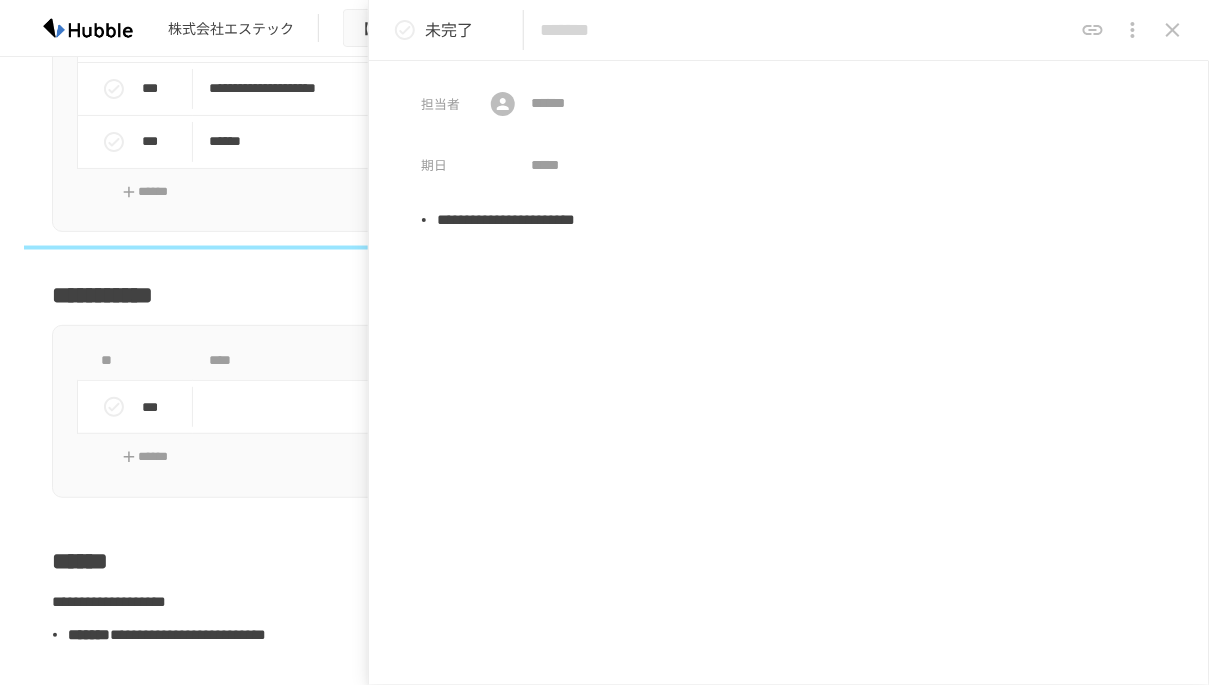 click 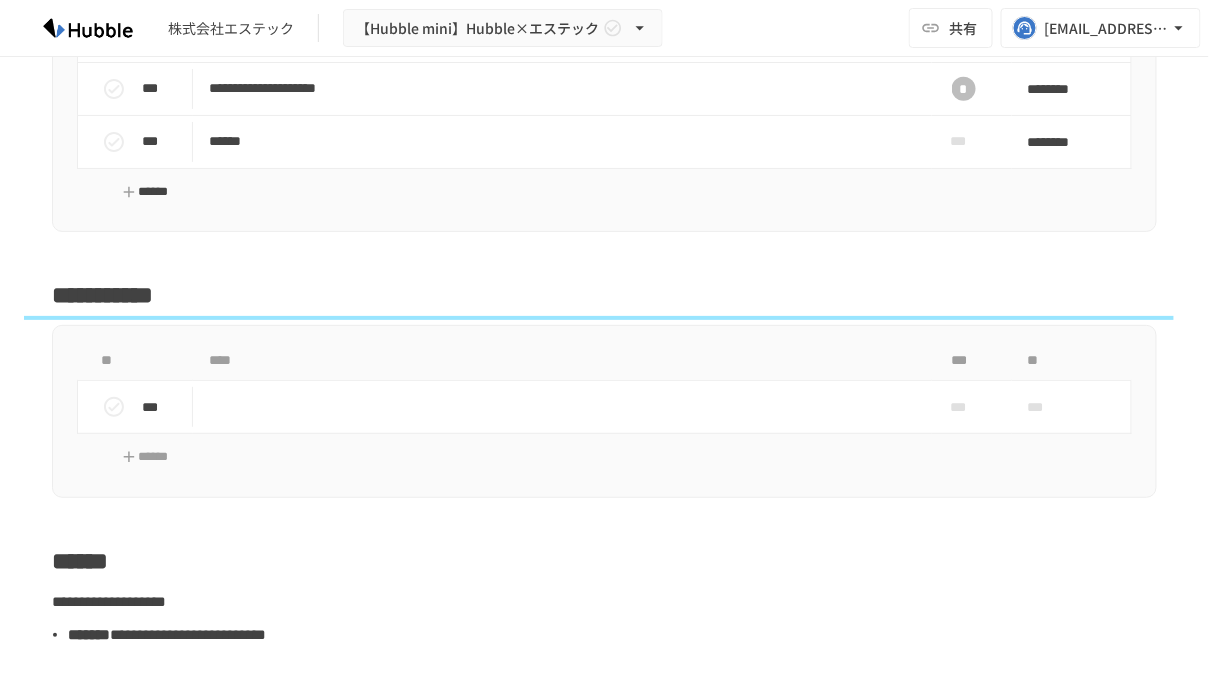click on "******" at bounding box center [145, 192] 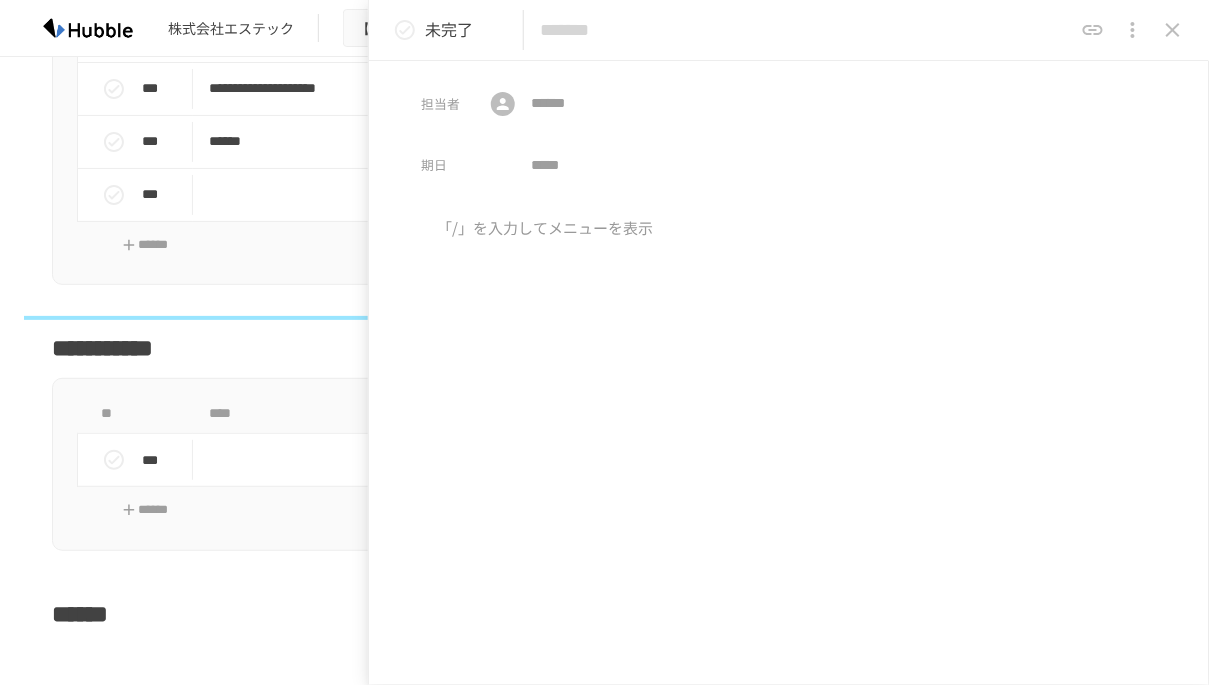 click at bounding box center (1173, 30) 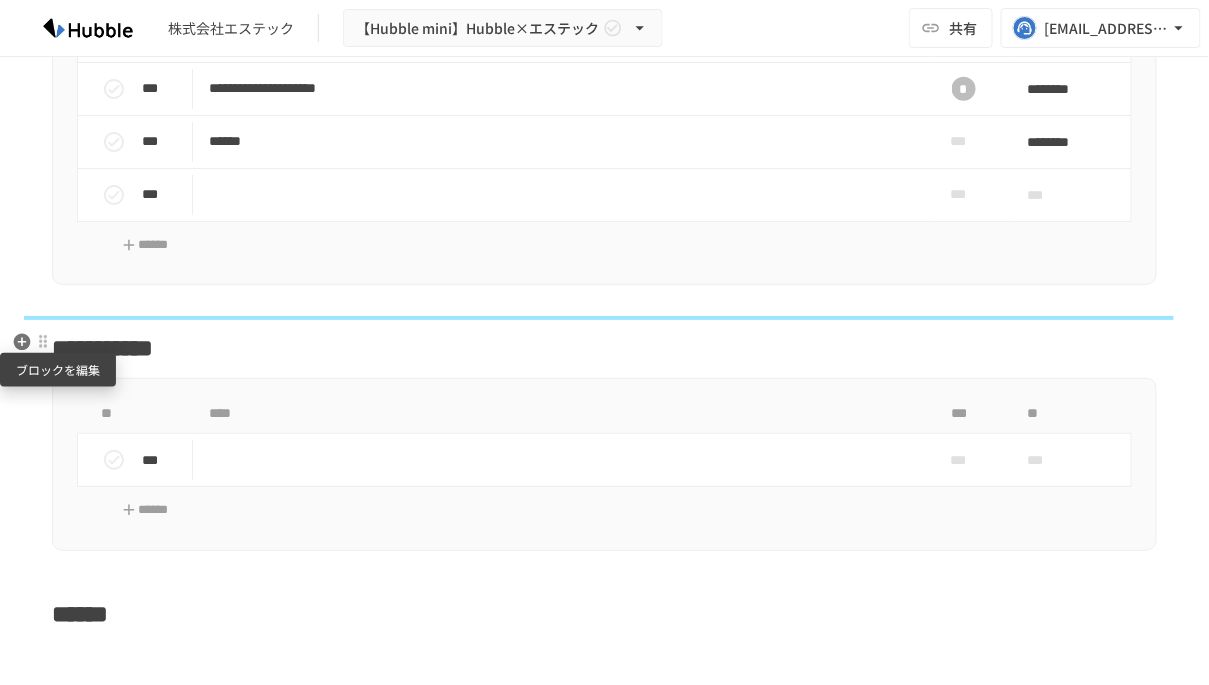 click at bounding box center [43, 342] 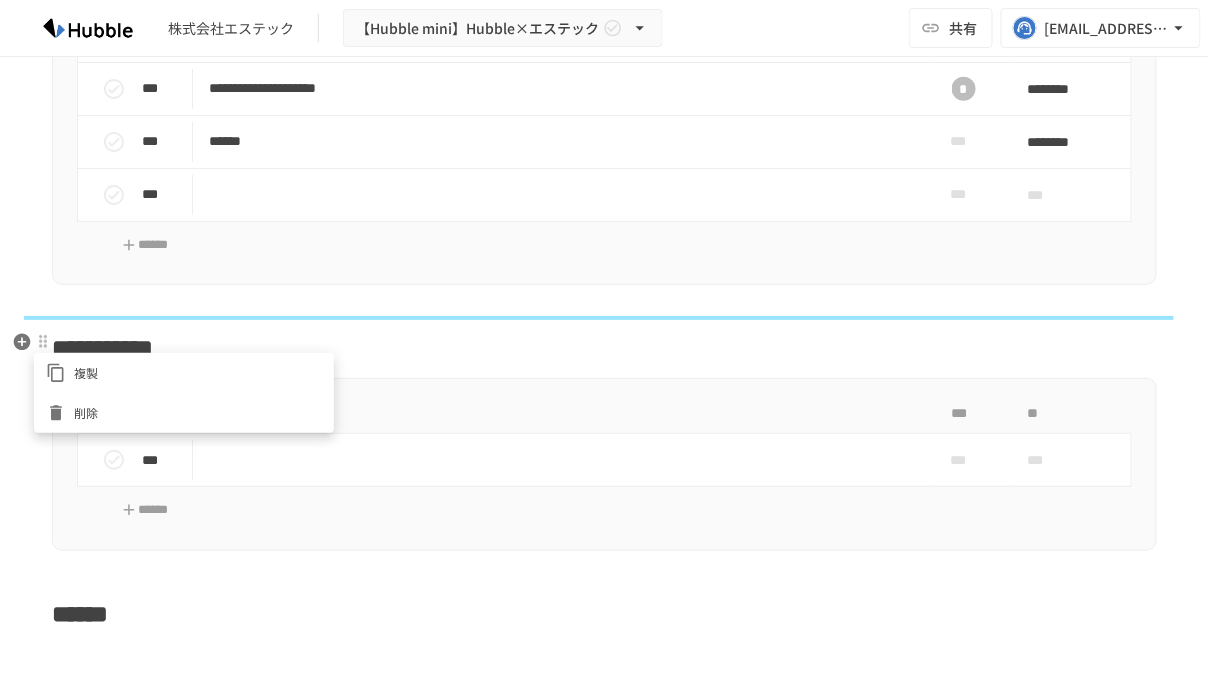 type 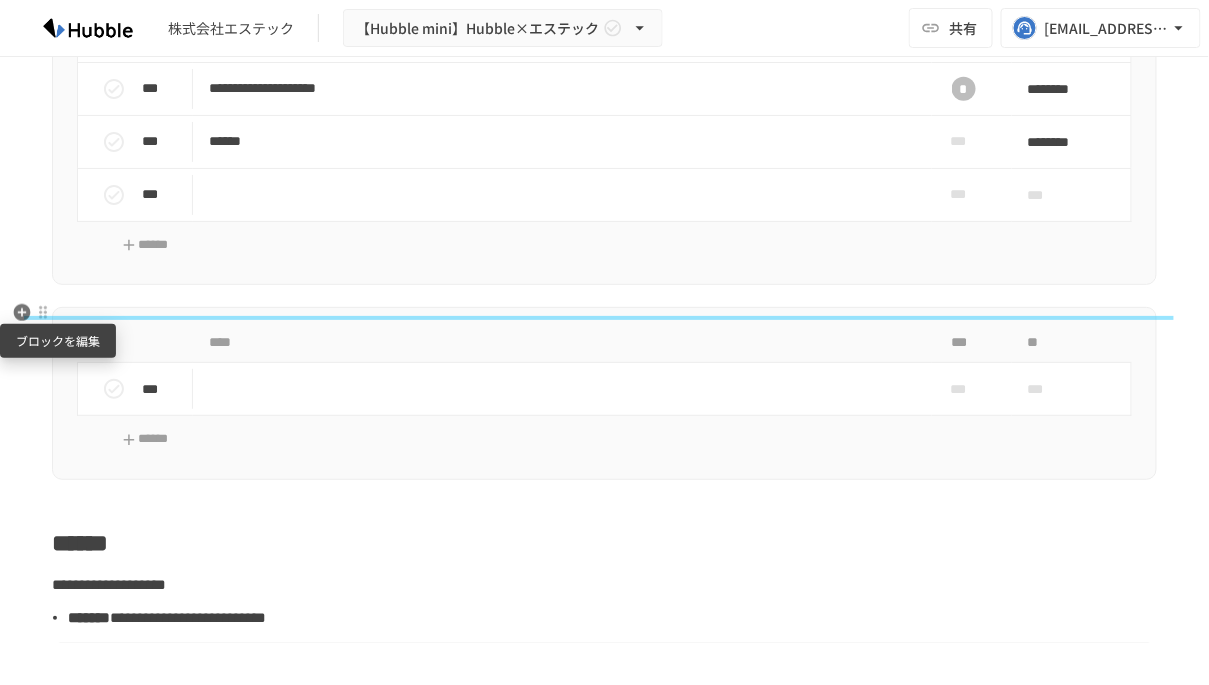 click at bounding box center (43, 313) 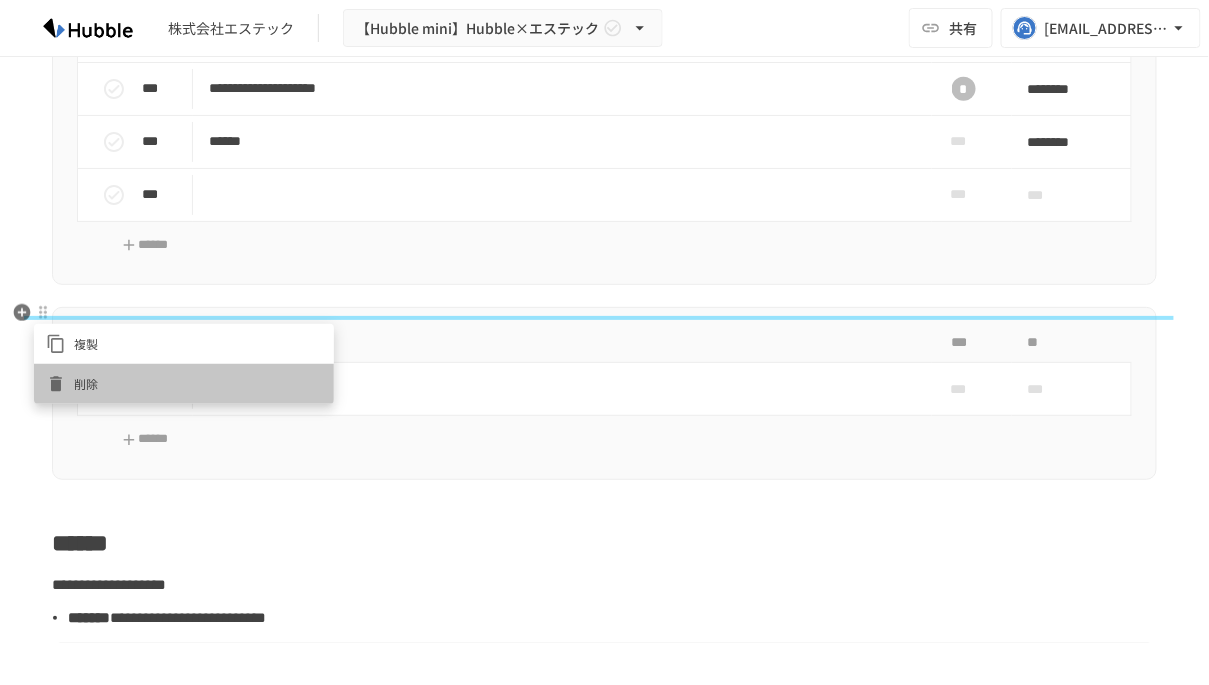 click on "削除" at bounding box center (198, 383) 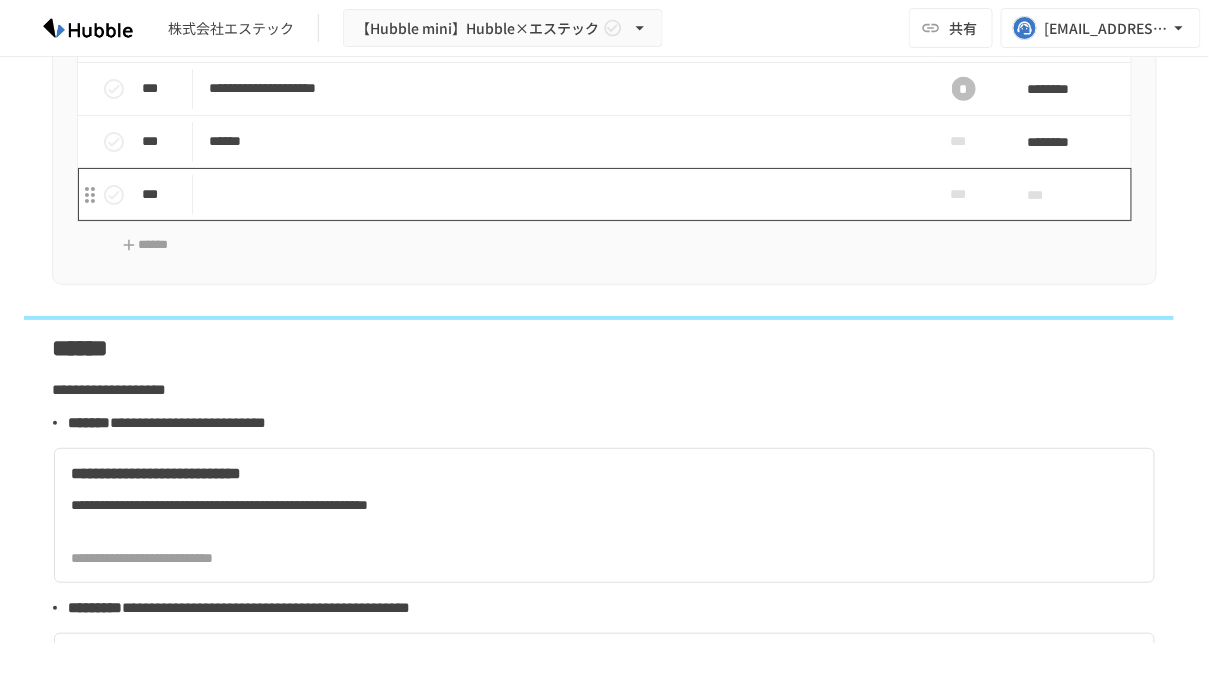 click at bounding box center [562, 194] 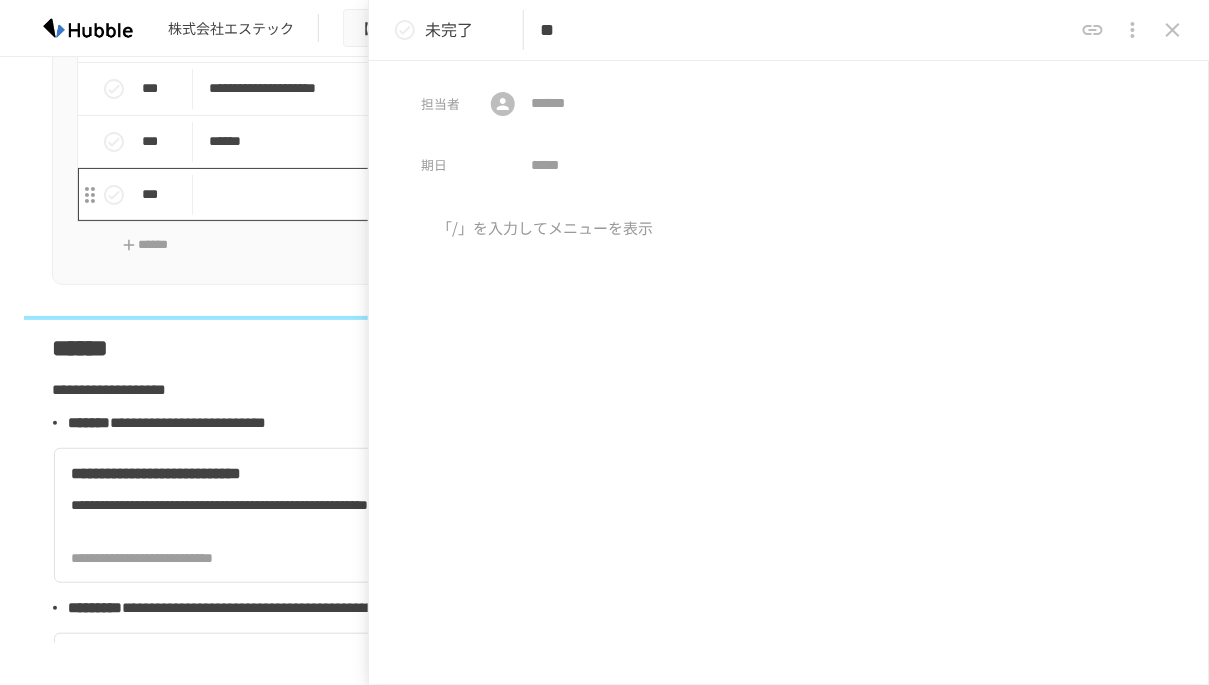 type on "*" 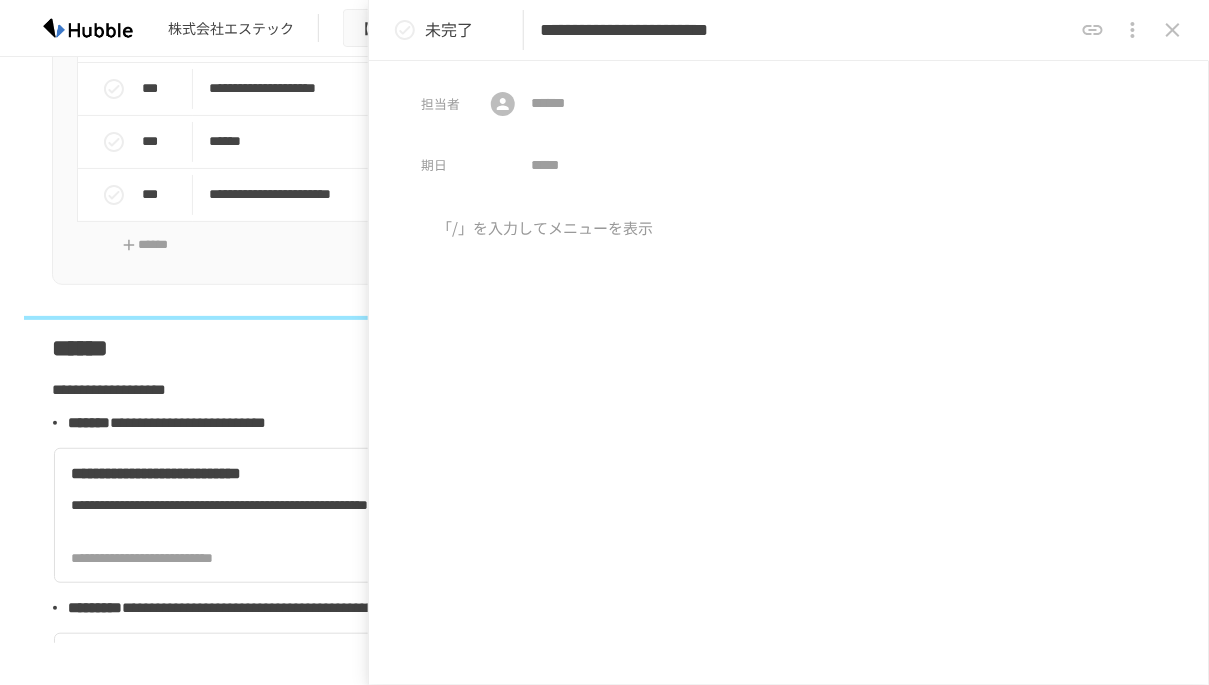 type on "**********" 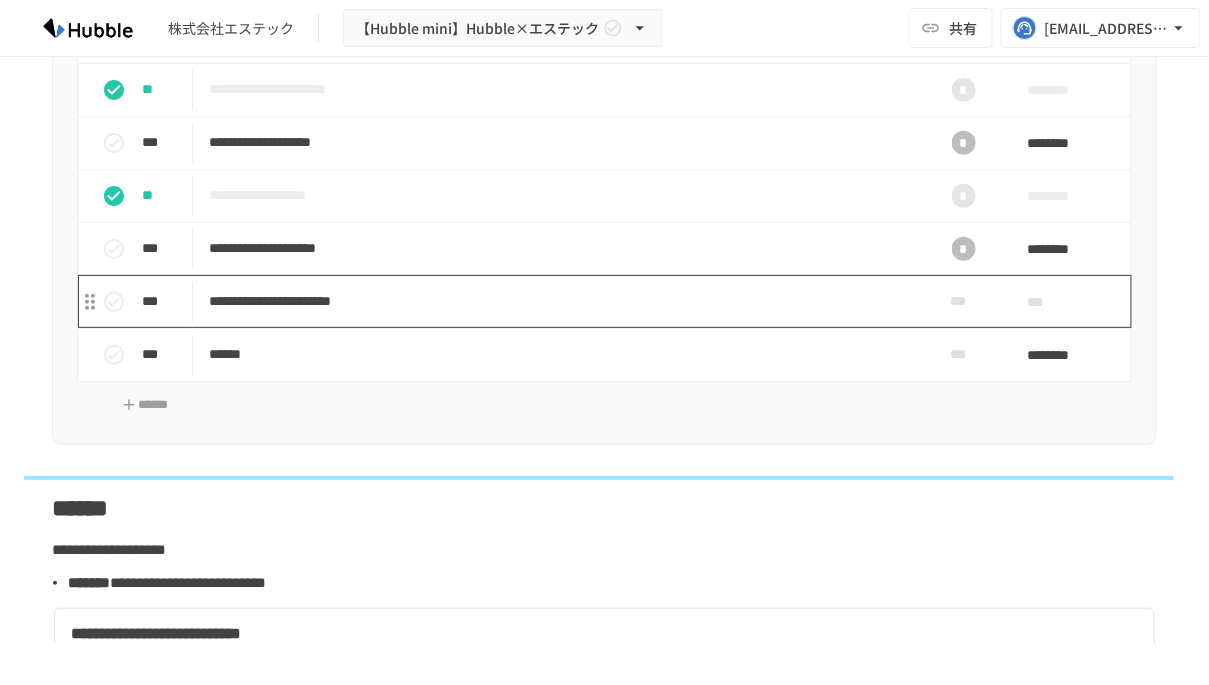 scroll, scrollTop: 2375, scrollLeft: 0, axis: vertical 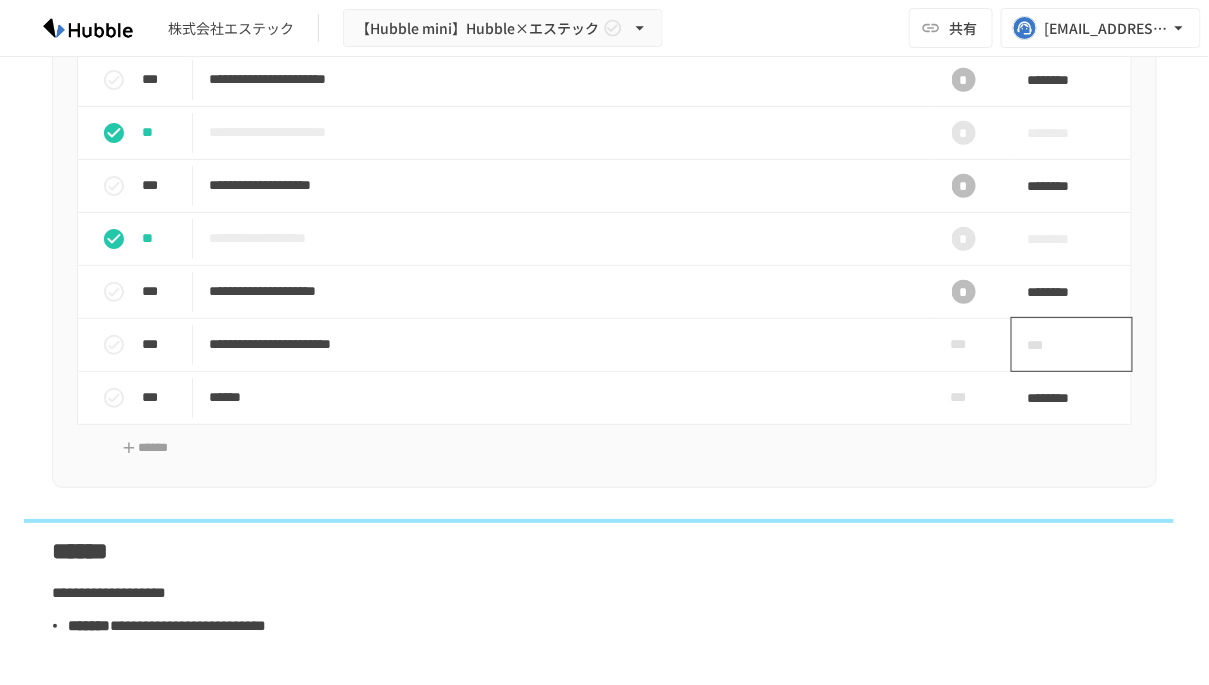 click on "***" at bounding box center (1049, 345) 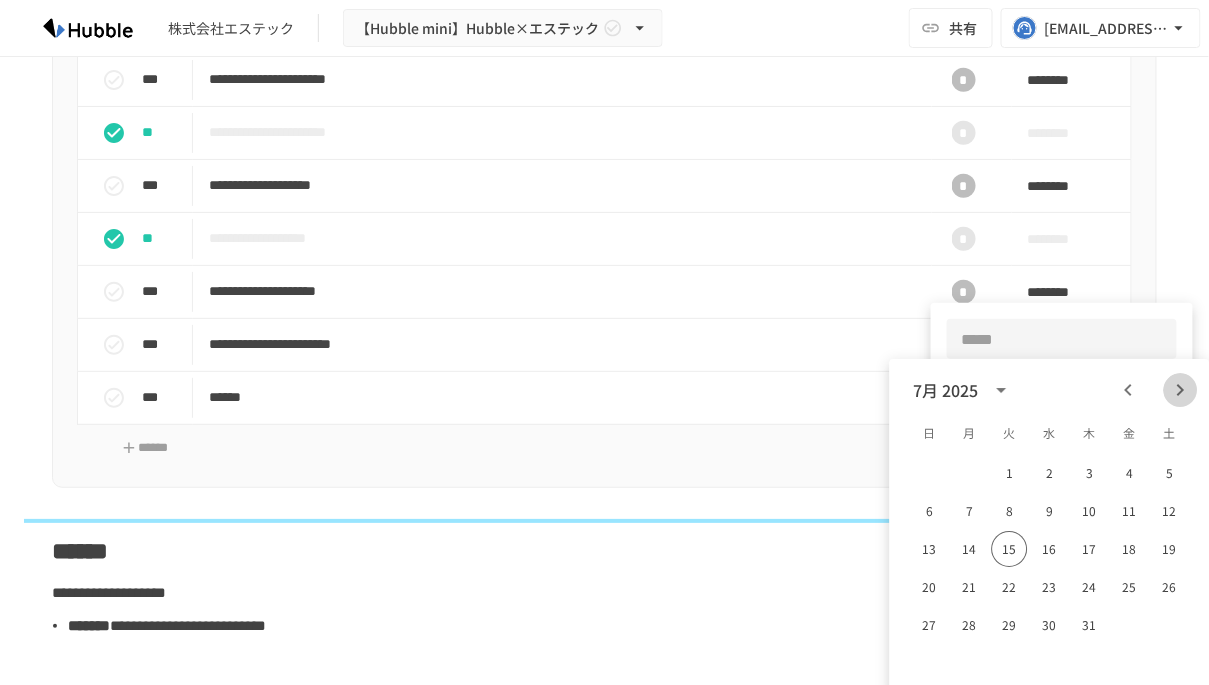 click 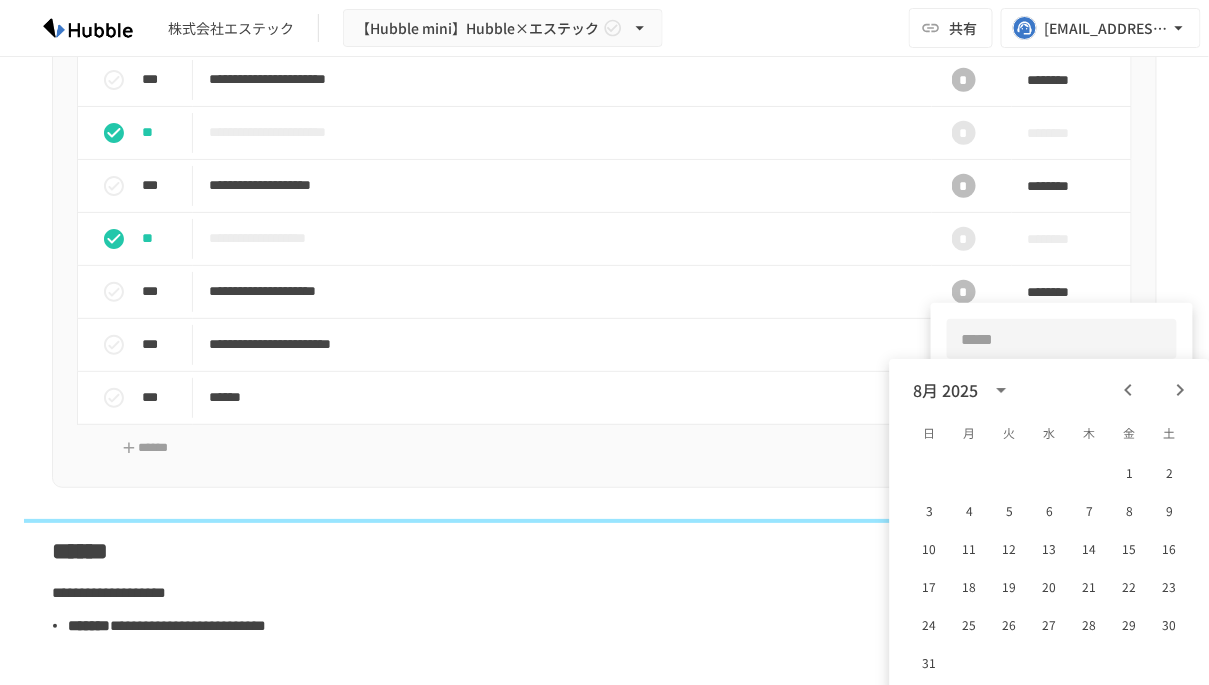 click 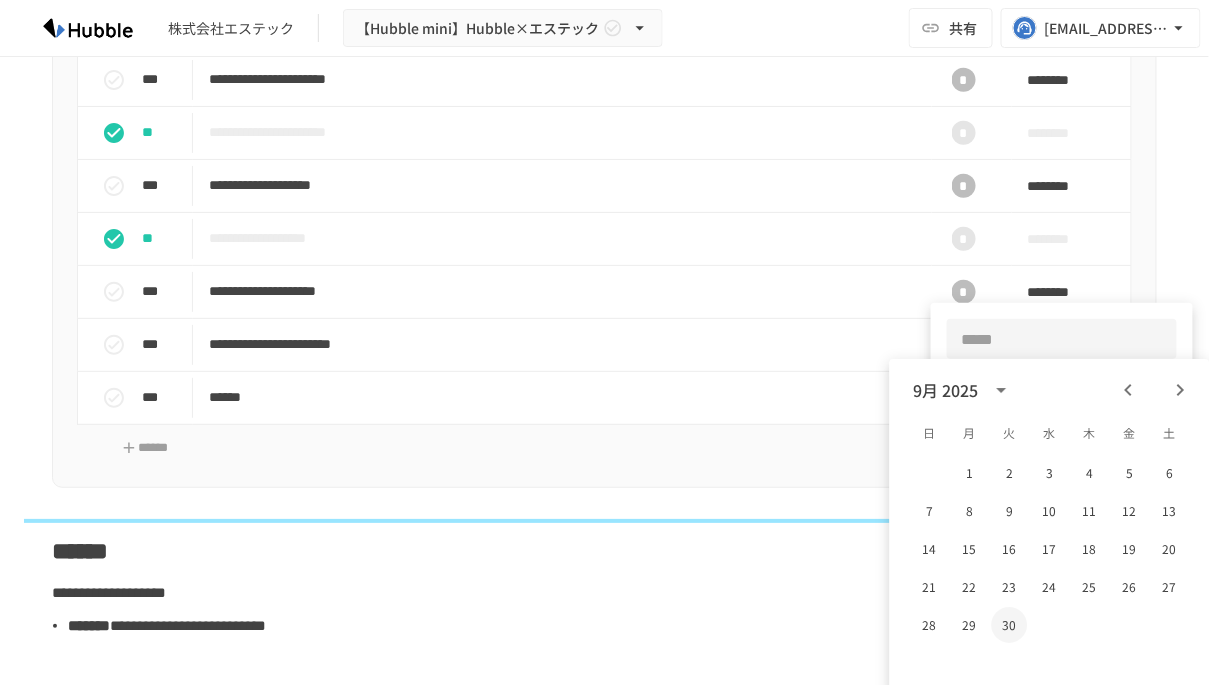 click on "30" at bounding box center [1010, 625] 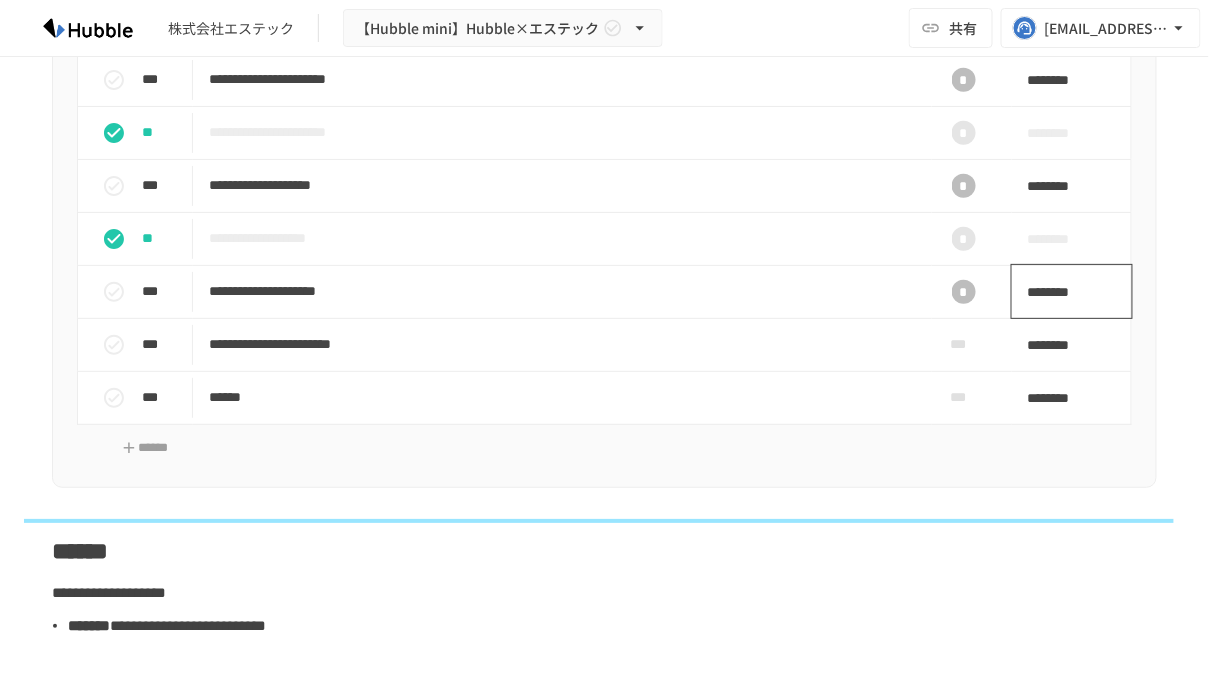 click on "********" at bounding box center [1065, 292] 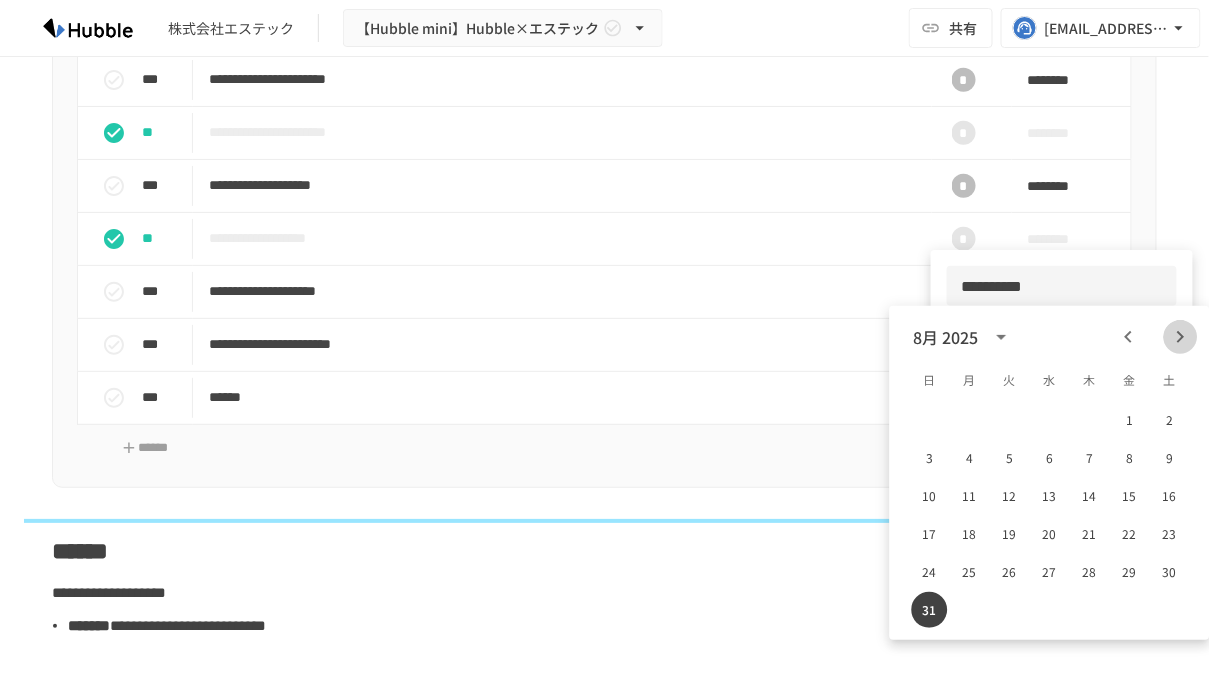 click 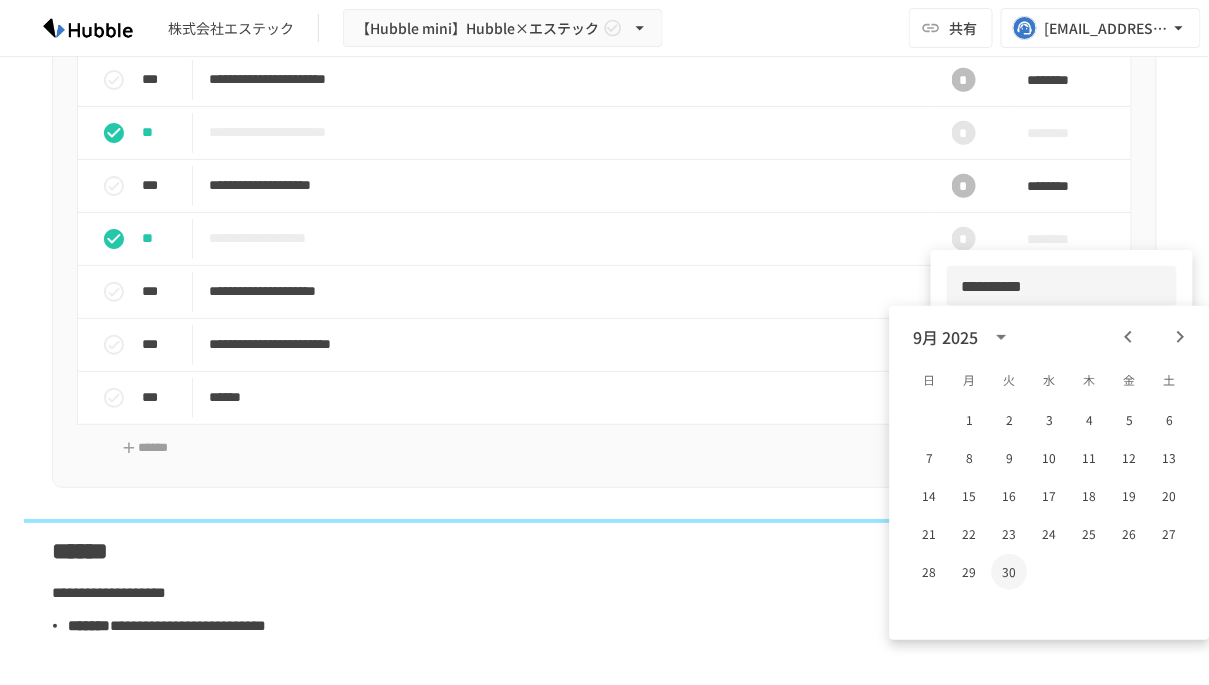click on "30" at bounding box center (1010, 572) 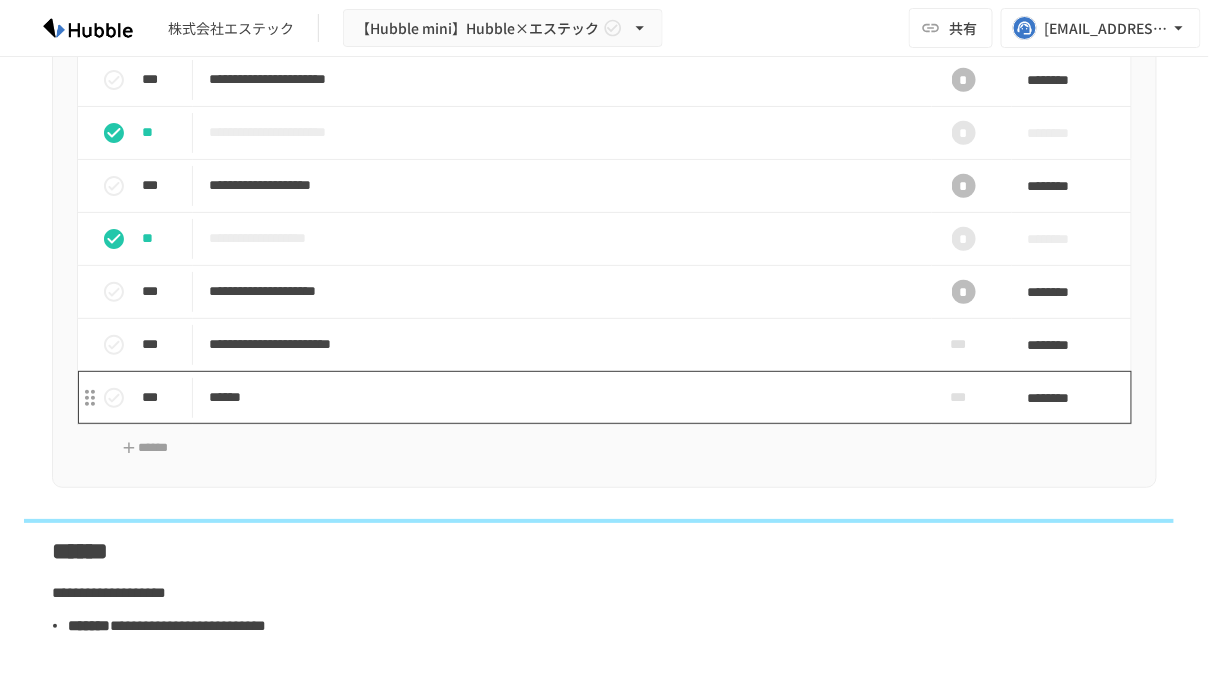 click on "******" at bounding box center [557, 397] 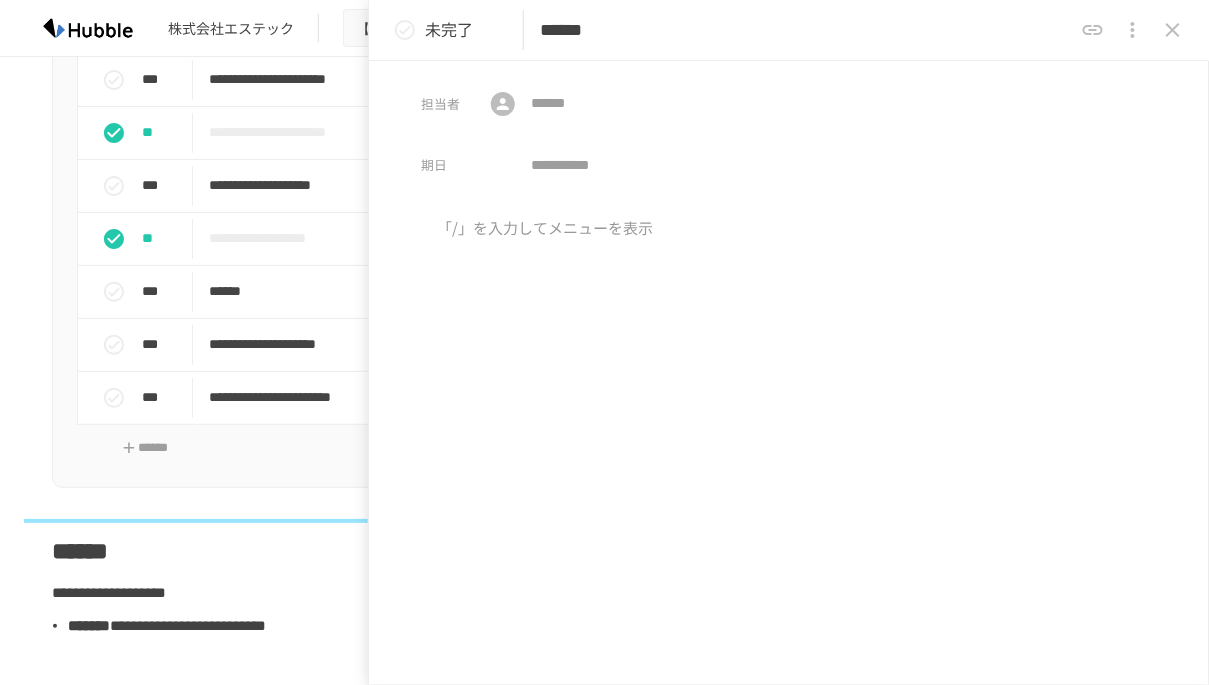 click on "******" at bounding box center (806, 30) 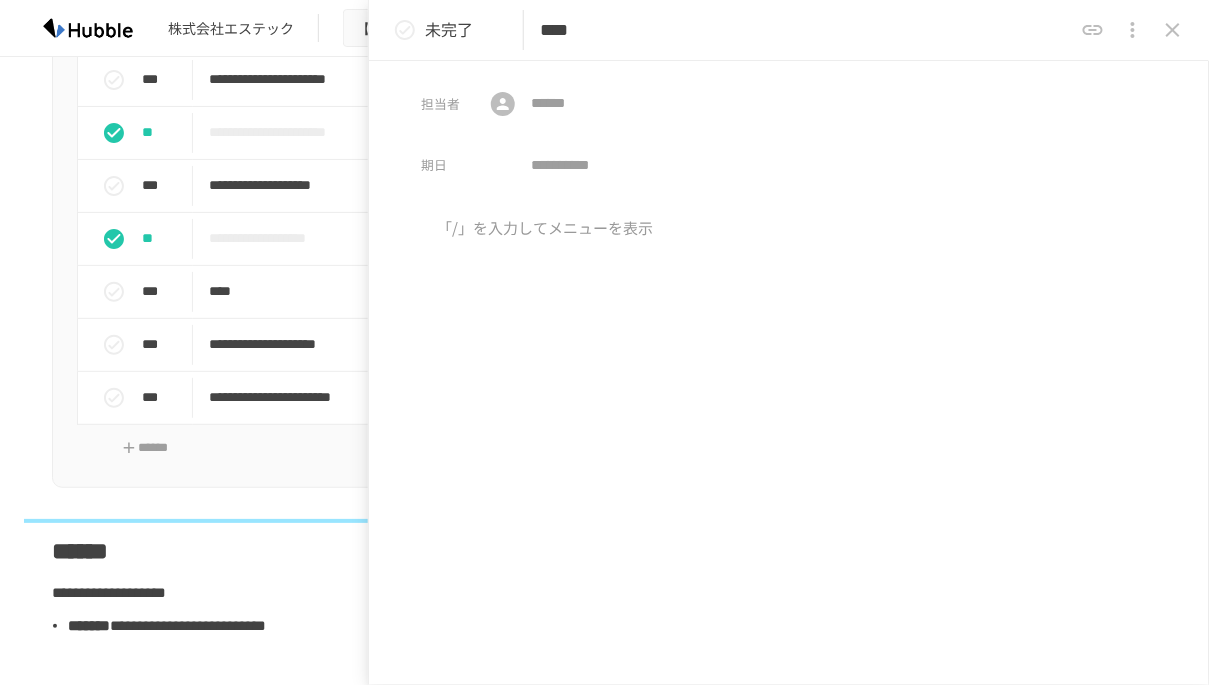 type on "****" 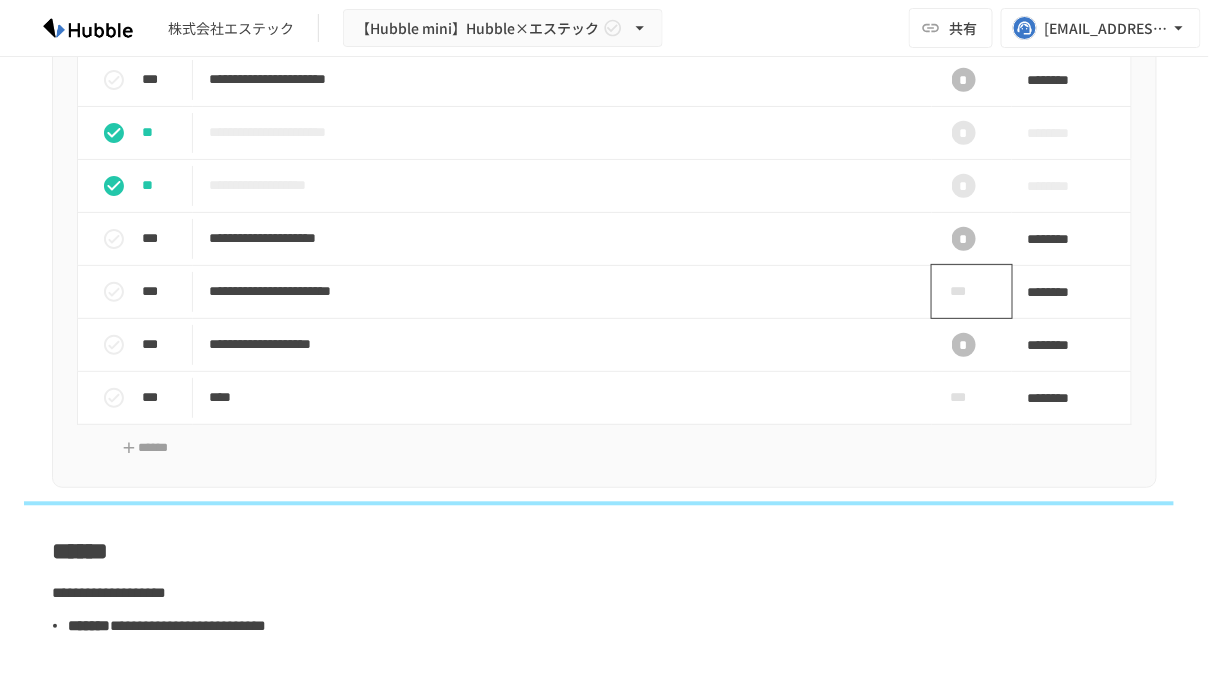 click on "***" at bounding box center (964, 291) 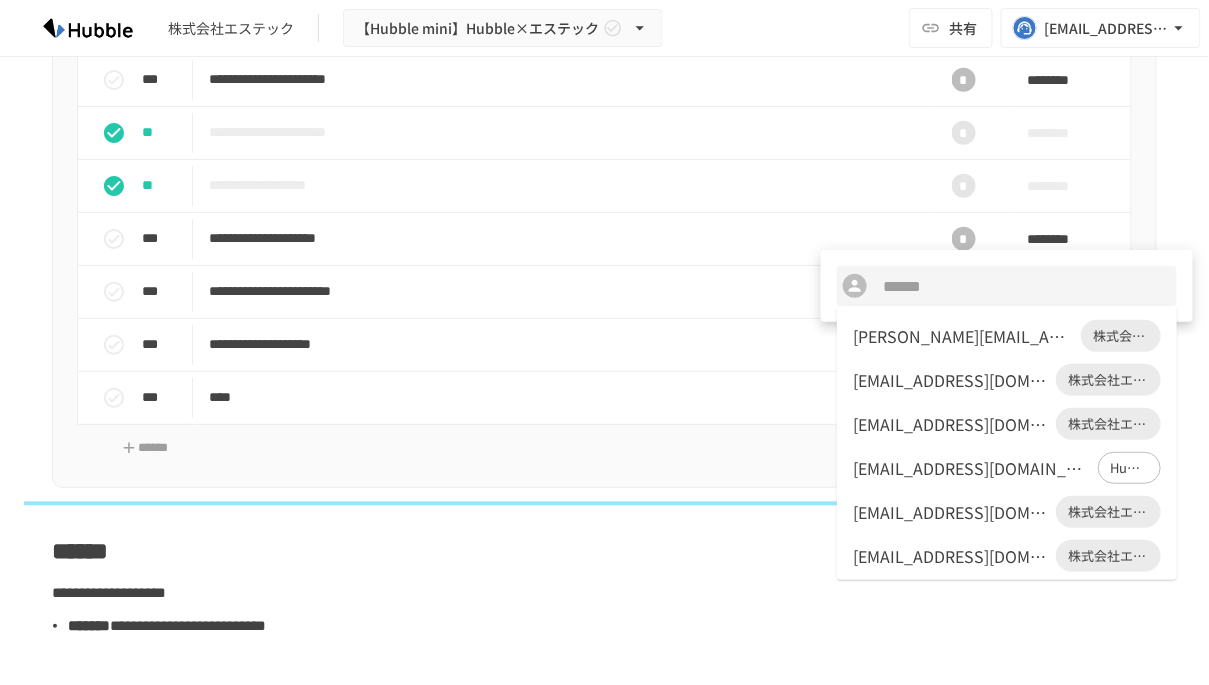 click on "[PERSON_NAME][EMAIL_ADDRESS][DOMAIN_NAME]" at bounding box center (963, 336) 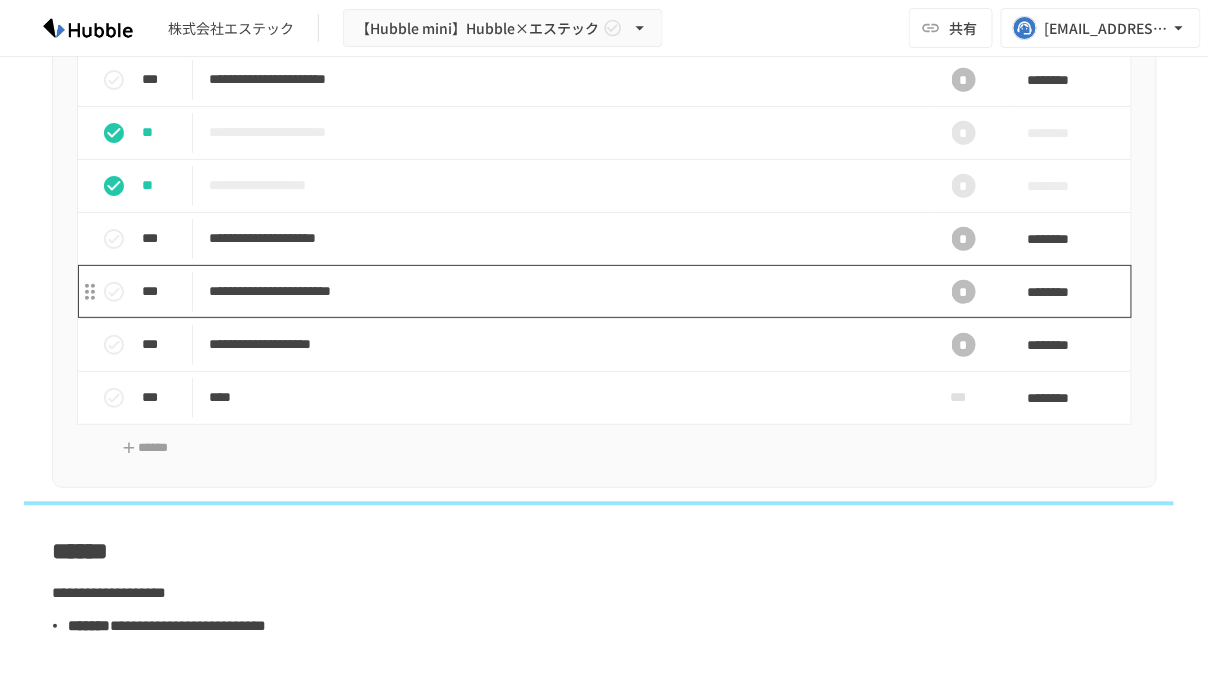 click on "**********" at bounding box center [562, 291] 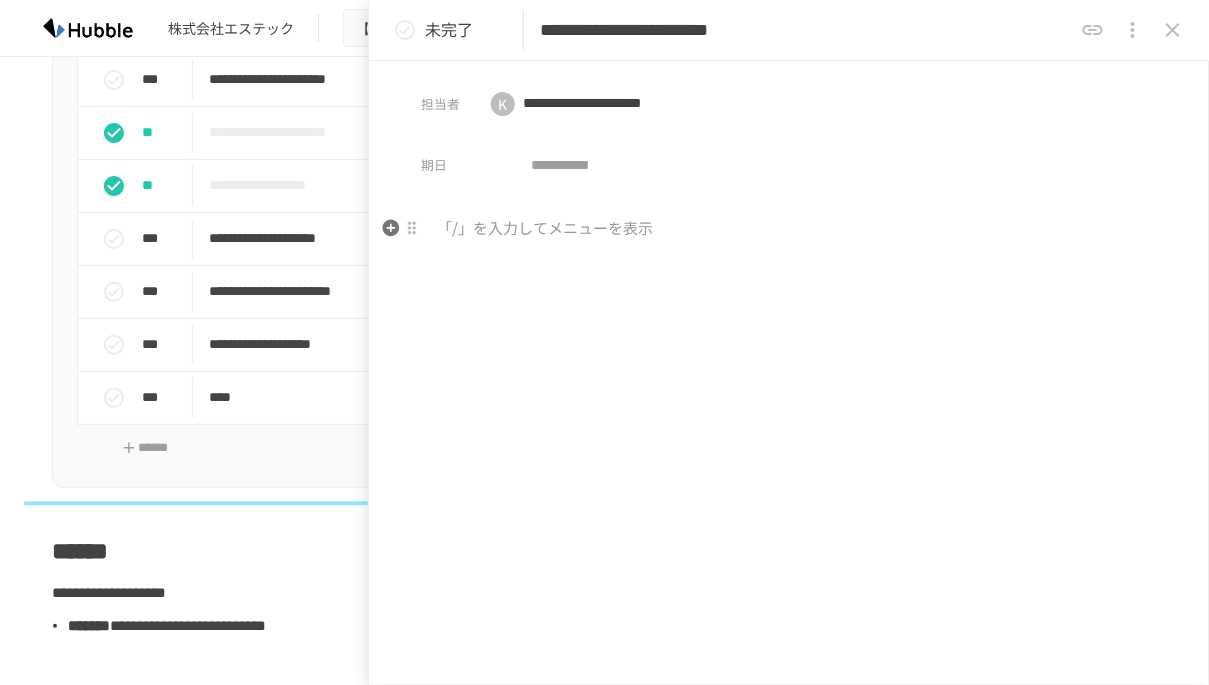 type 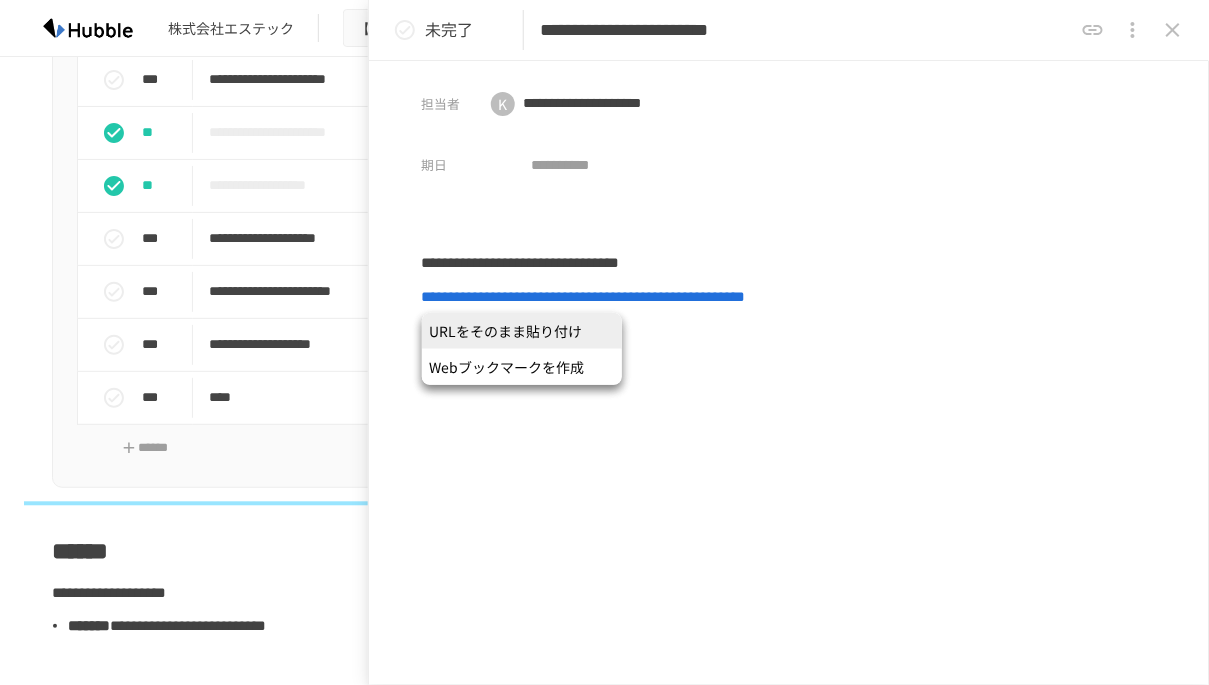 click on "URLをそのまま貼り付け" at bounding box center (522, 331) 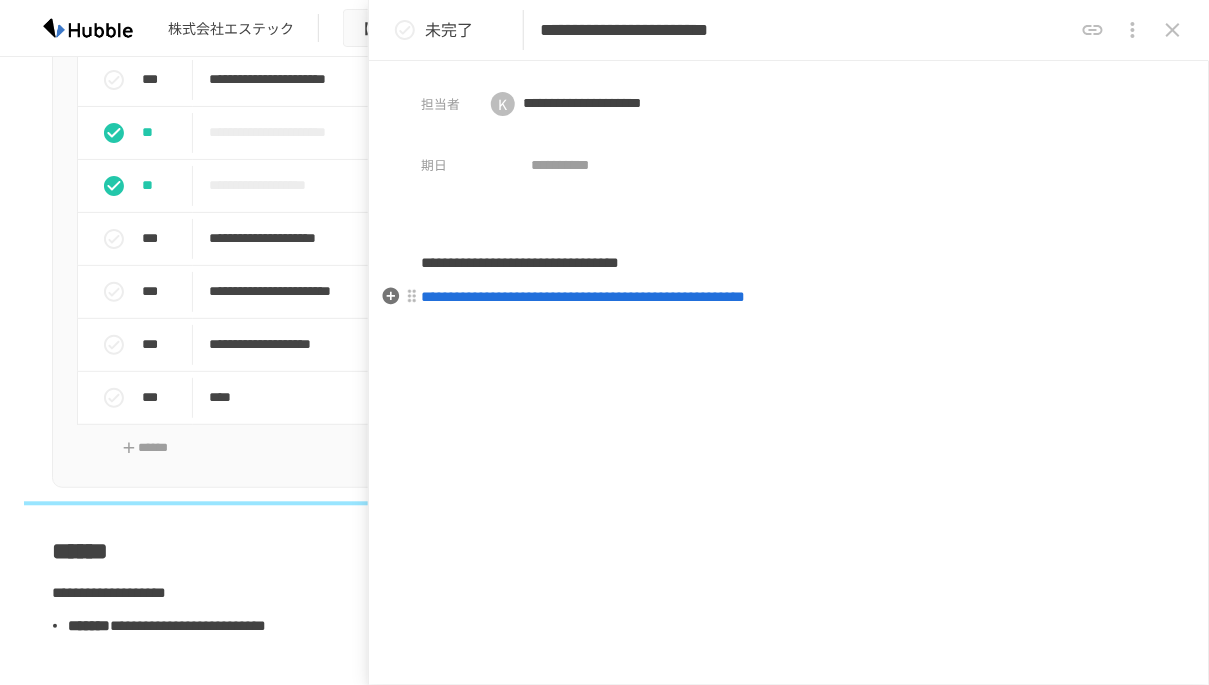 click on "**********" at bounding box center (583, 296) 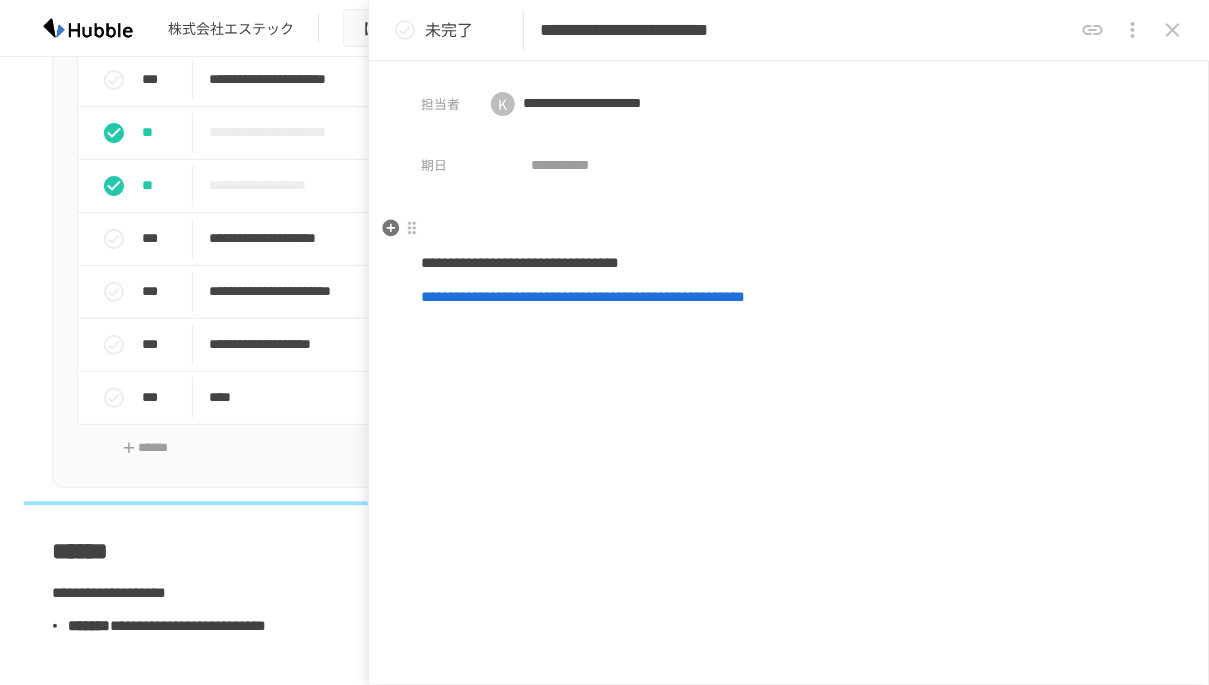click at bounding box center [789, 229] 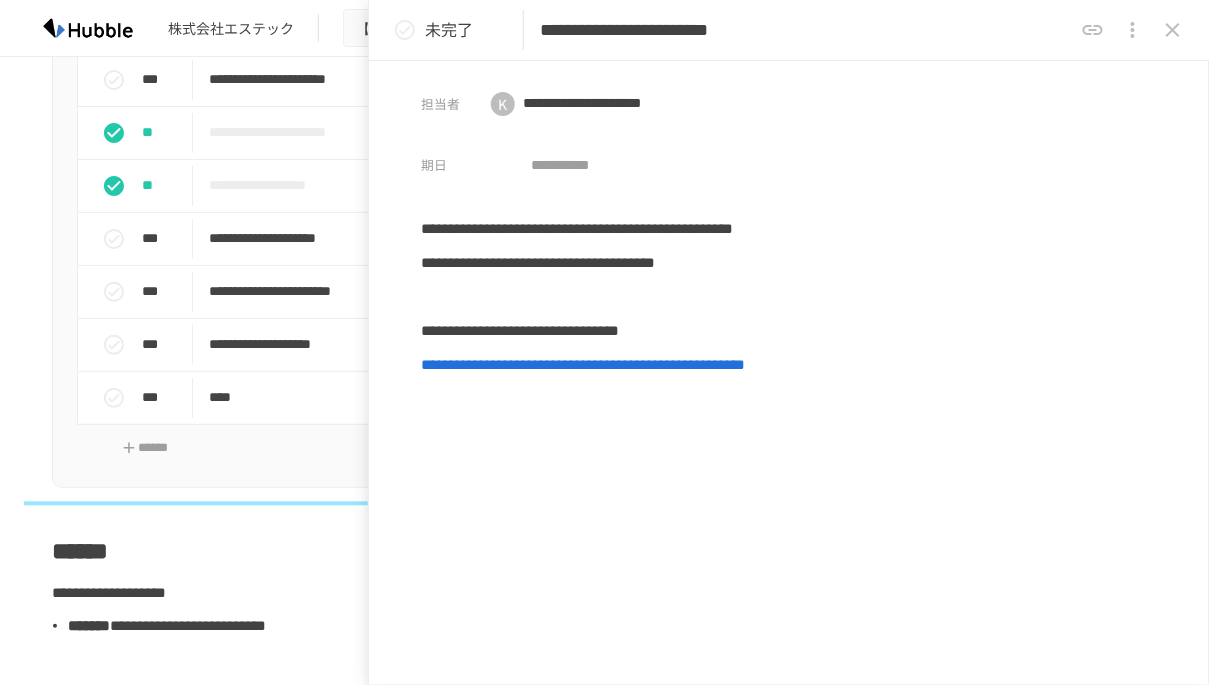 click 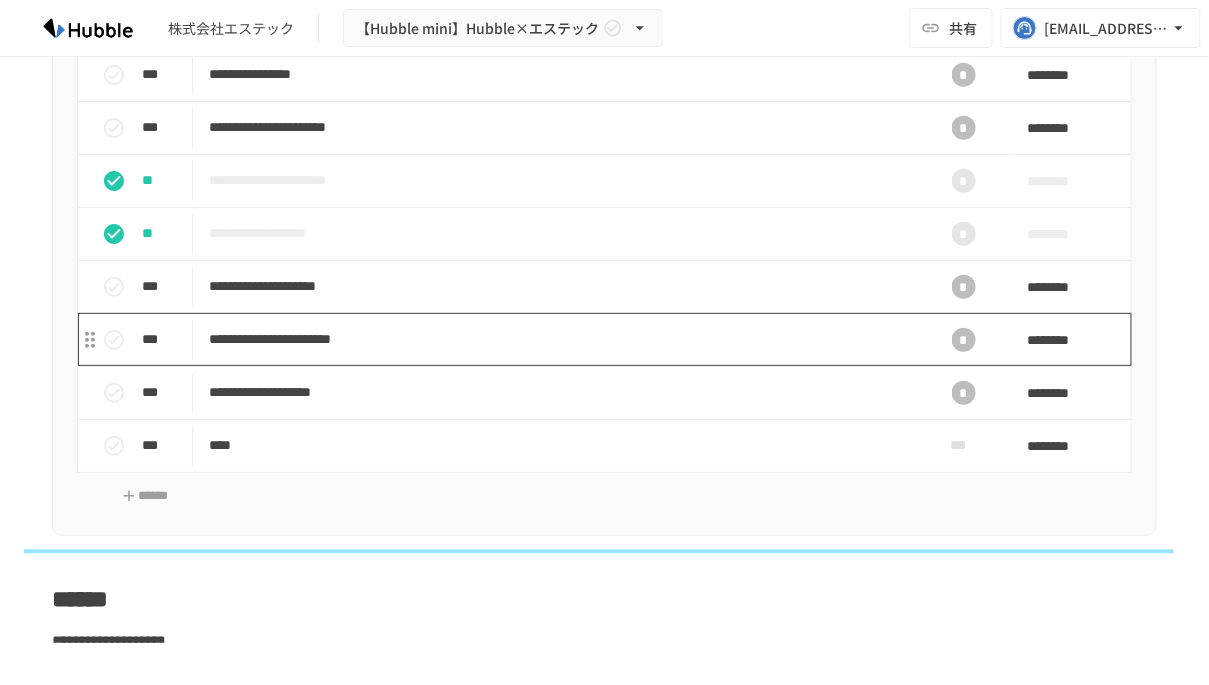 scroll, scrollTop: 2258, scrollLeft: 0, axis: vertical 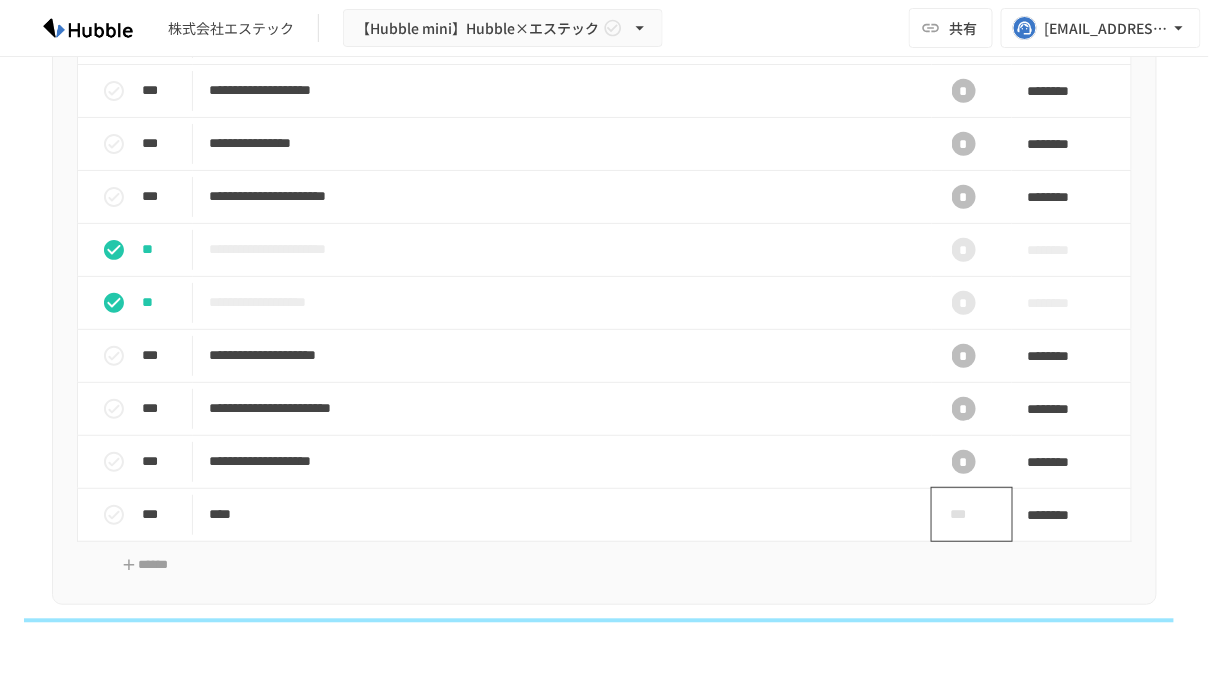 click on "***" at bounding box center [964, 515] 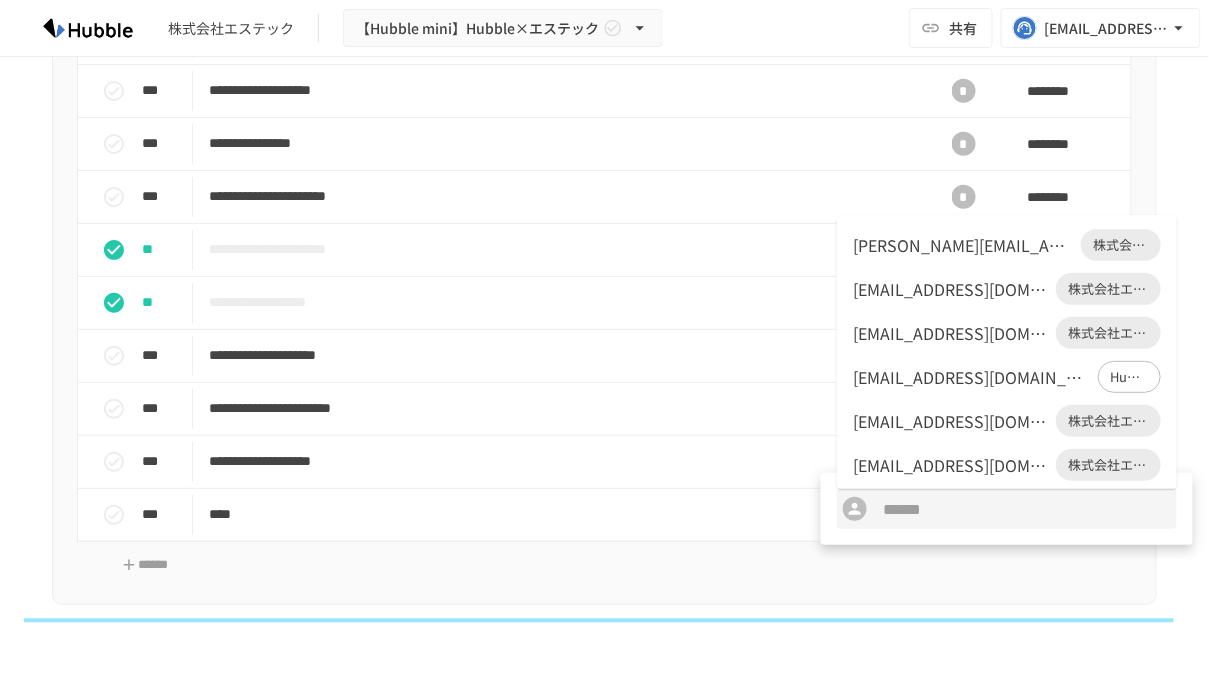 click at bounding box center [604, 342] 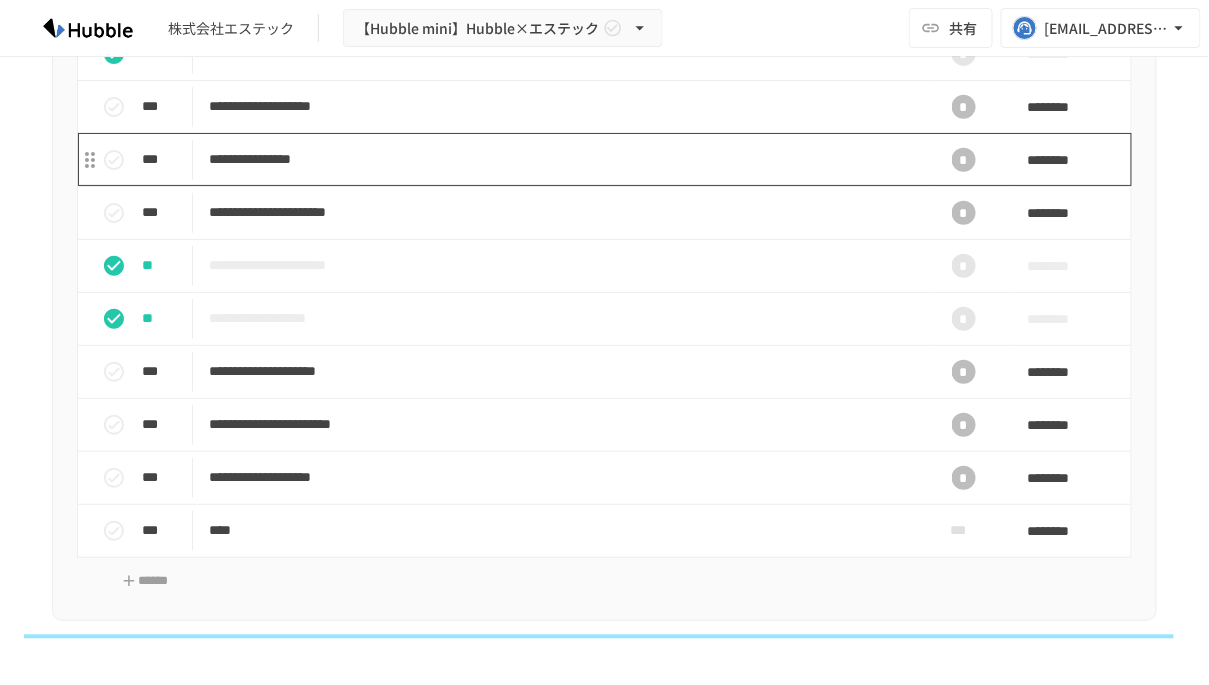 scroll, scrollTop: 2138, scrollLeft: 0, axis: vertical 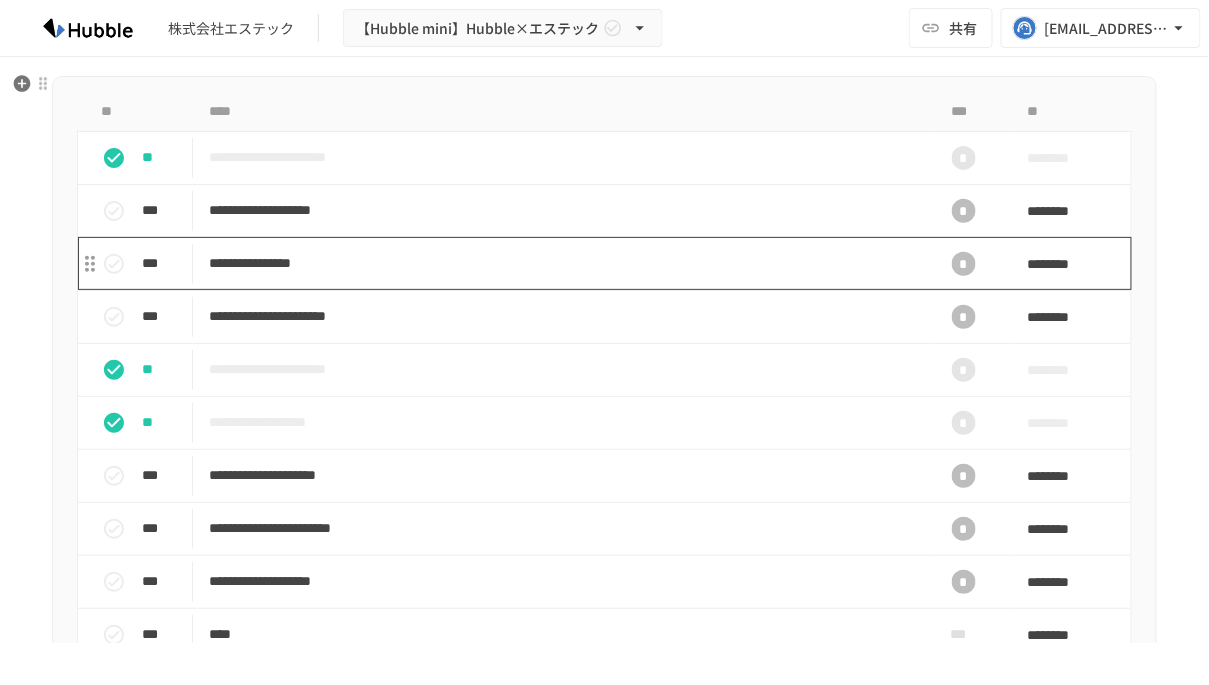 click on "**********" at bounding box center [562, 263] 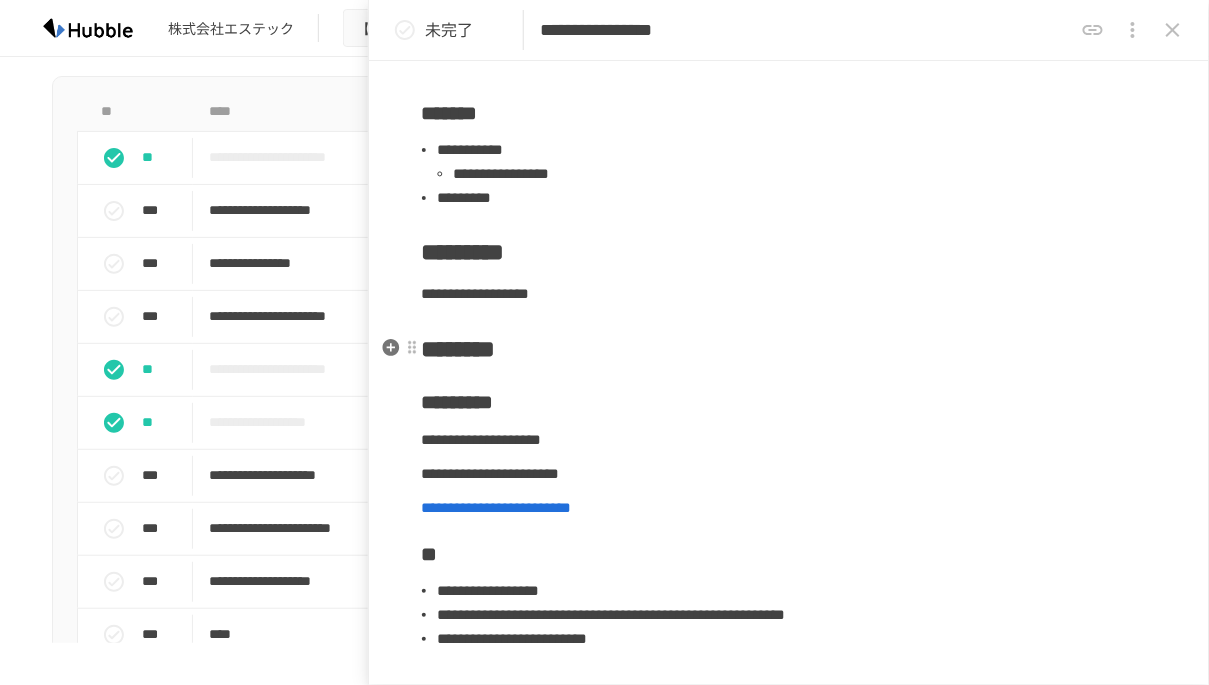 scroll, scrollTop: 0, scrollLeft: 0, axis: both 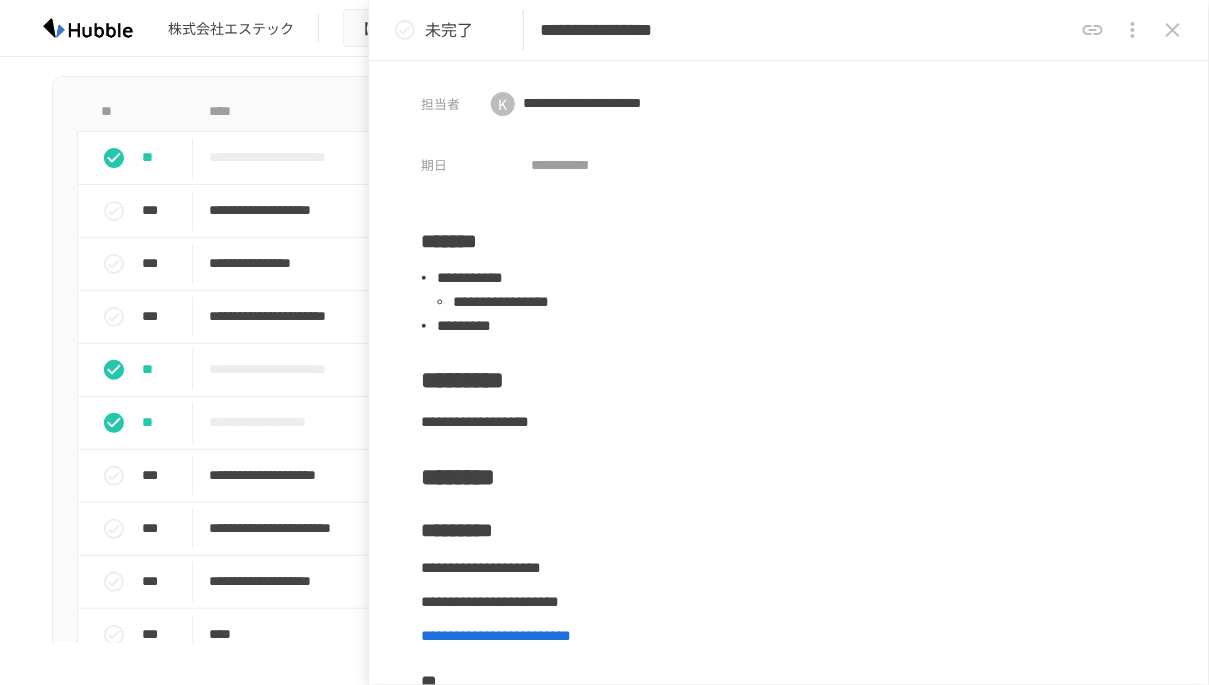 click on "**********" at bounding box center (806, 30) 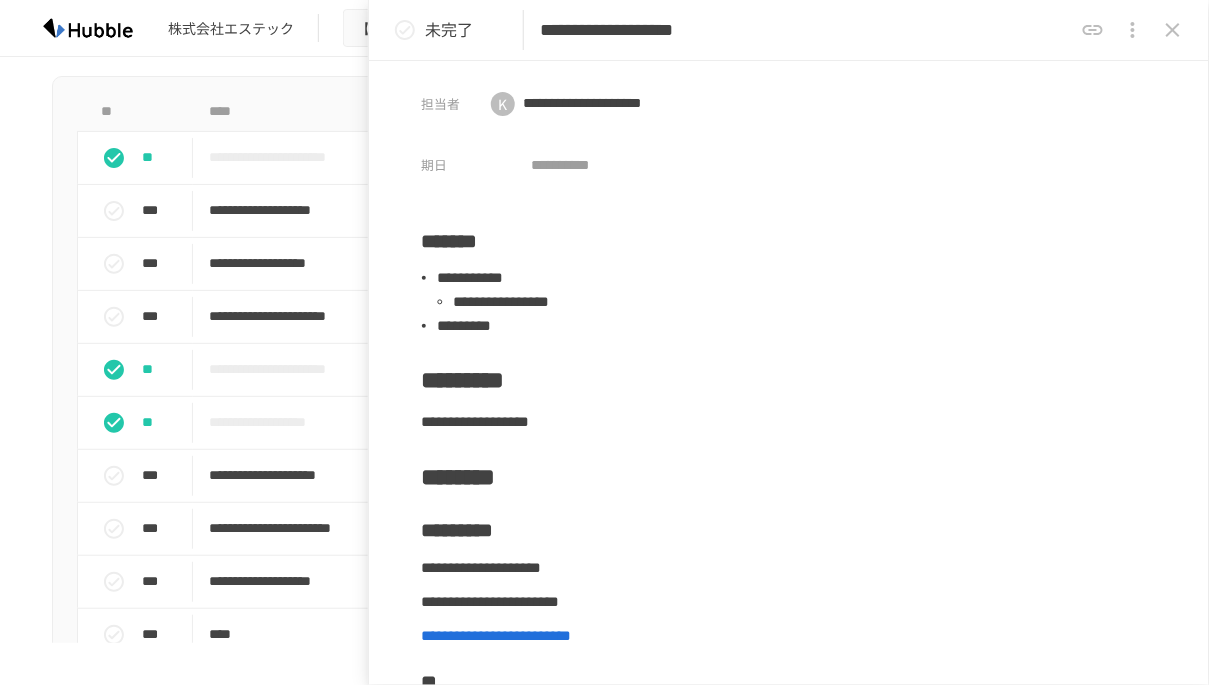 type on "**********" 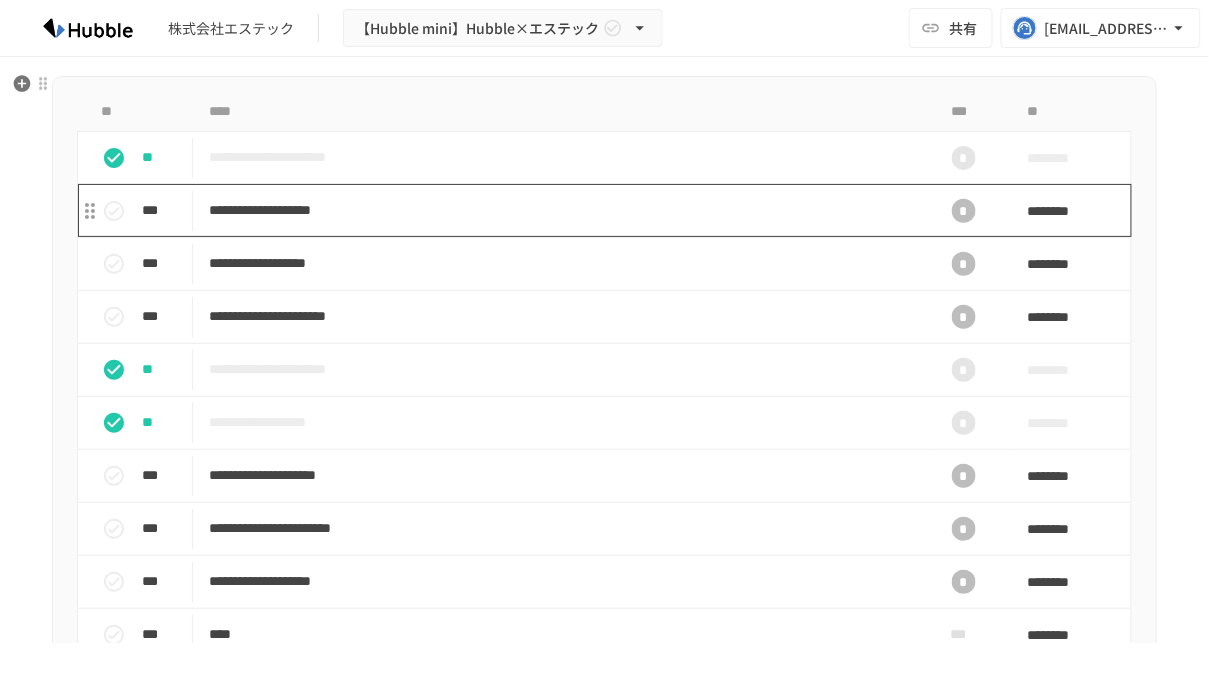 click on "**********" at bounding box center [557, 210] 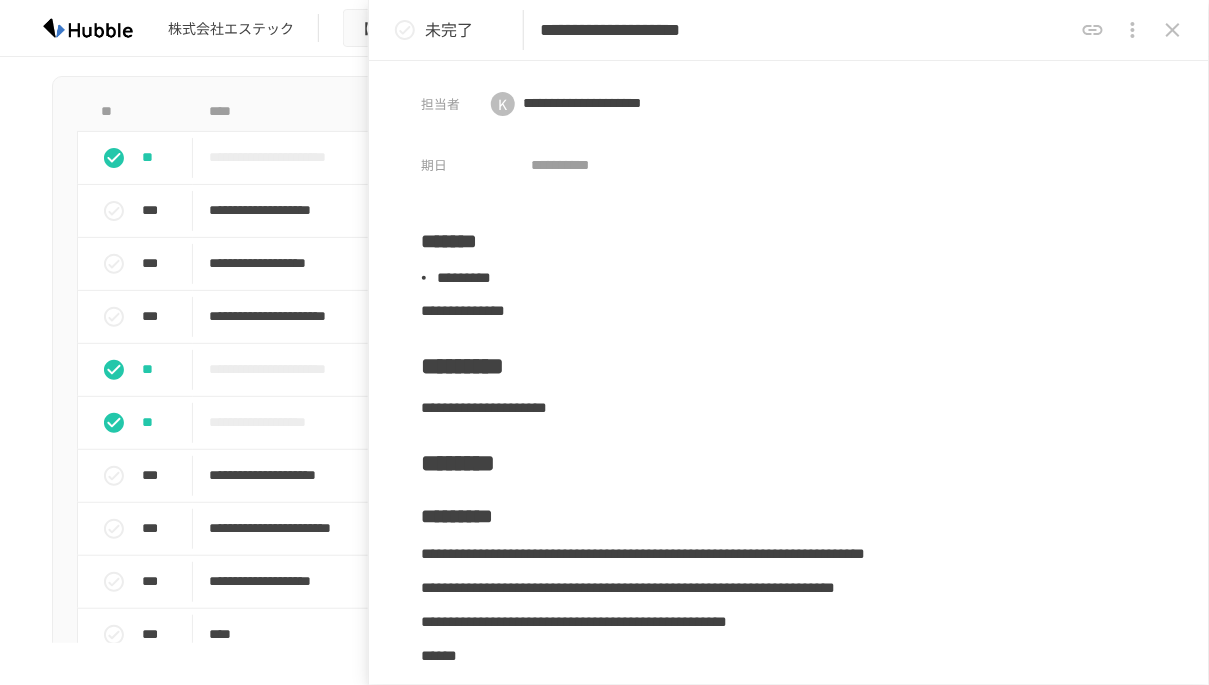click on "**********" at bounding box center (806, 30) 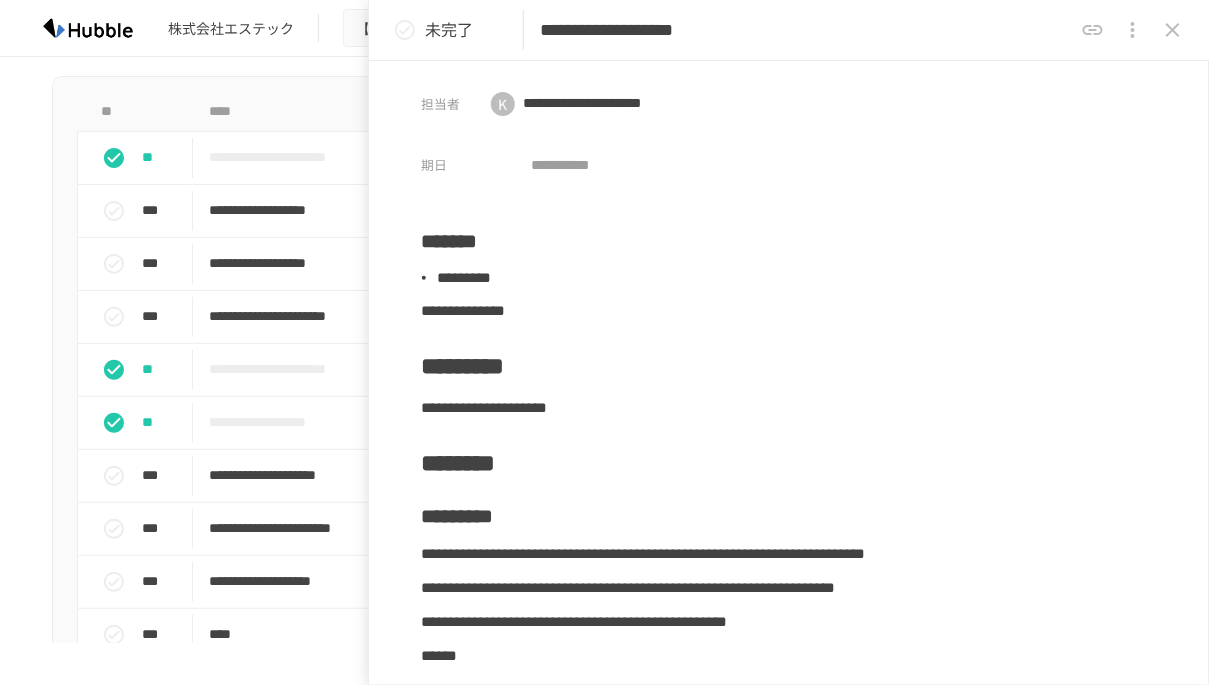 type on "**********" 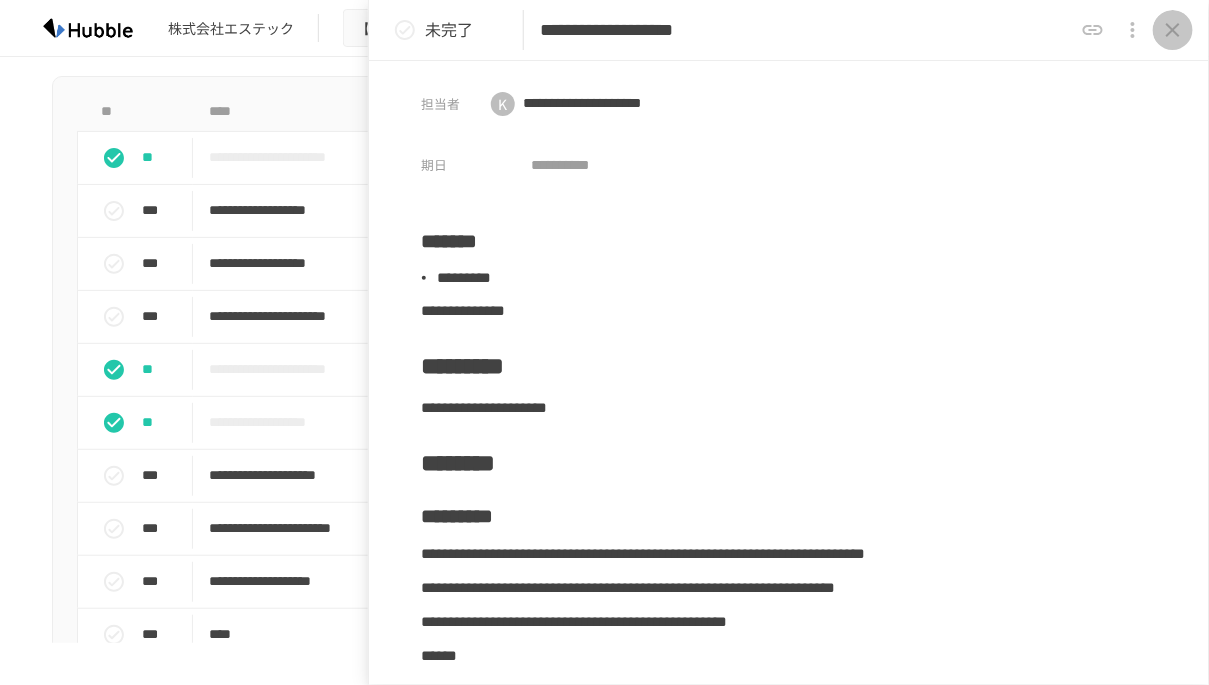 click 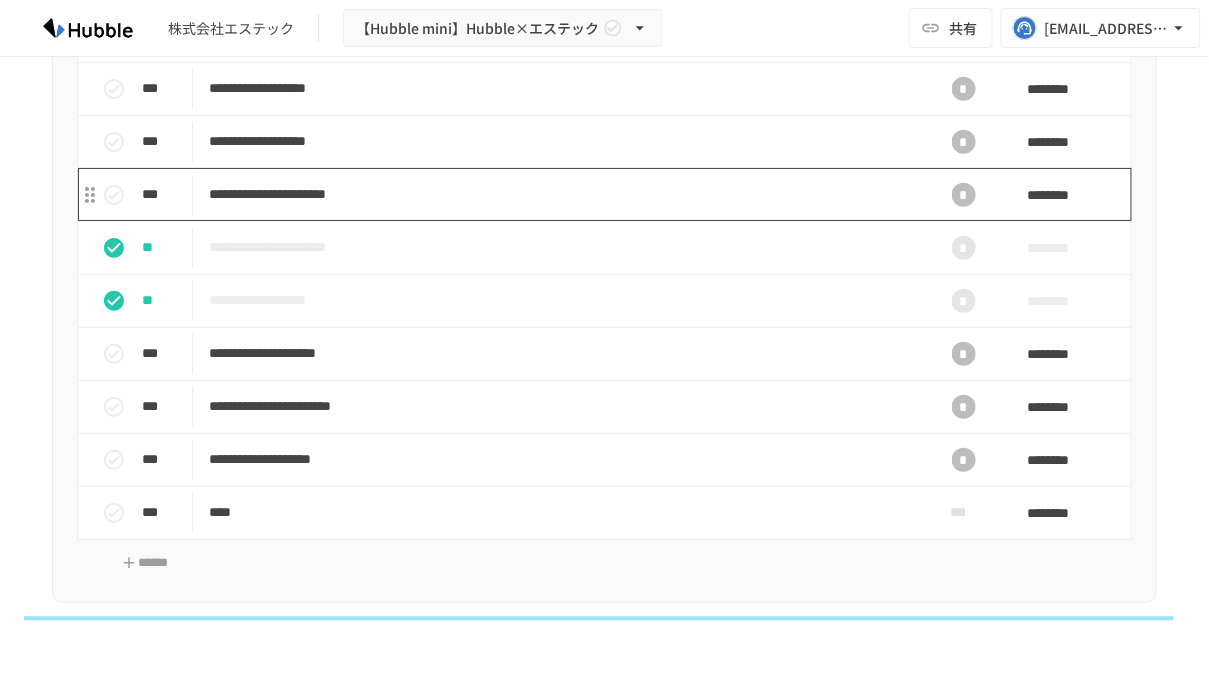 scroll, scrollTop: 2282, scrollLeft: 0, axis: vertical 